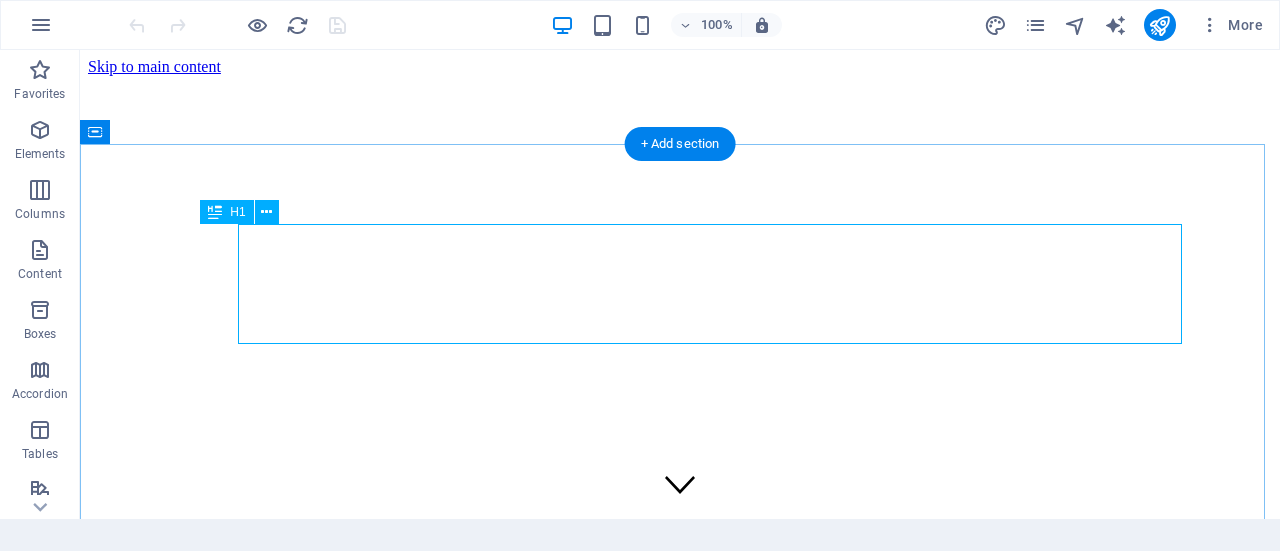 scroll, scrollTop: 558, scrollLeft: 0, axis: vertical 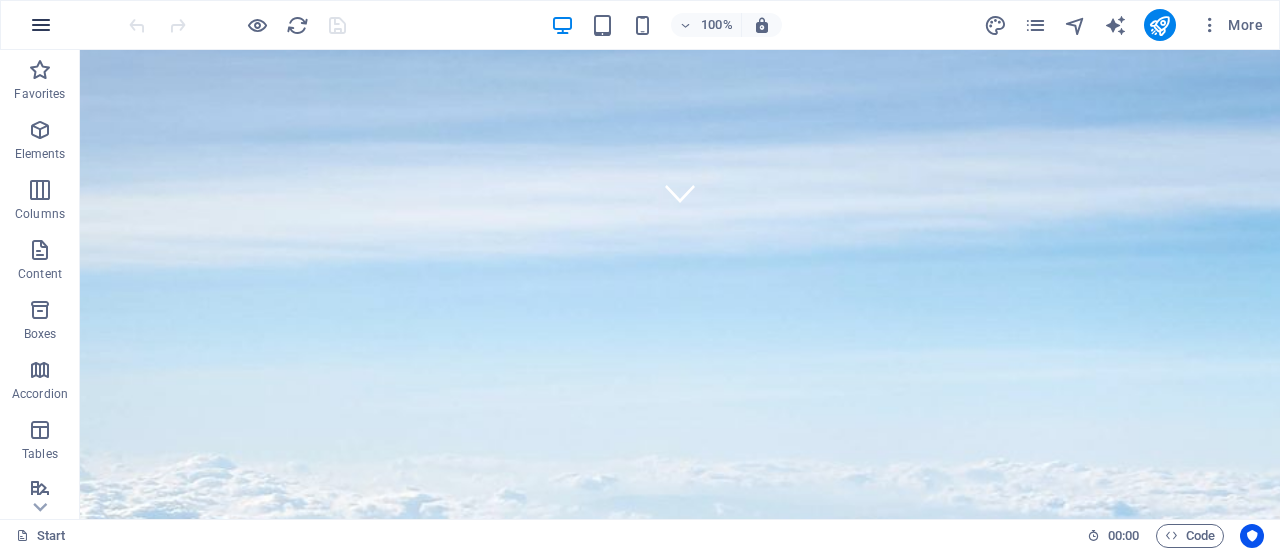 click at bounding box center (41, 25) 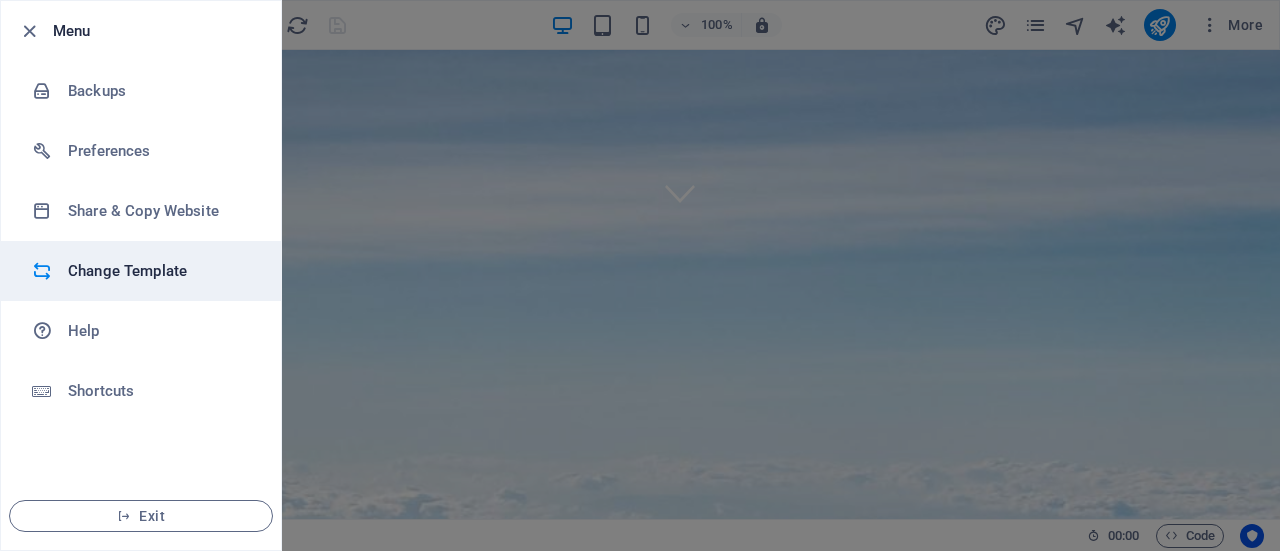 click on "Change Template" at bounding box center [160, 271] 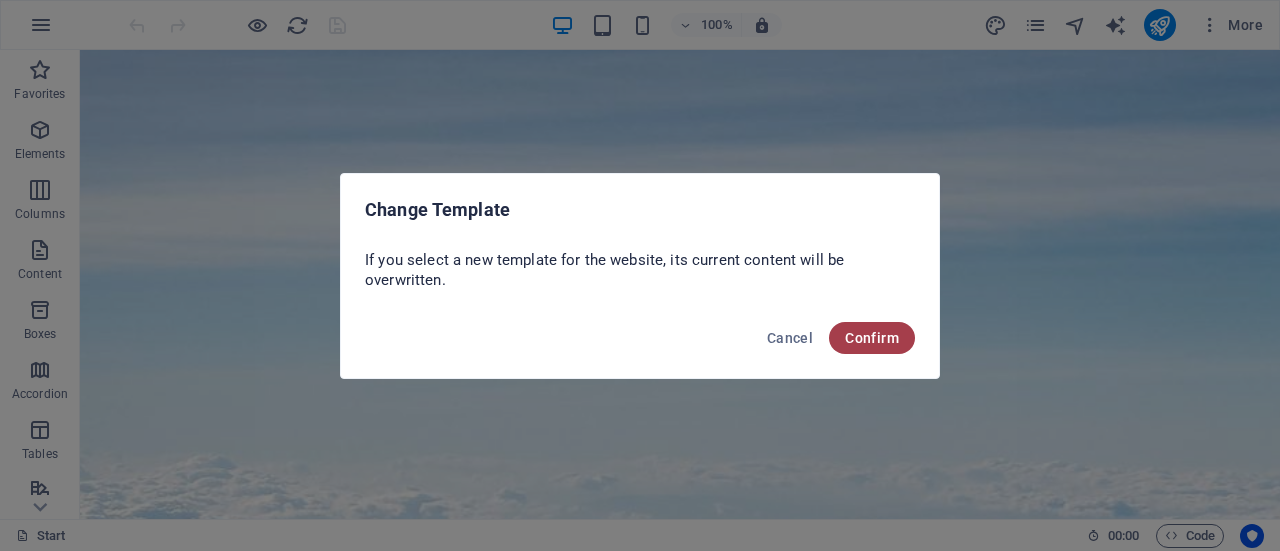 click on "Confirm" at bounding box center (872, 338) 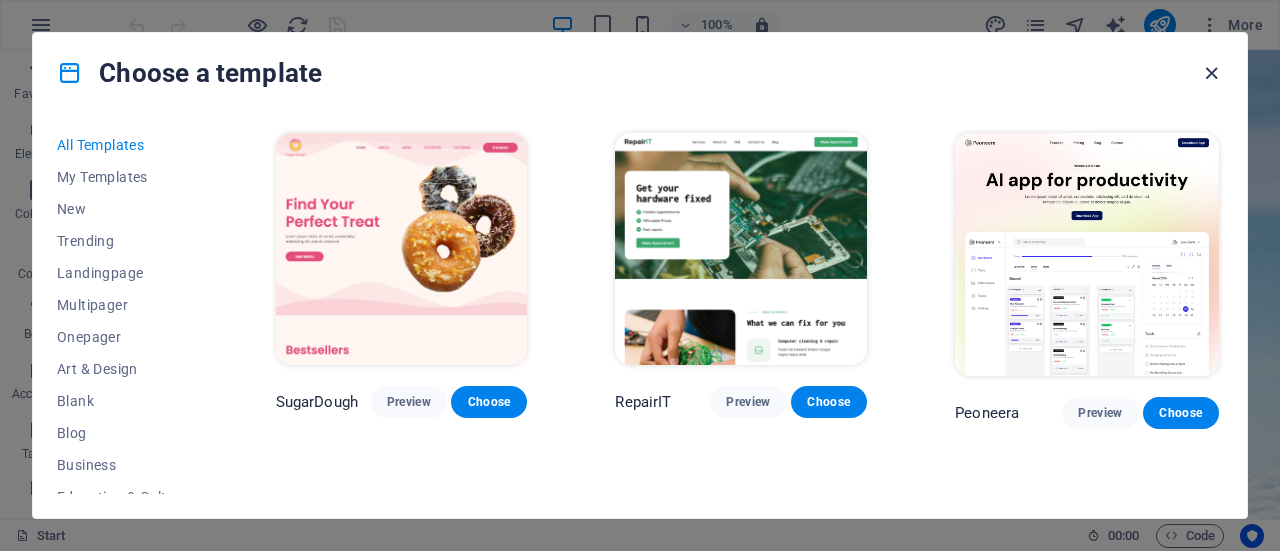 click at bounding box center (1211, 73) 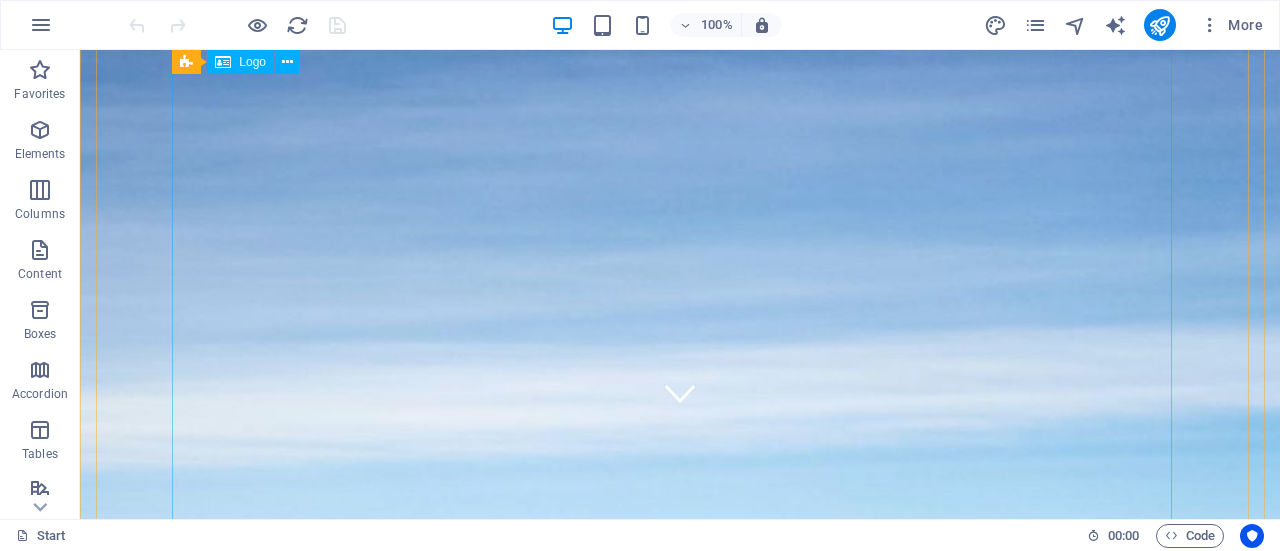 scroll, scrollTop: 0, scrollLeft: 0, axis: both 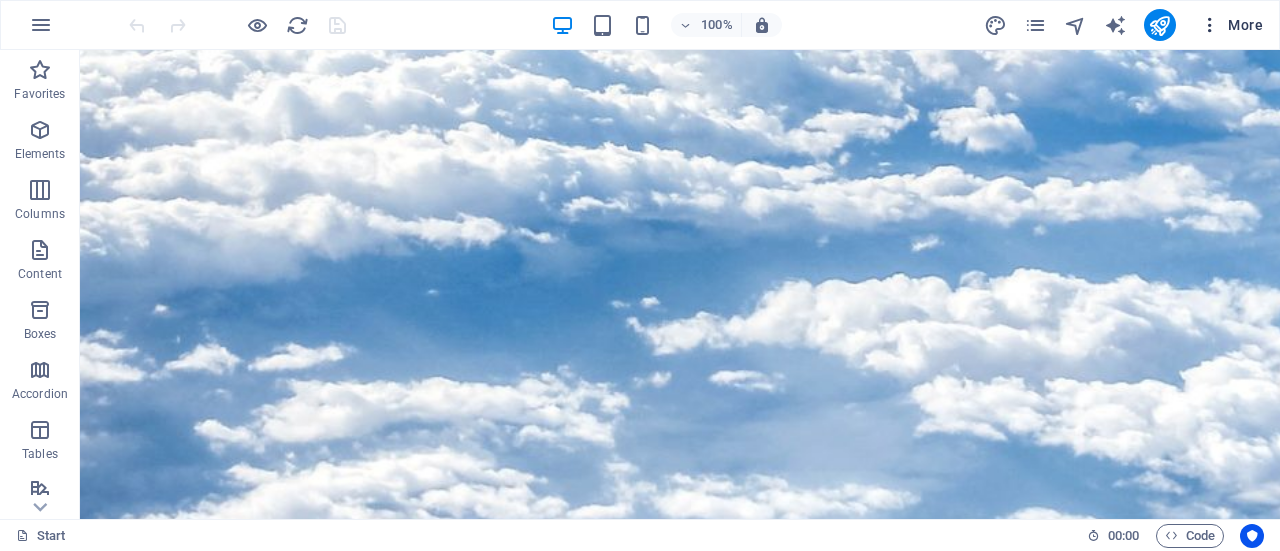 click at bounding box center (1210, 25) 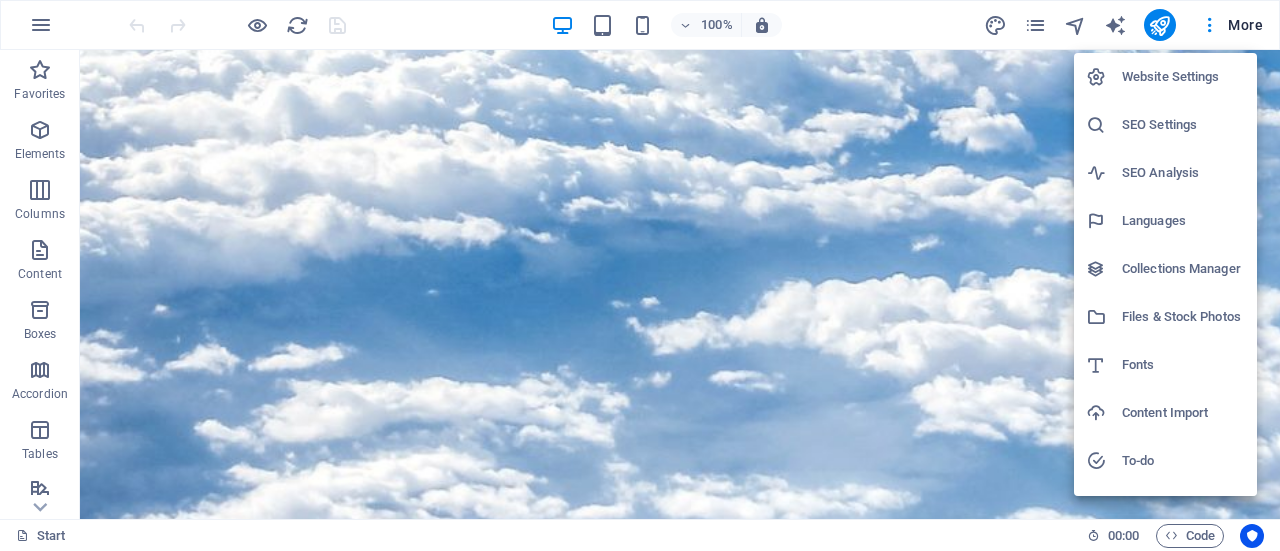click at bounding box center (640, 275) 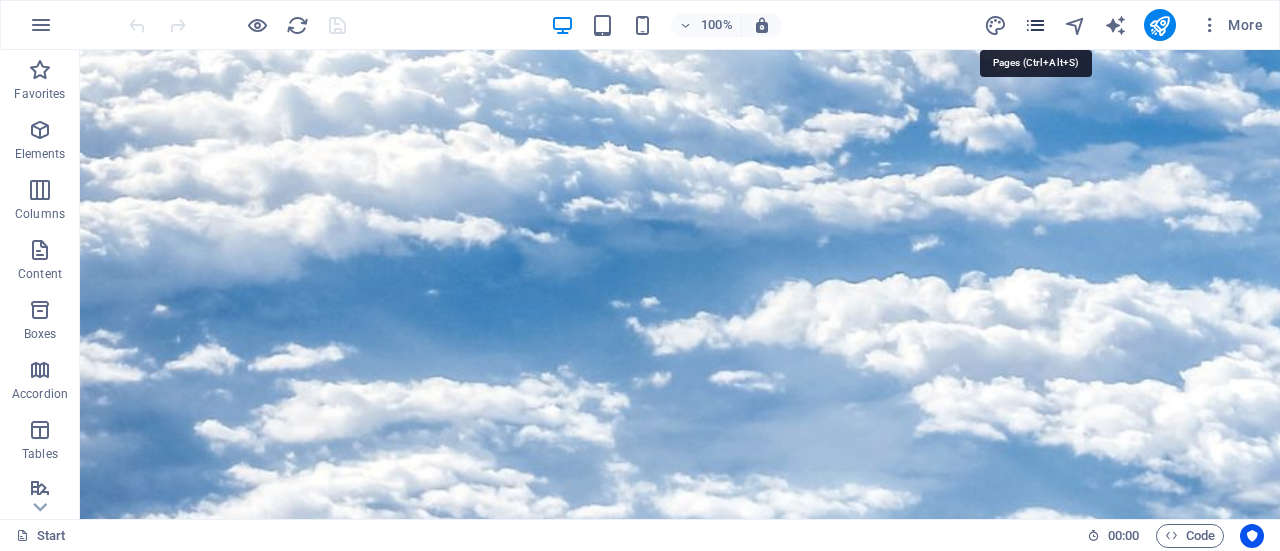 click at bounding box center [1035, 25] 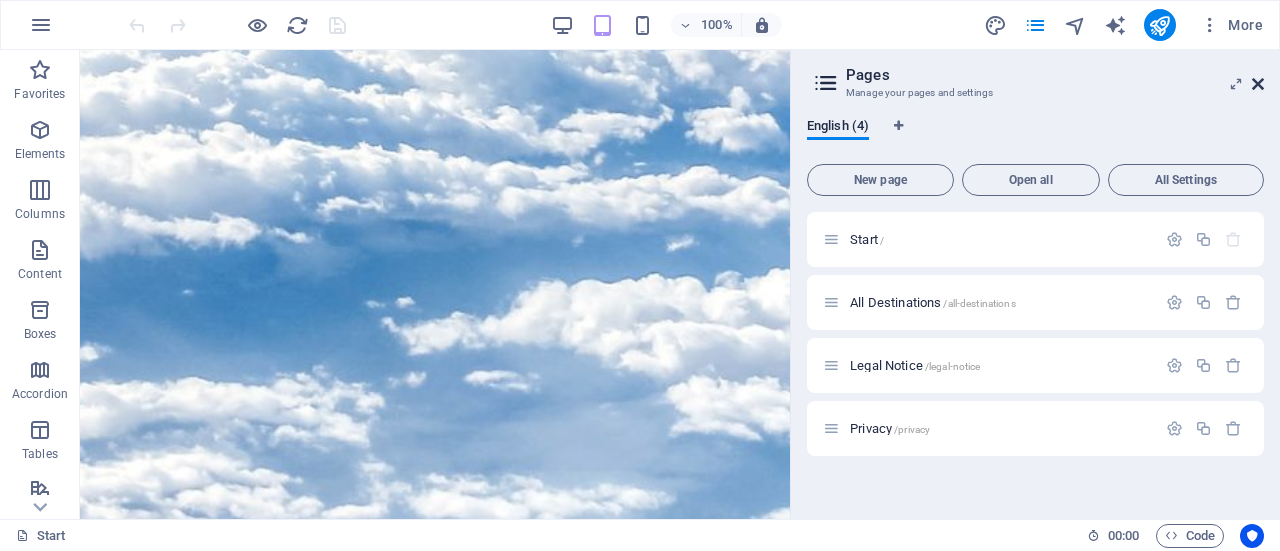 click at bounding box center [1258, 84] 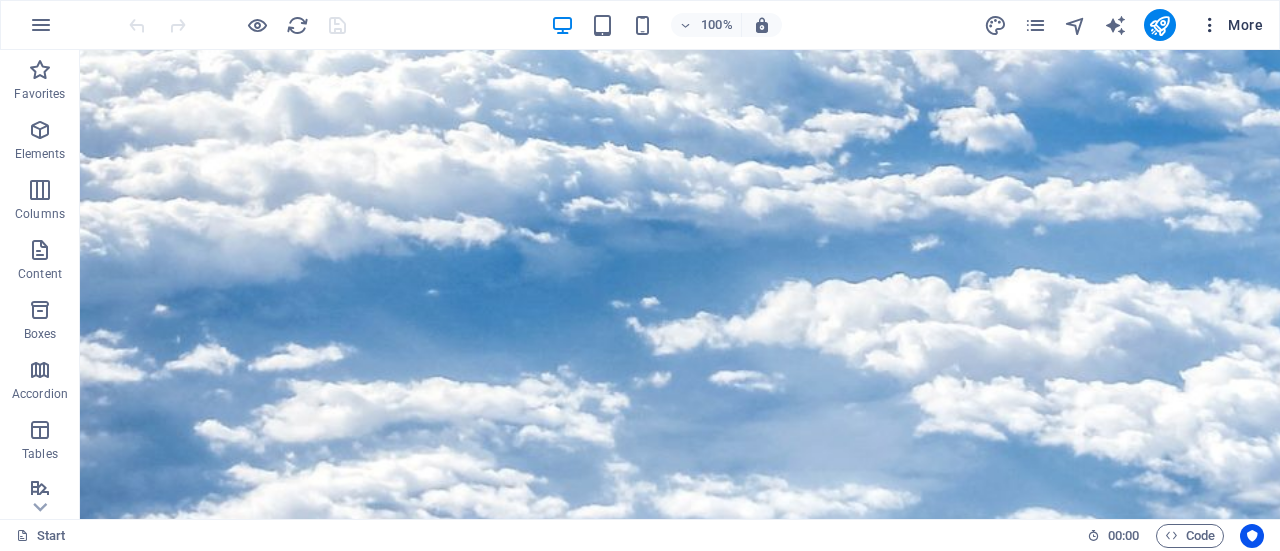 click at bounding box center (1210, 25) 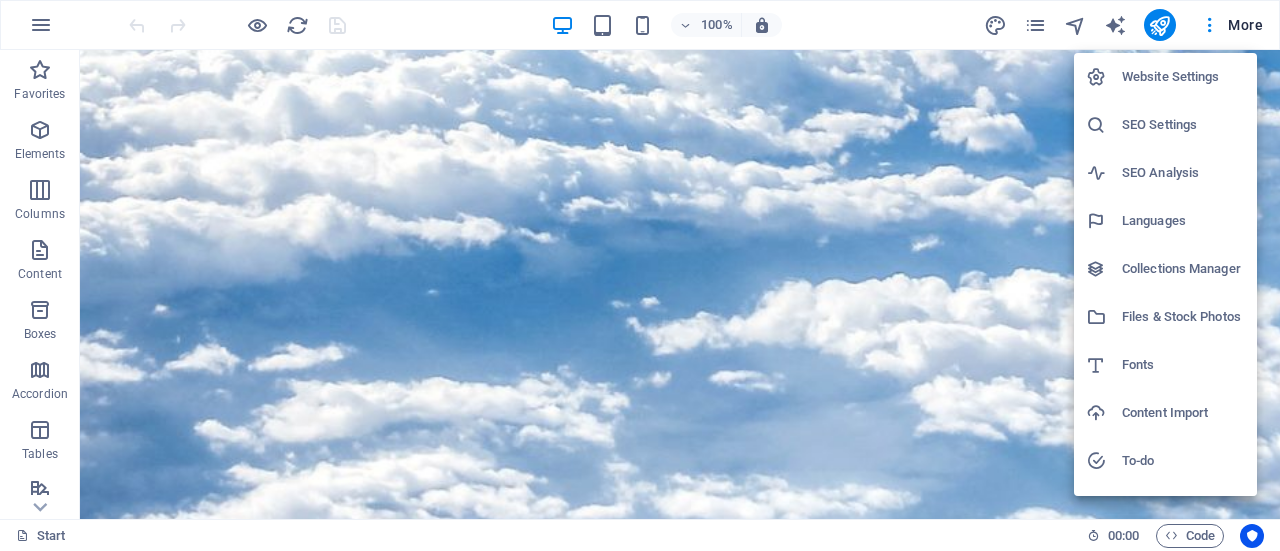 click at bounding box center [640, 275] 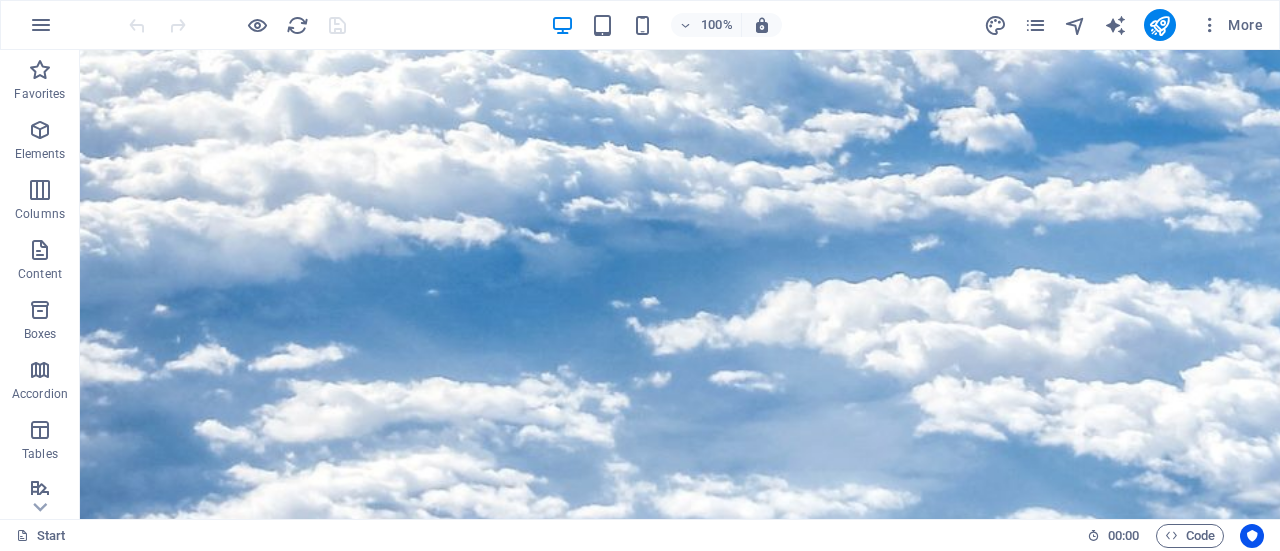 click at bounding box center (41, 25) 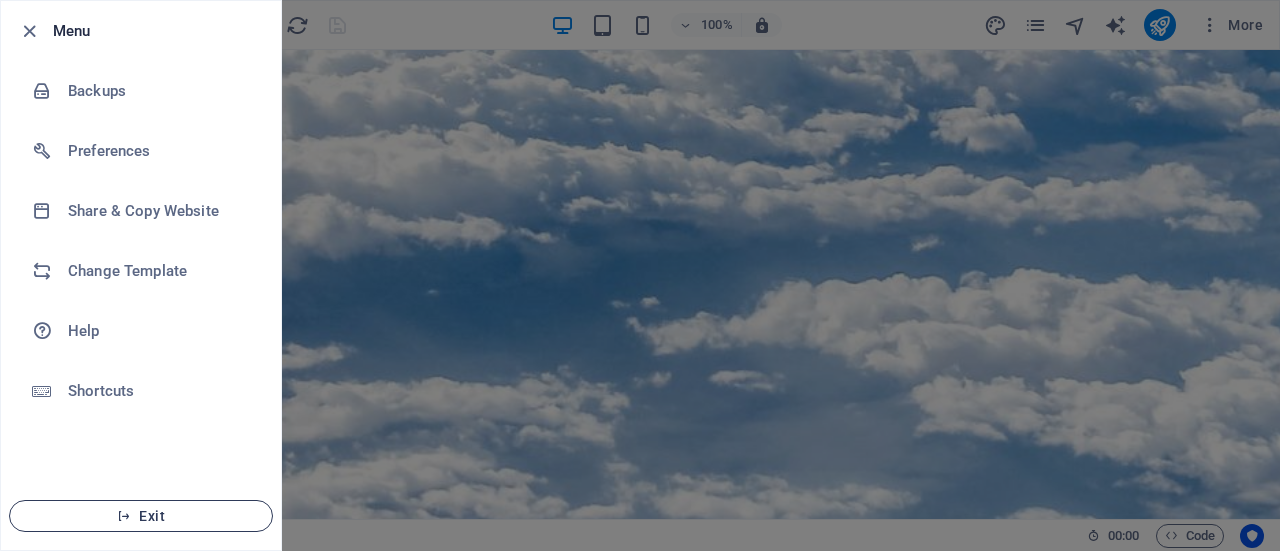 click at bounding box center [124, 516] 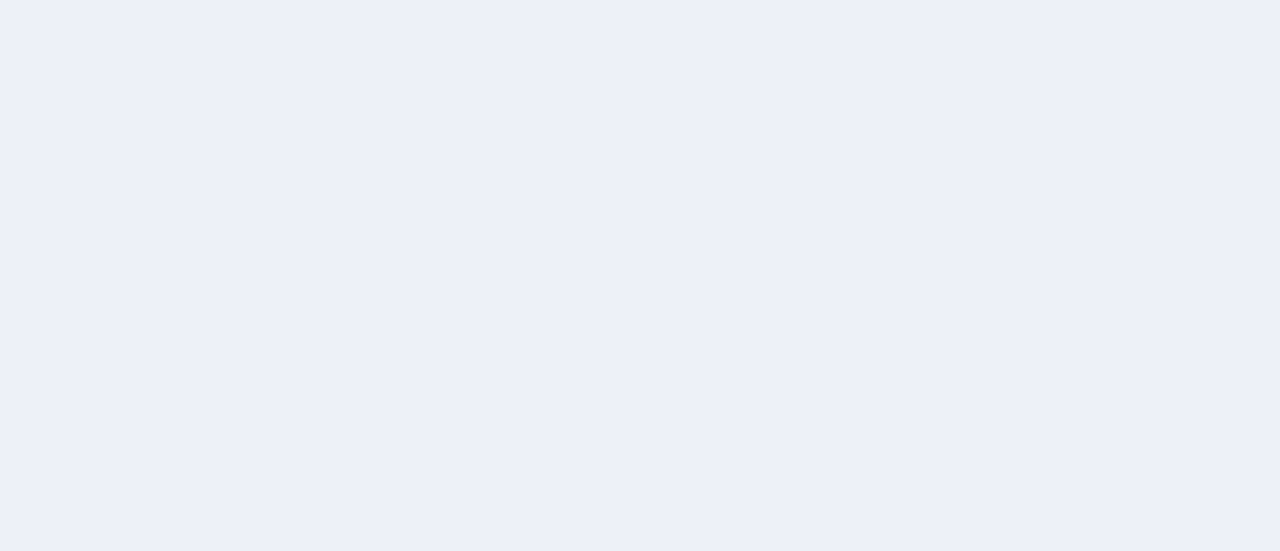 scroll, scrollTop: 0, scrollLeft: 0, axis: both 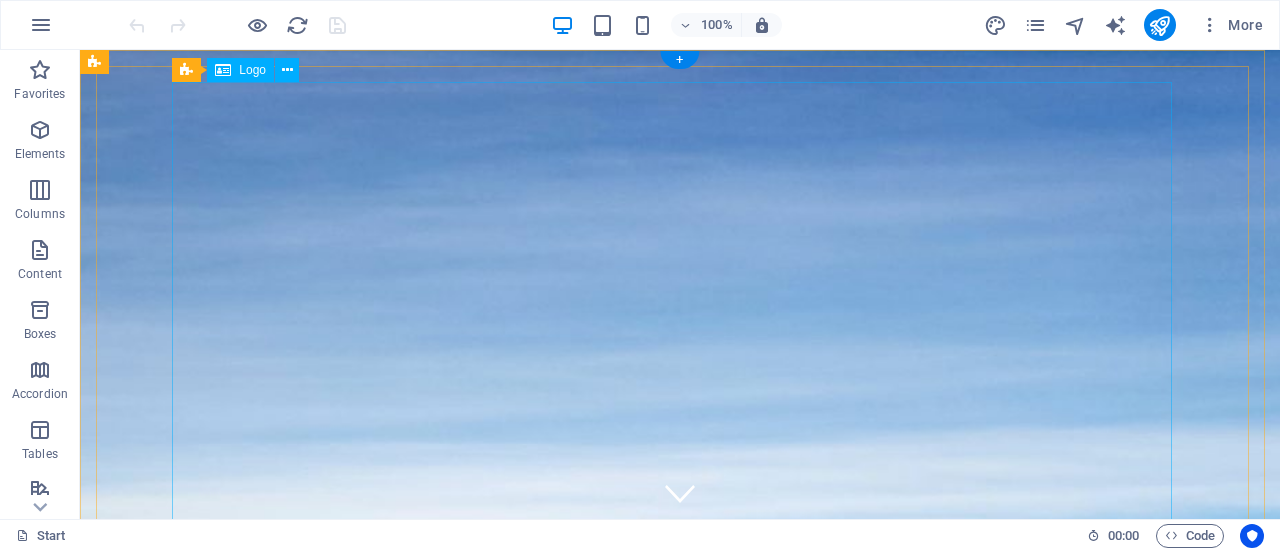 click at bounding box center (680, 2235) 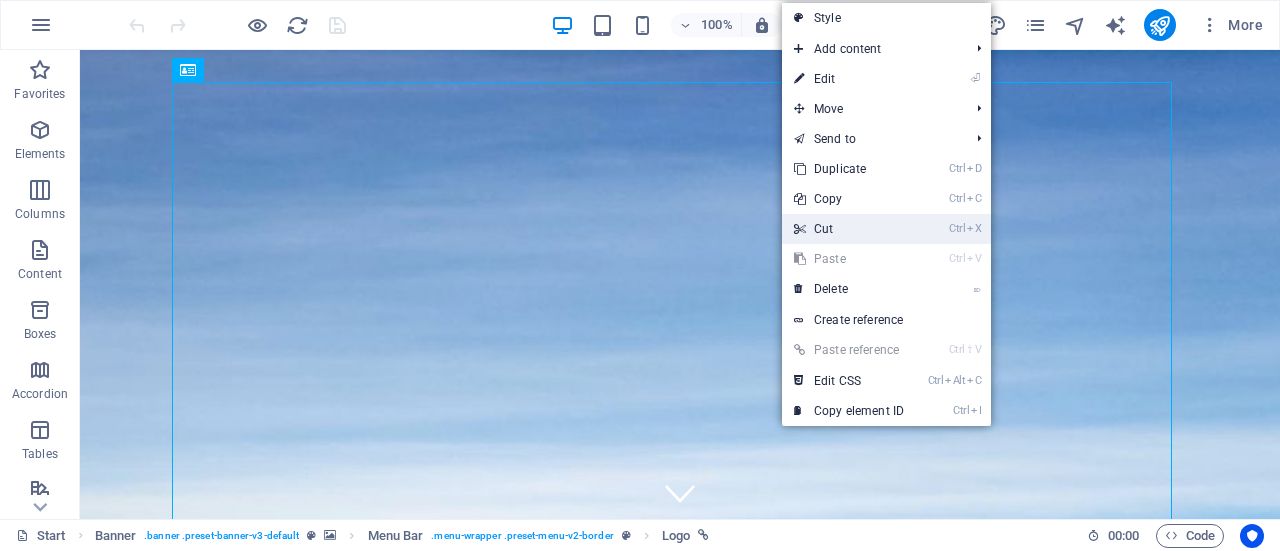 click on "Ctrl X  Cut" at bounding box center (849, 229) 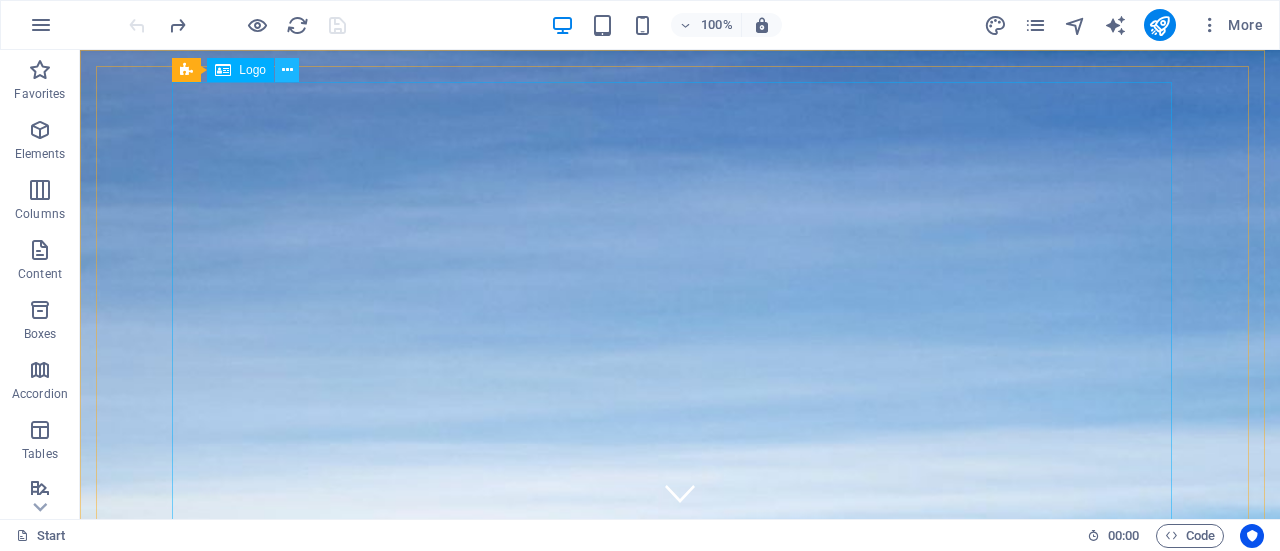 click at bounding box center [287, 70] 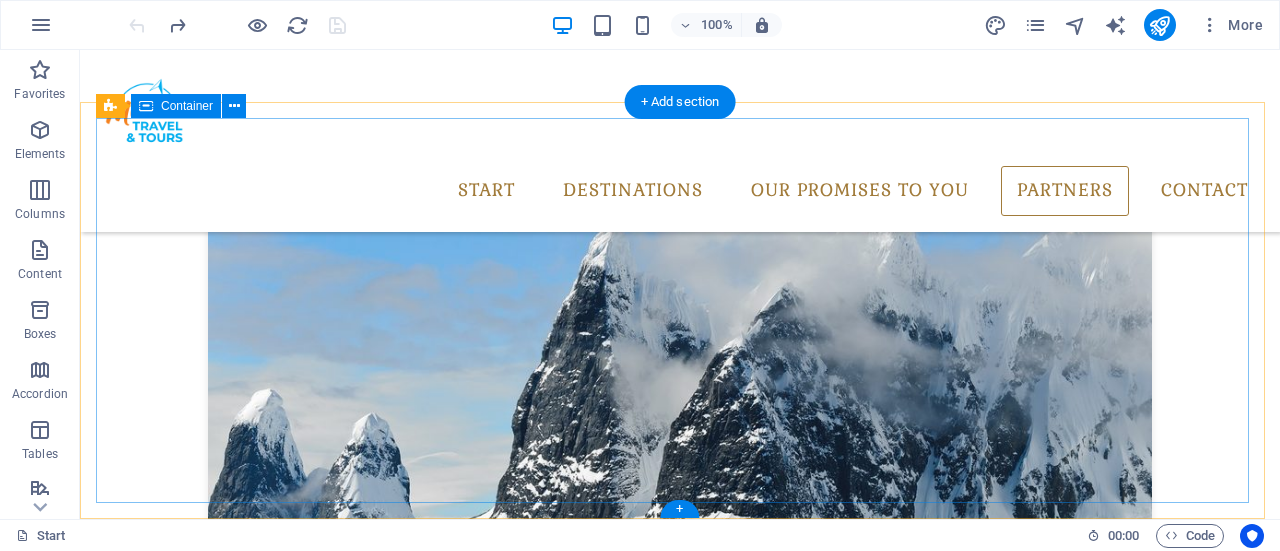 scroll, scrollTop: 4168, scrollLeft: 0, axis: vertical 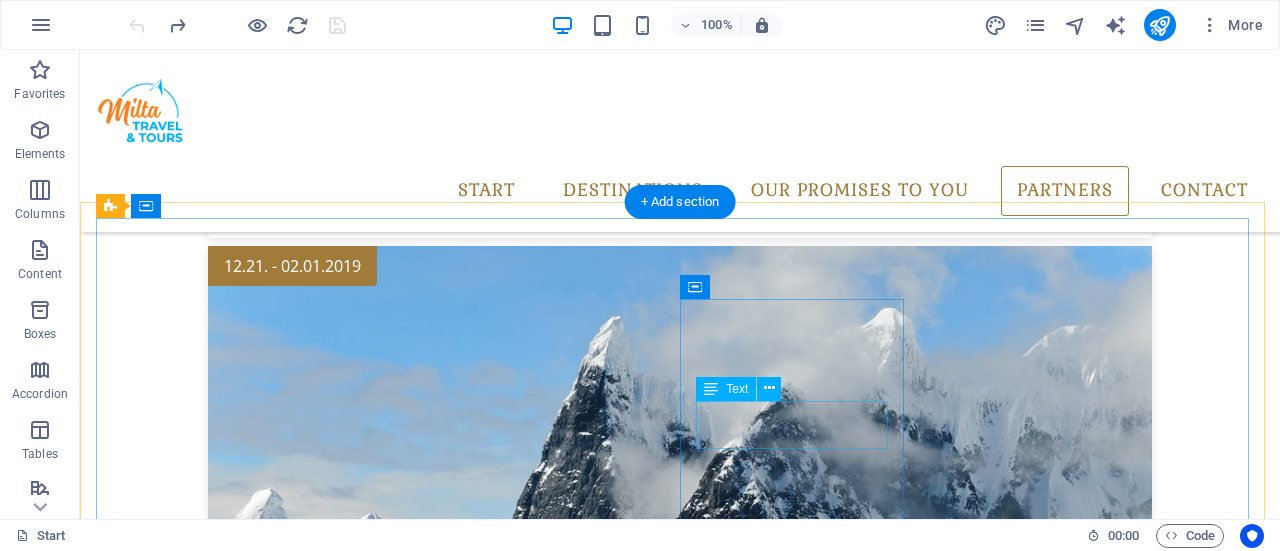 click on "Phone:  +263 4 123 4567 Fax:" at bounding box center [585, 7523] 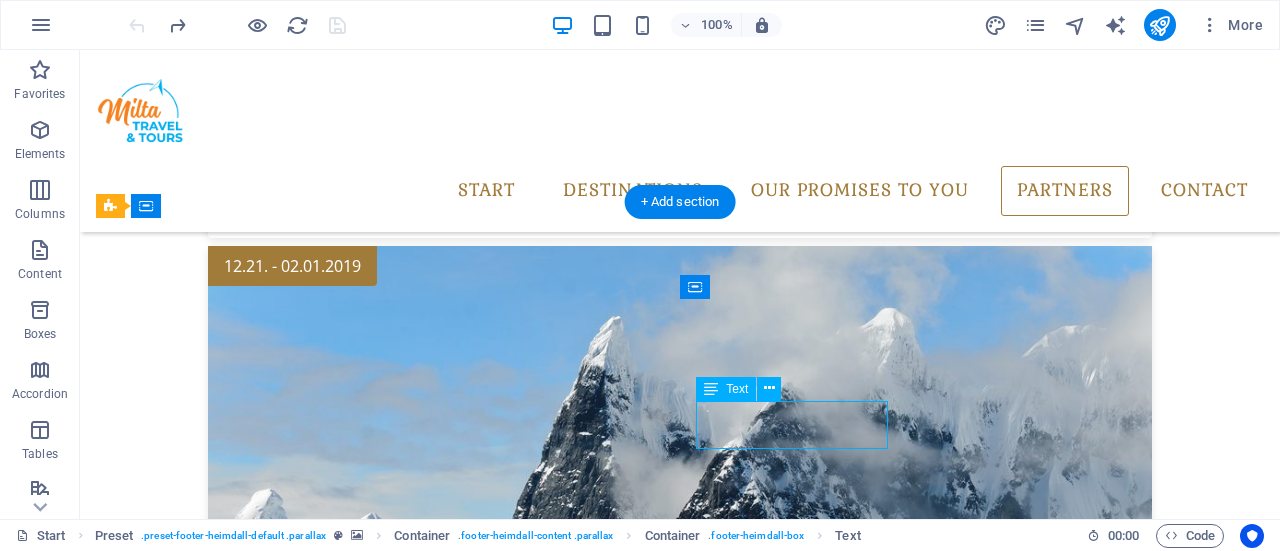 click on "Phone:  +263 4 123 4567 Fax:" at bounding box center [585, 7523] 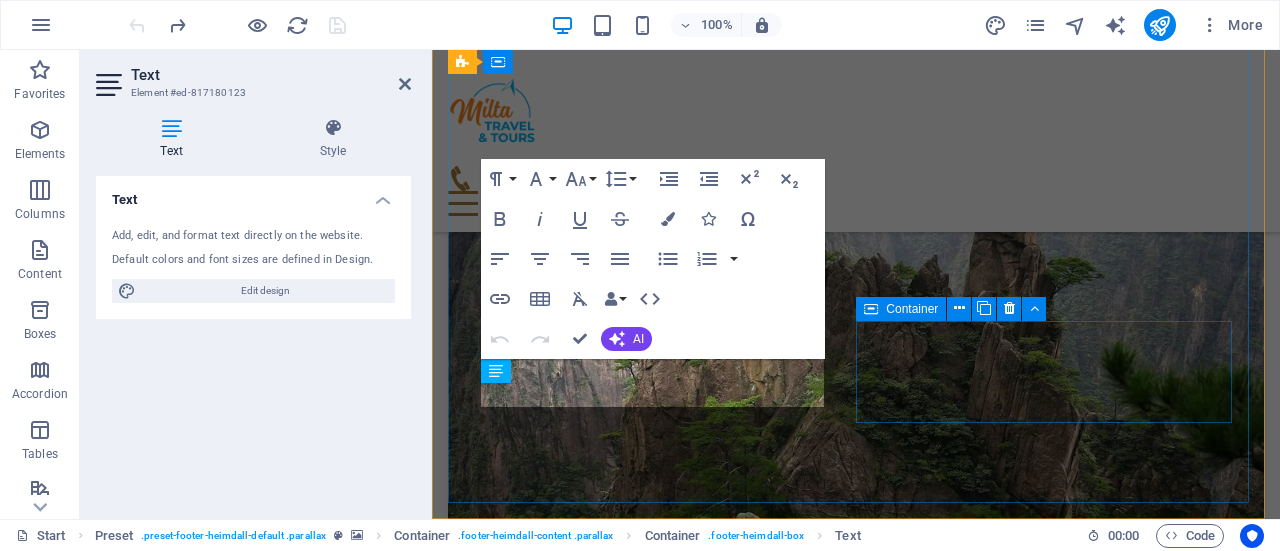 scroll, scrollTop: 4841, scrollLeft: 0, axis: vertical 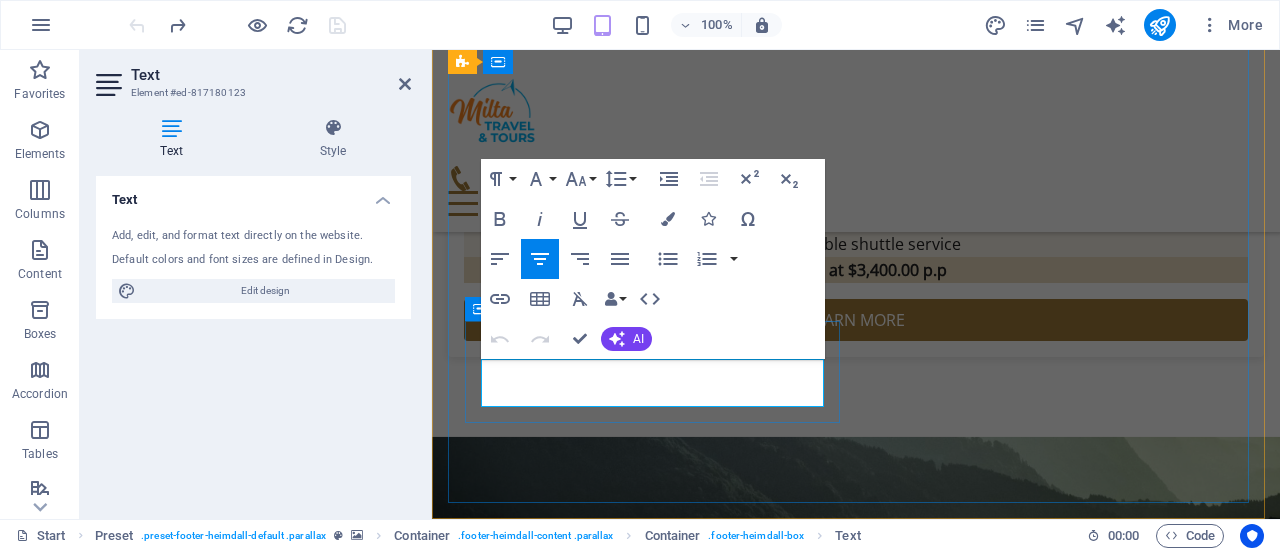 click on "+[COUNTRYCODE] [PHONE]" 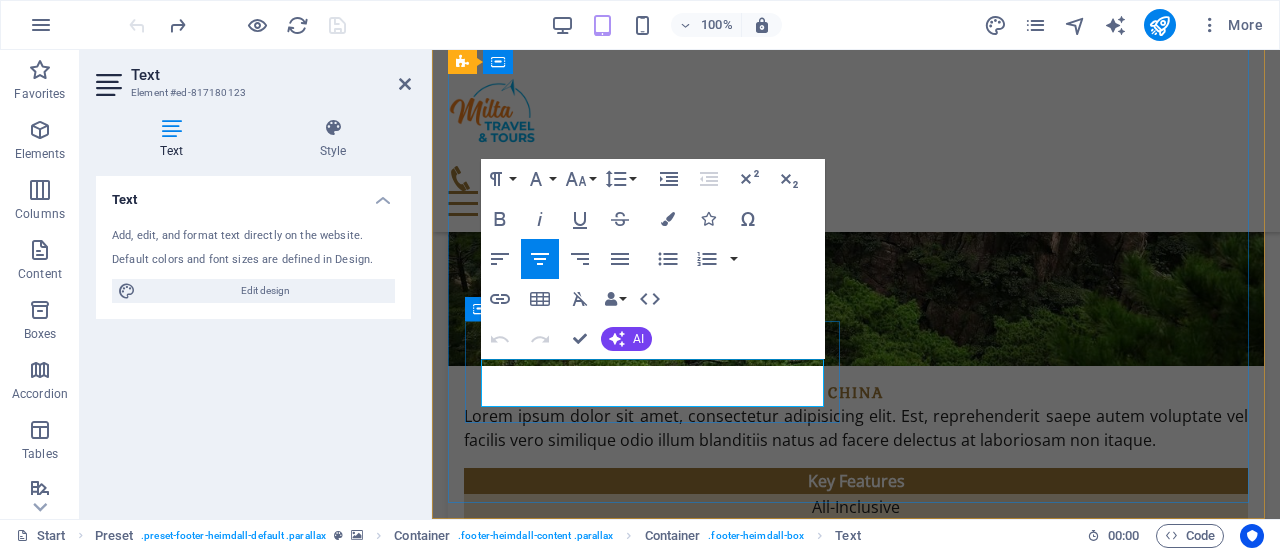 scroll, scrollTop: 8190, scrollLeft: 0, axis: vertical 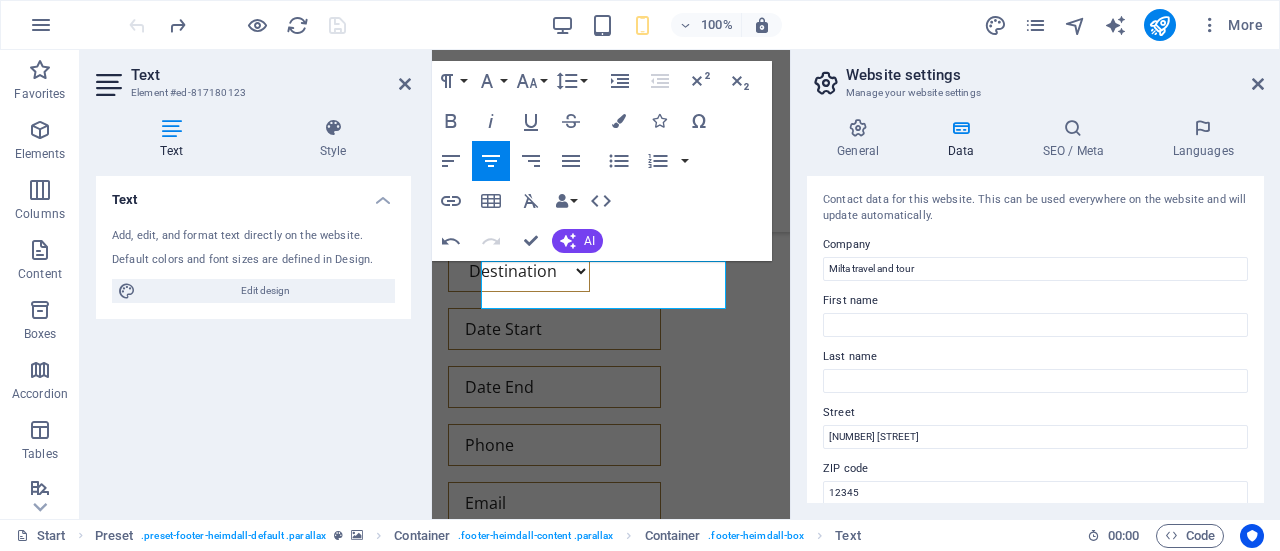 type 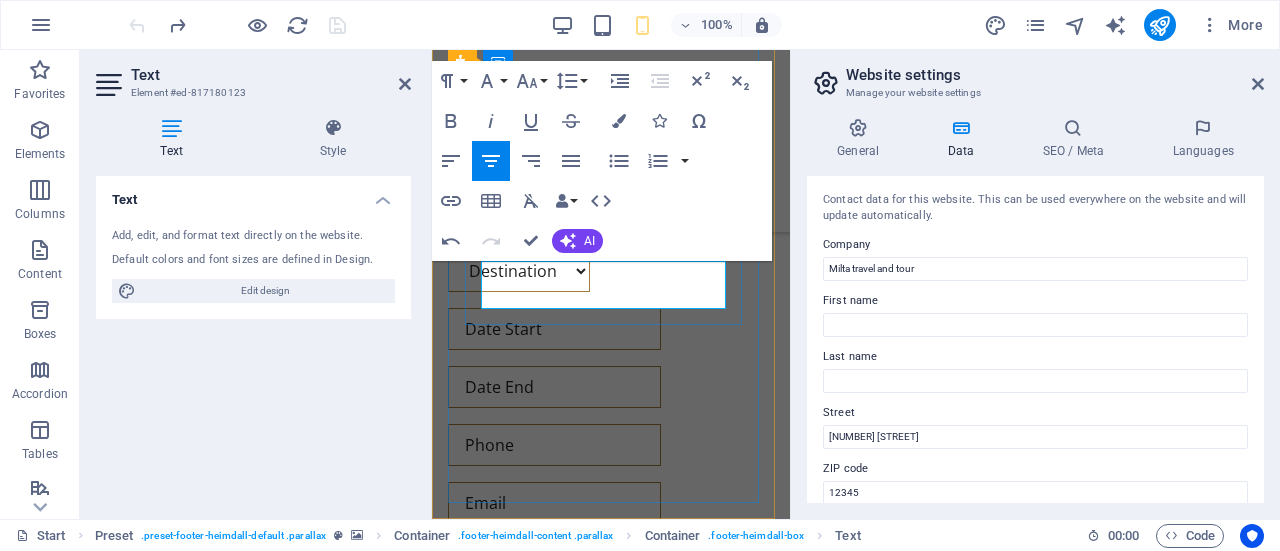 click on "Fax:" at bounding box center (611, 2200) 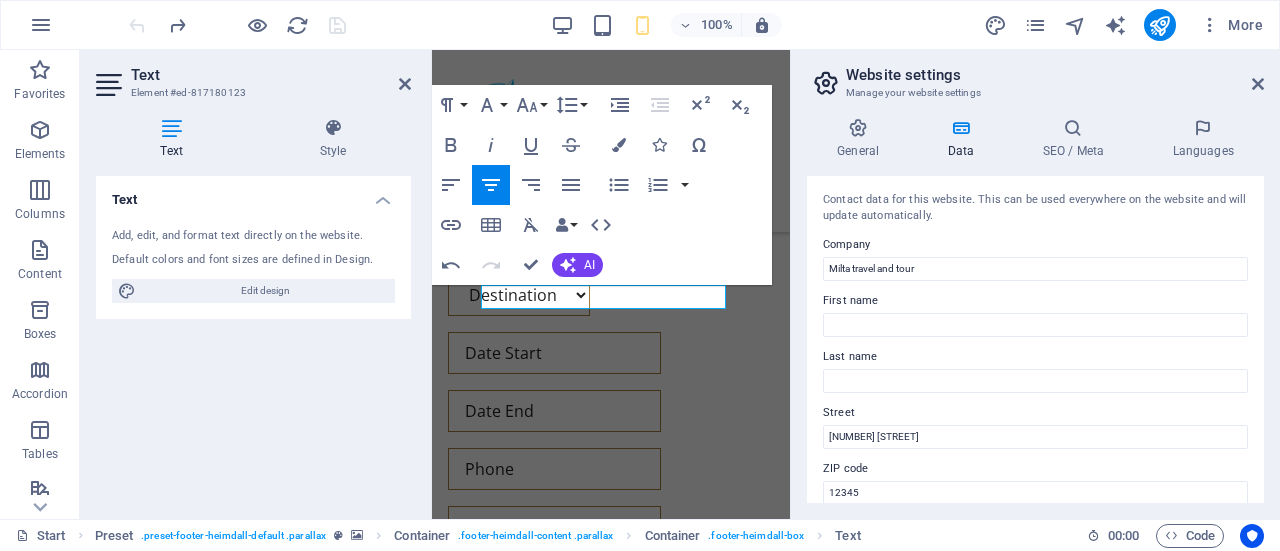 scroll, scrollTop: 4268, scrollLeft: 0, axis: vertical 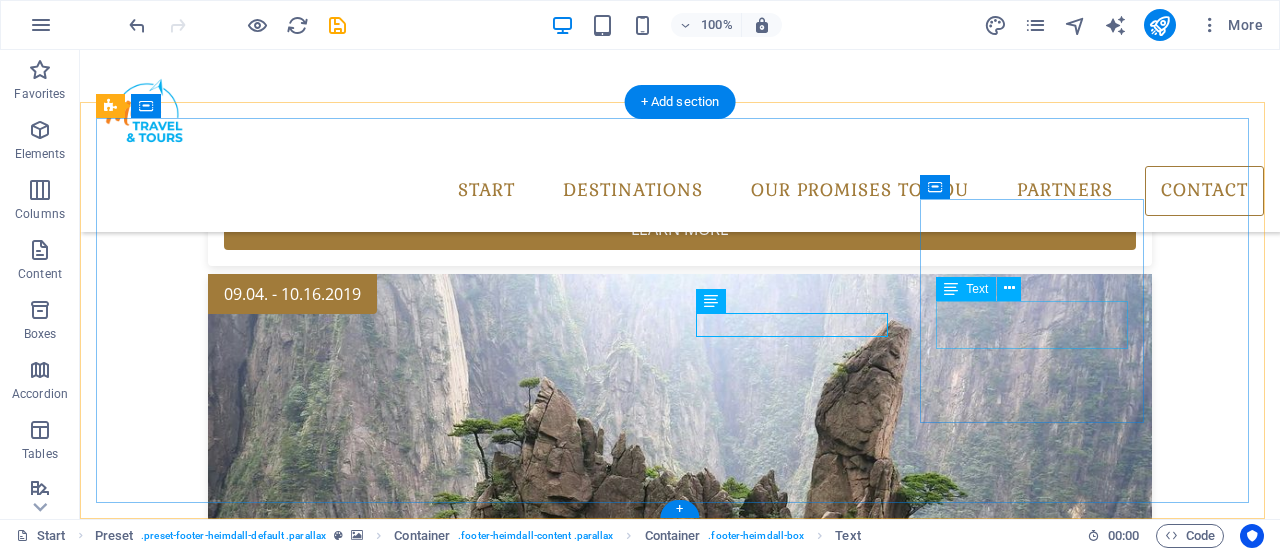 click on "info@miltatravel.com Legal Notice  |  Privacy" at bounding box center [585, 6564] 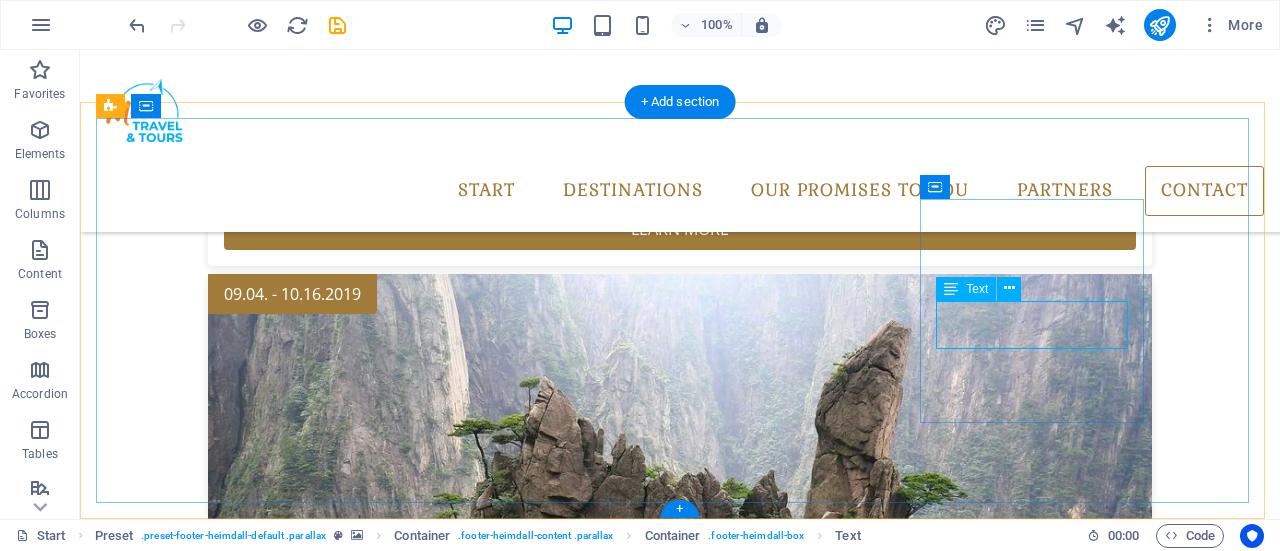 click on "info@miltatravel.com Legal Notice  |  Privacy" at bounding box center [585, 6564] 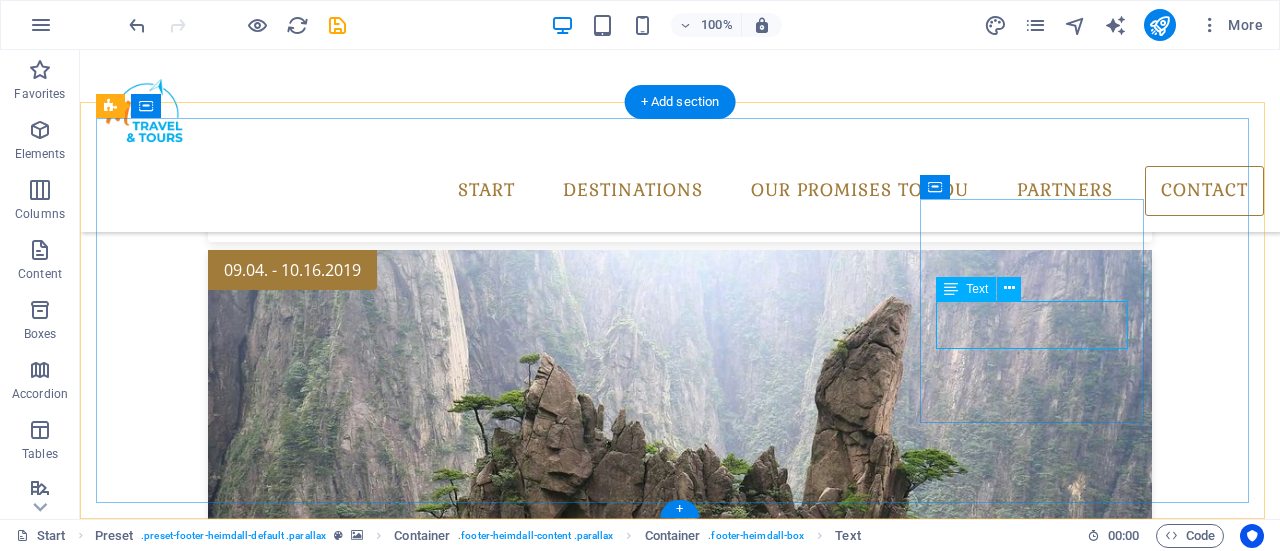 scroll, scrollTop: 4817, scrollLeft: 0, axis: vertical 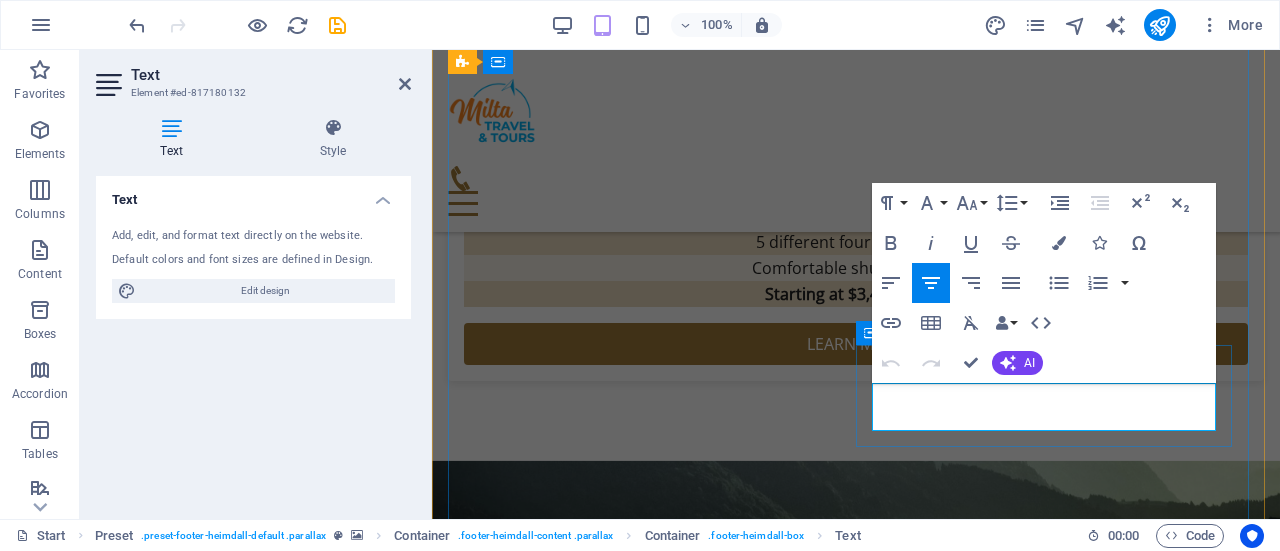 click on "Legal Notice  |  Privacy" at bounding box center [856, 5749] 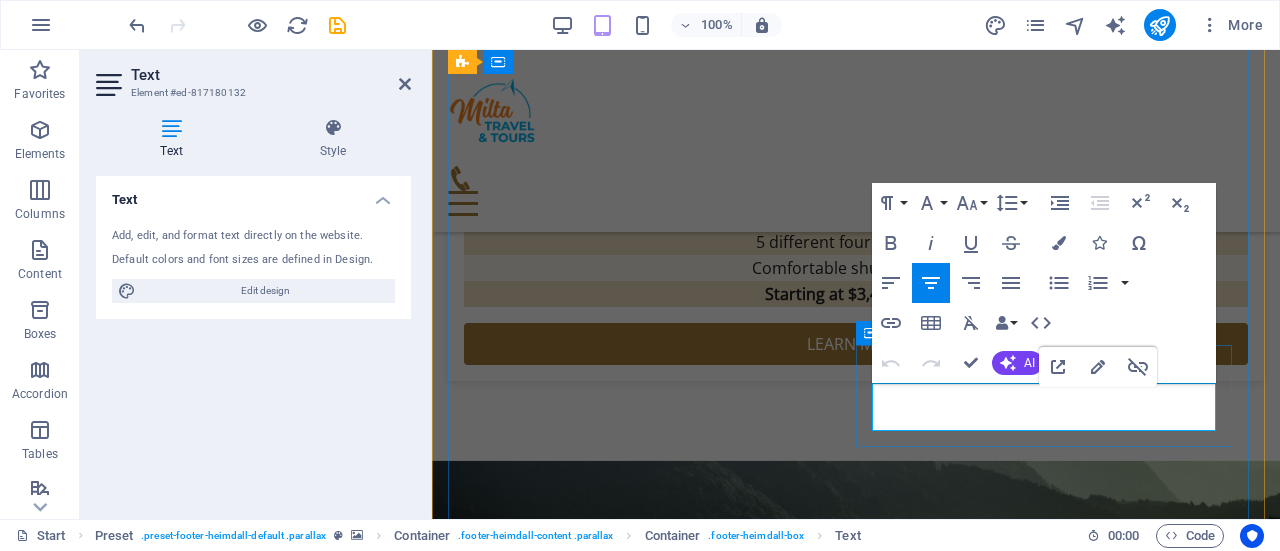 click on "Legal Notice  |  Privacy" at bounding box center [856, 5749] 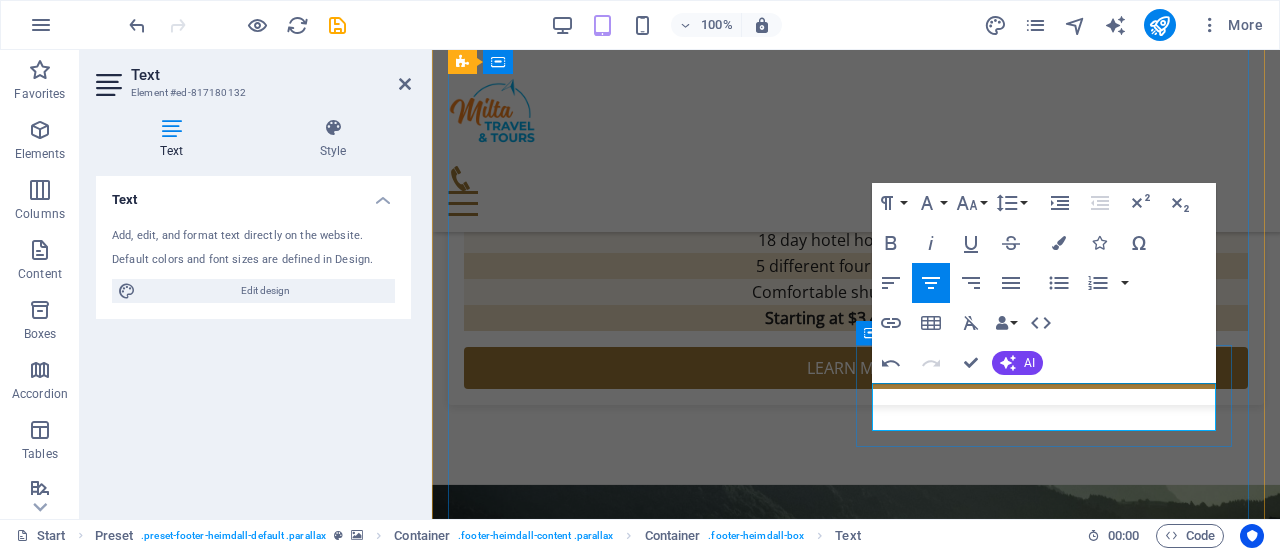 scroll, scrollTop: 4186, scrollLeft: 0, axis: vertical 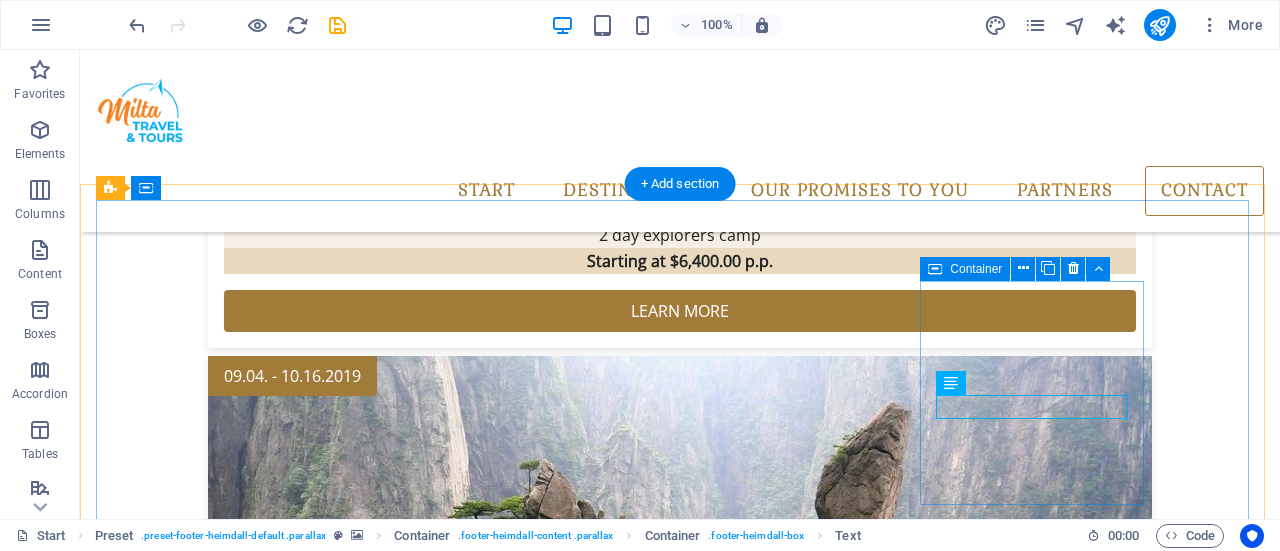 click on "Contact info@miltatravel.com" at bounding box center [585, 6621] 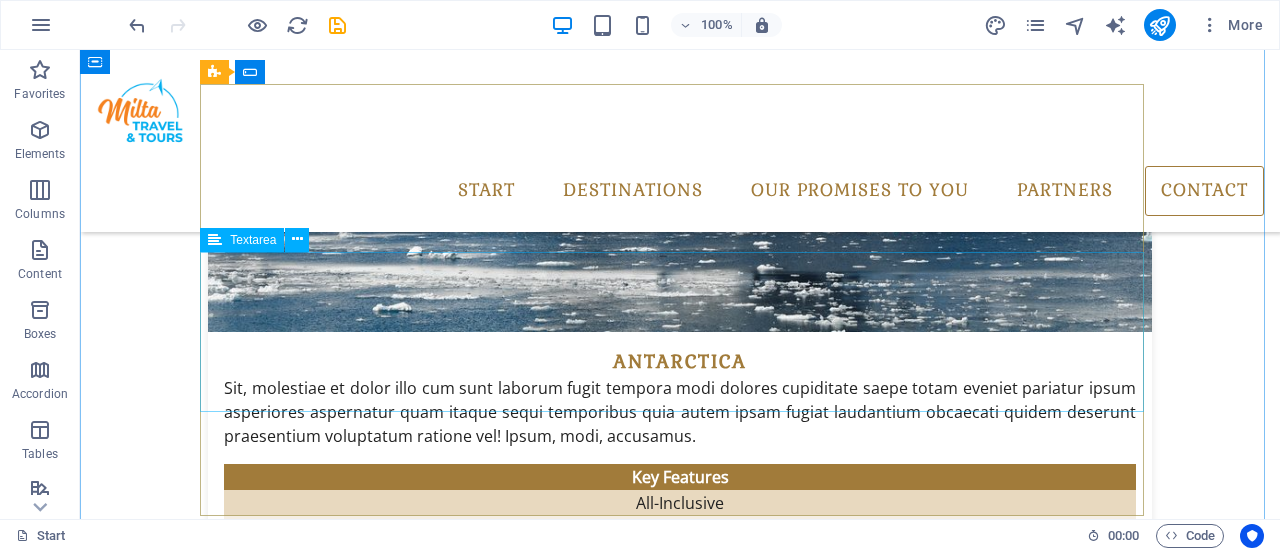 scroll, scrollTop: 3868, scrollLeft: 0, axis: vertical 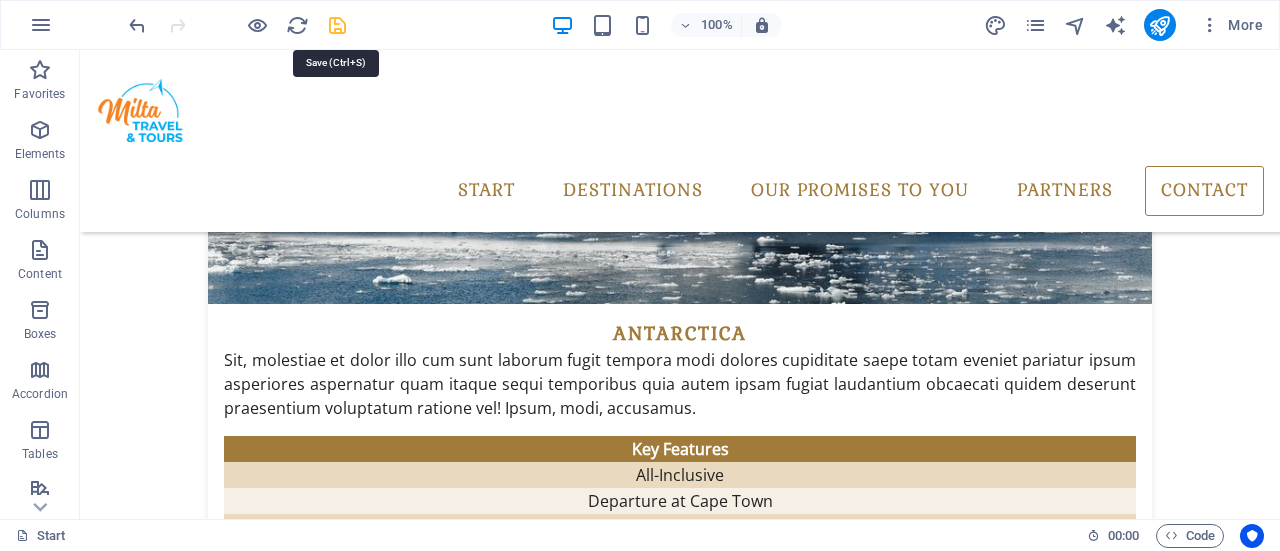 click at bounding box center [337, 25] 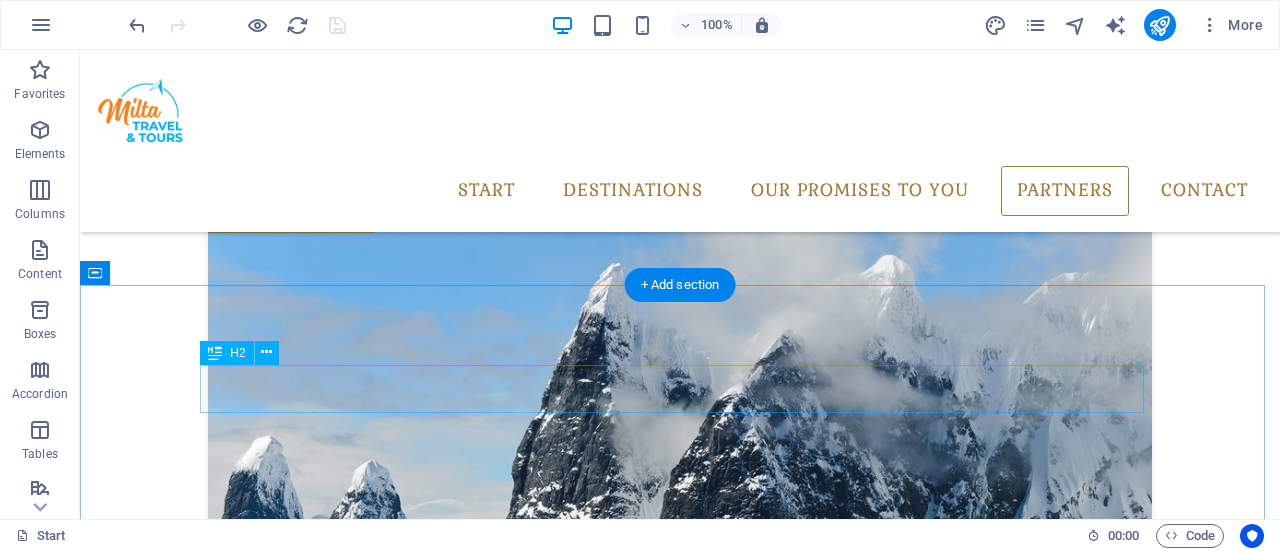 scroll, scrollTop: 3268, scrollLeft: 0, axis: vertical 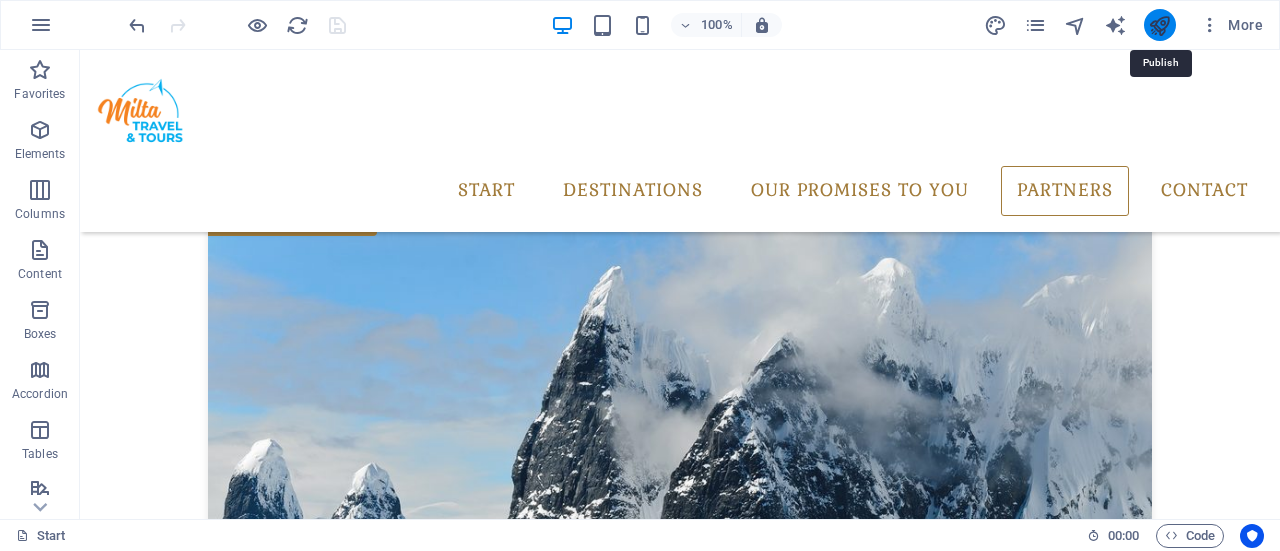 click at bounding box center (1159, 25) 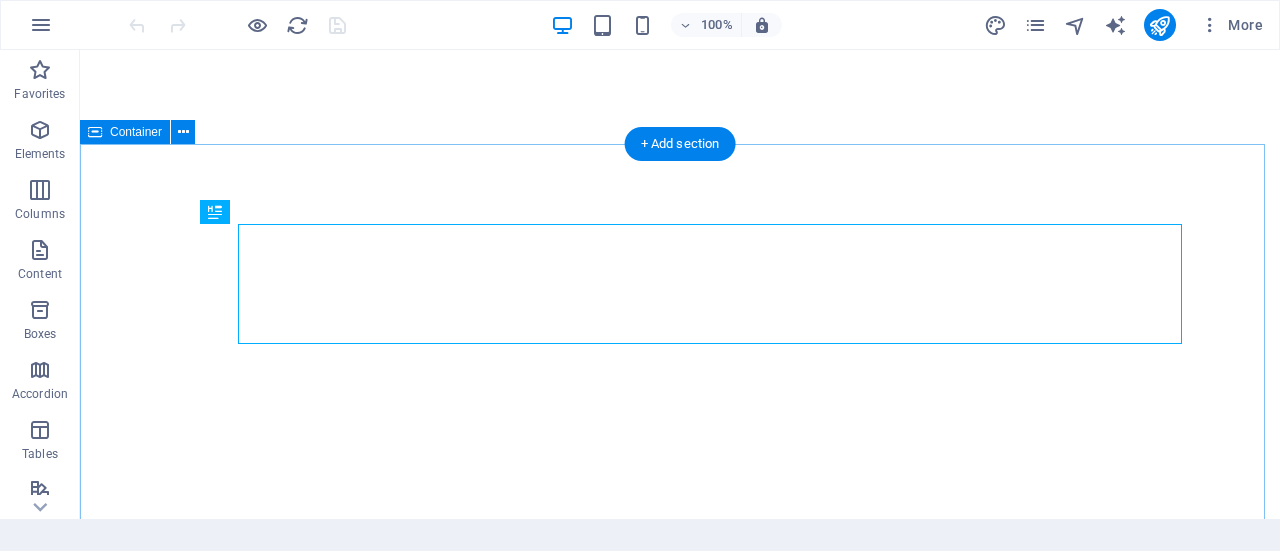 scroll, scrollTop: 0, scrollLeft: 0, axis: both 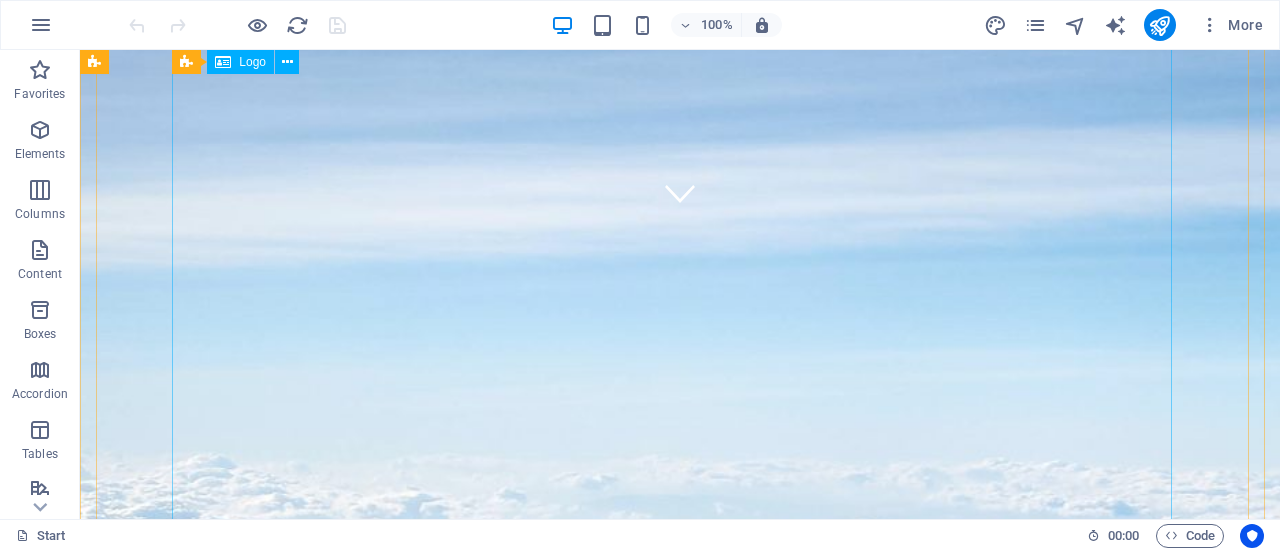 click at bounding box center (680, 1935) 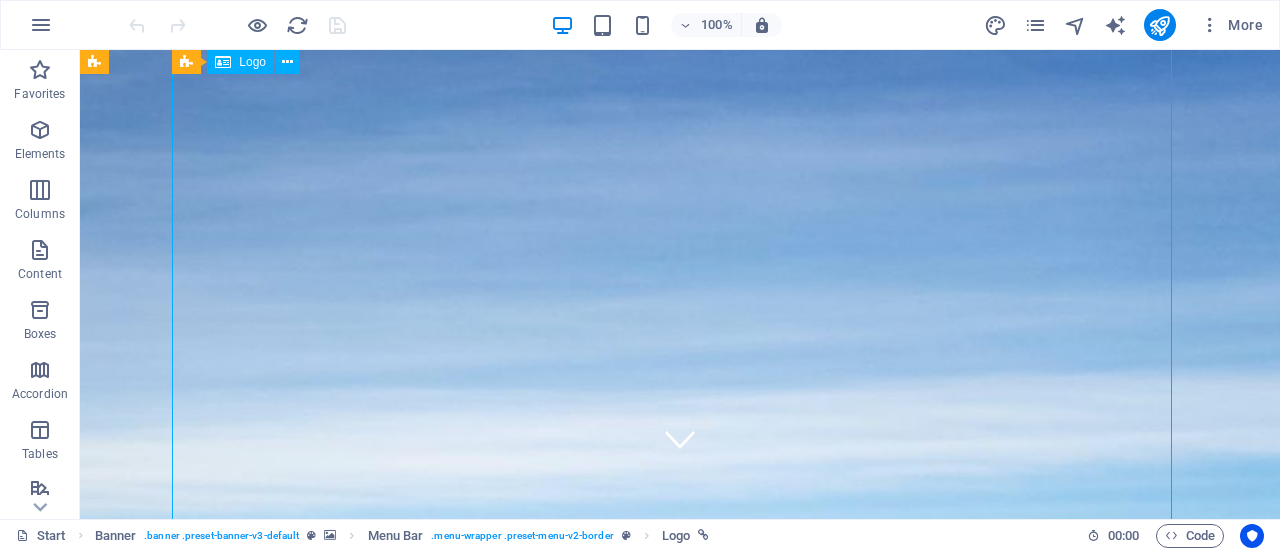 scroll, scrollTop: 0, scrollLeft: 0, axis: both 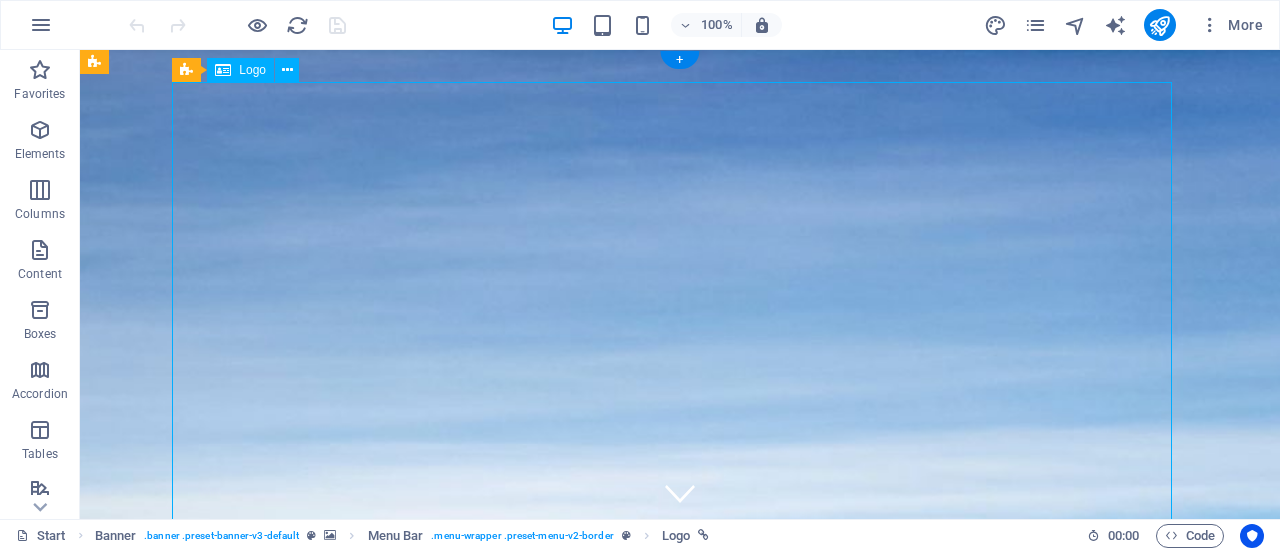 click at bounding box center [680, 2235] 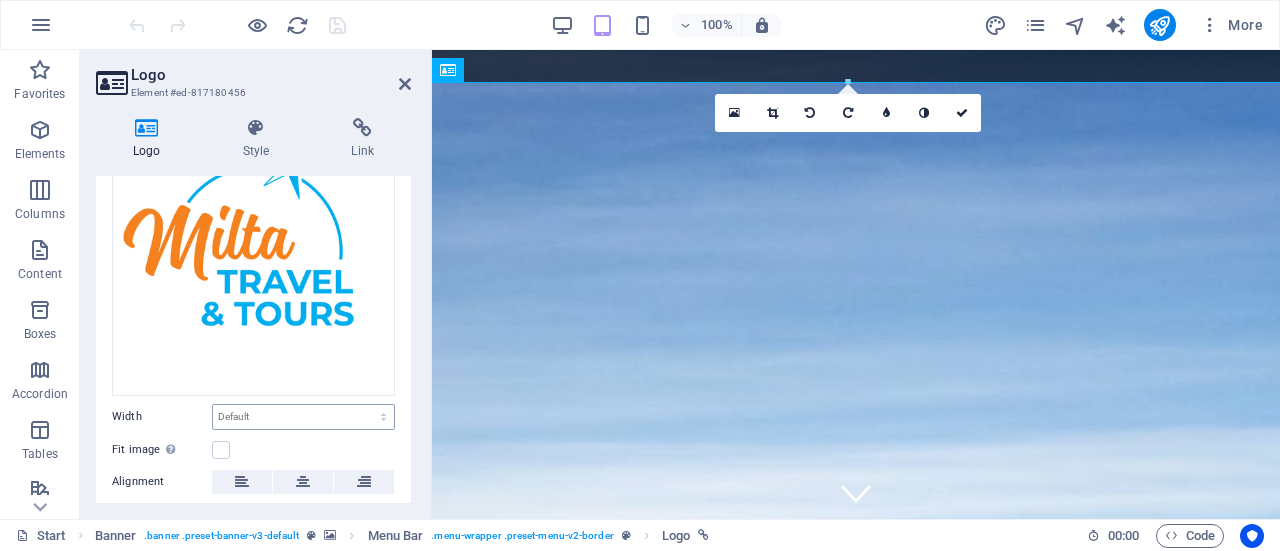 scroll, scrollTop: 200, scrollLeft: 0, axis: vertical 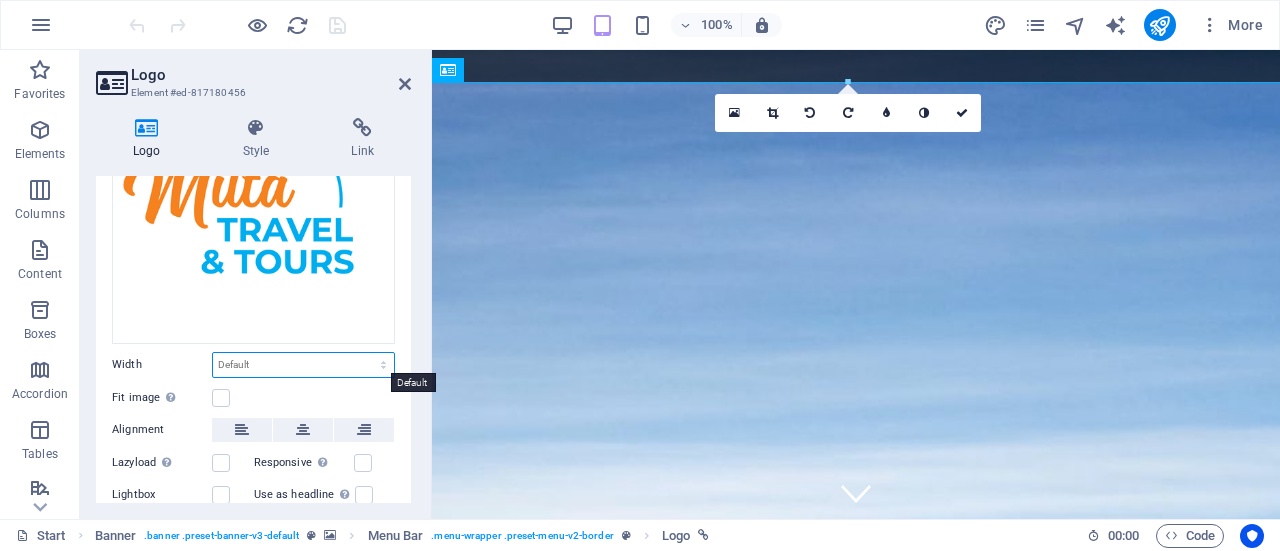 click on "Default auto px rem % em vh vw" at bounding box center [303, 365] 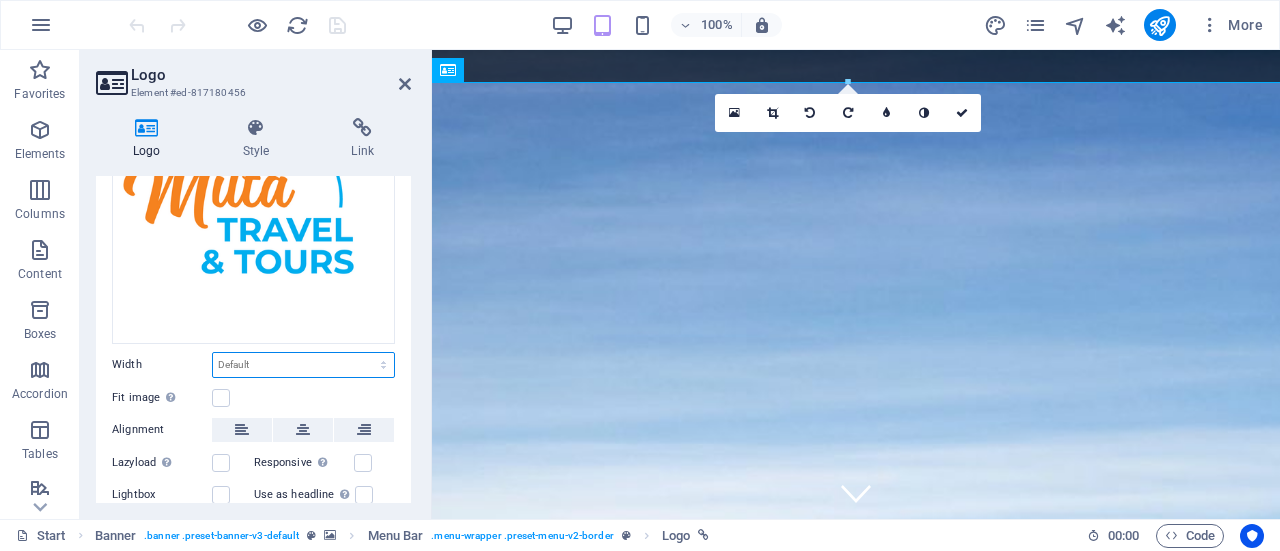 select on "%" 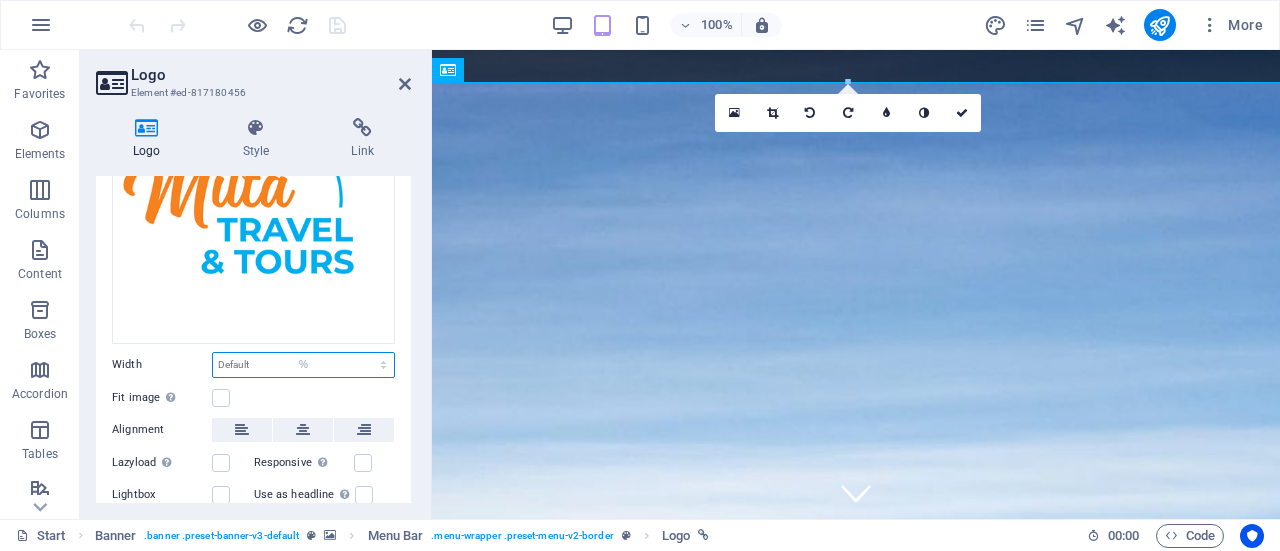 click on "Default auto px rem % em vh vw" at bounding box center [303, 365] 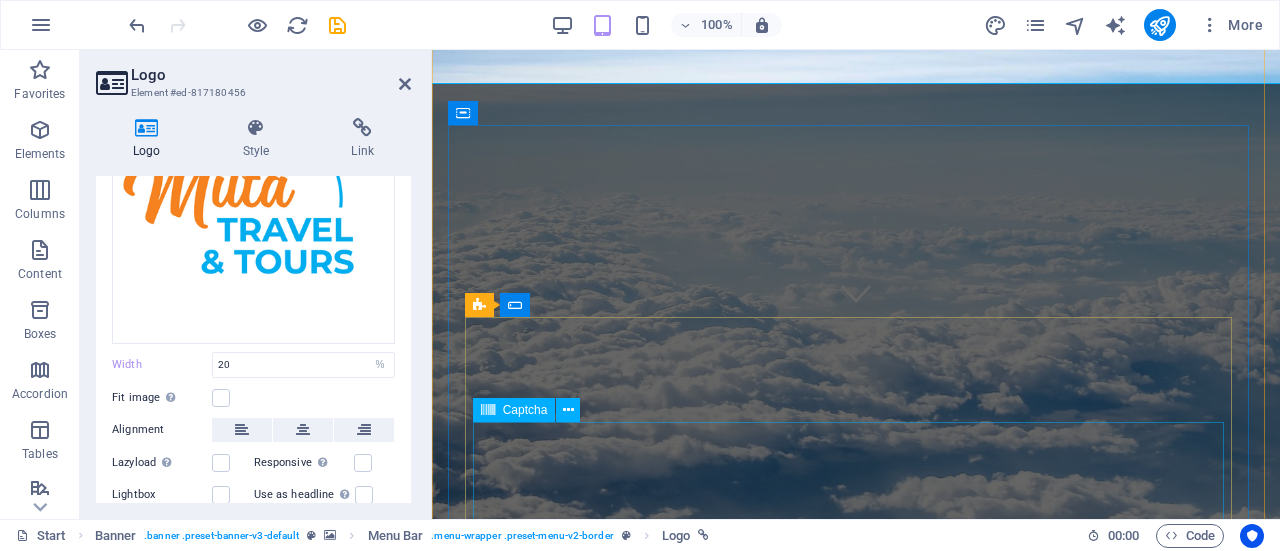 scroll, scrollTop: 0, scrollLeft: 0, axis: both 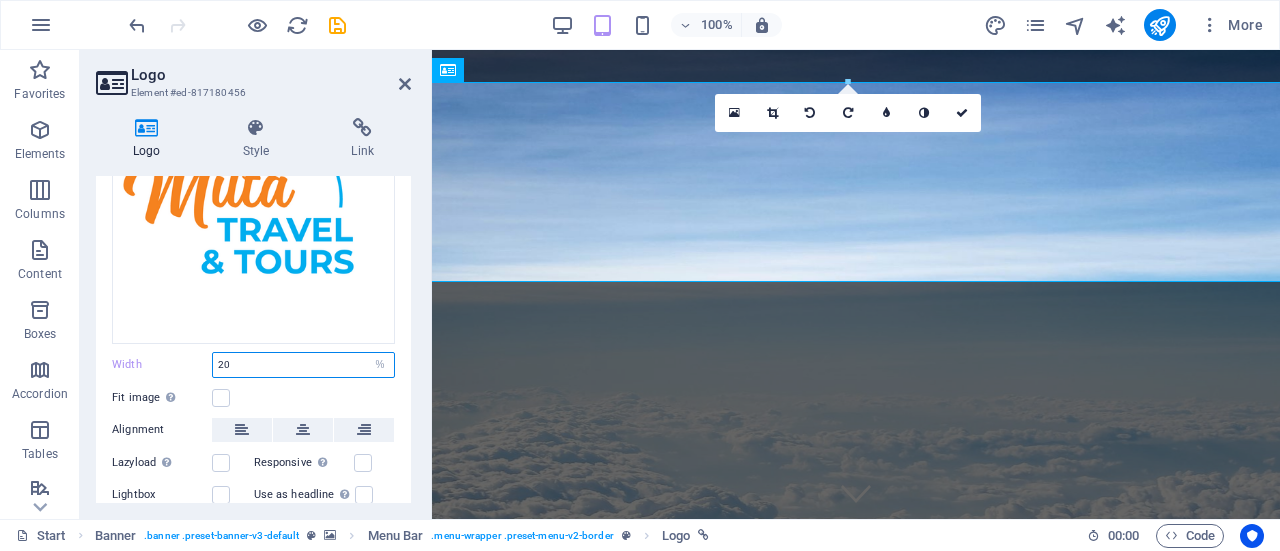 click on "20" at bounding box center [303, 365] 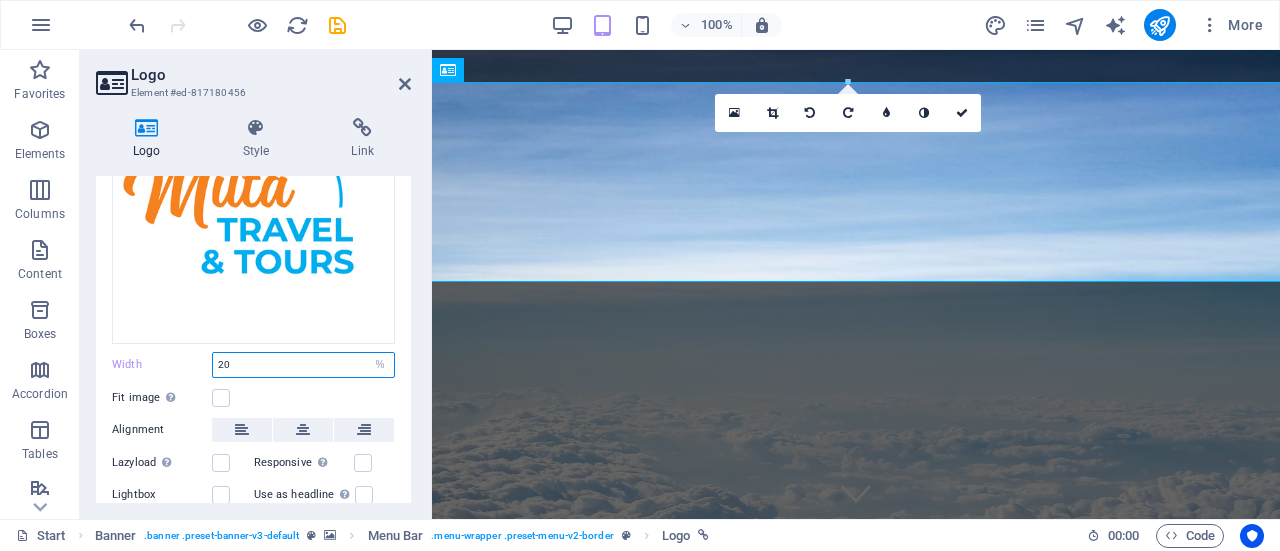 type on "2" 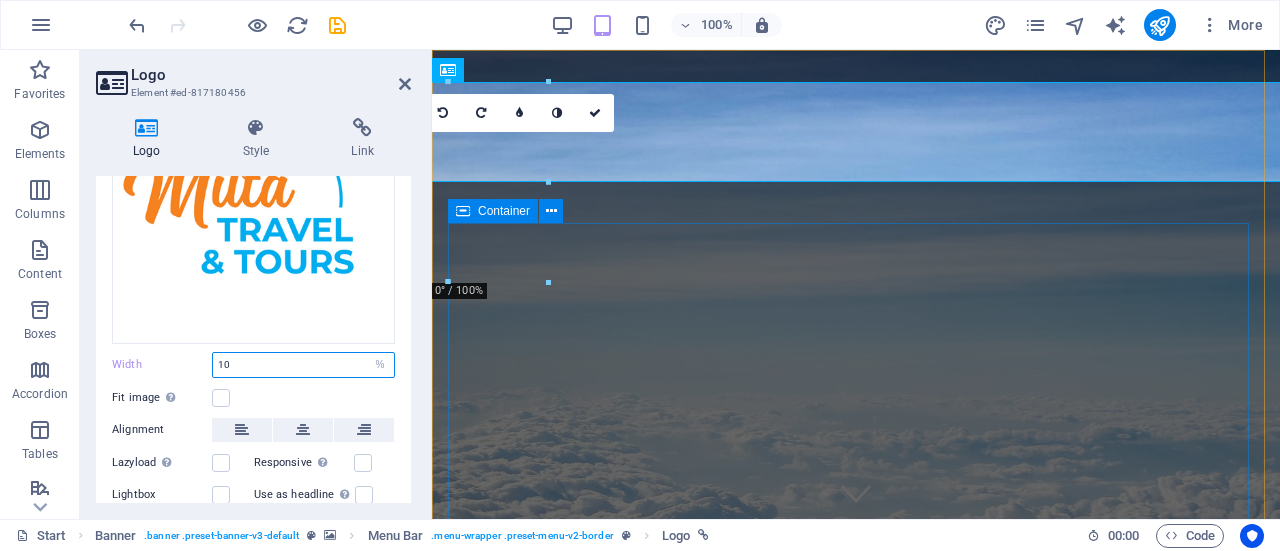 type on "10" 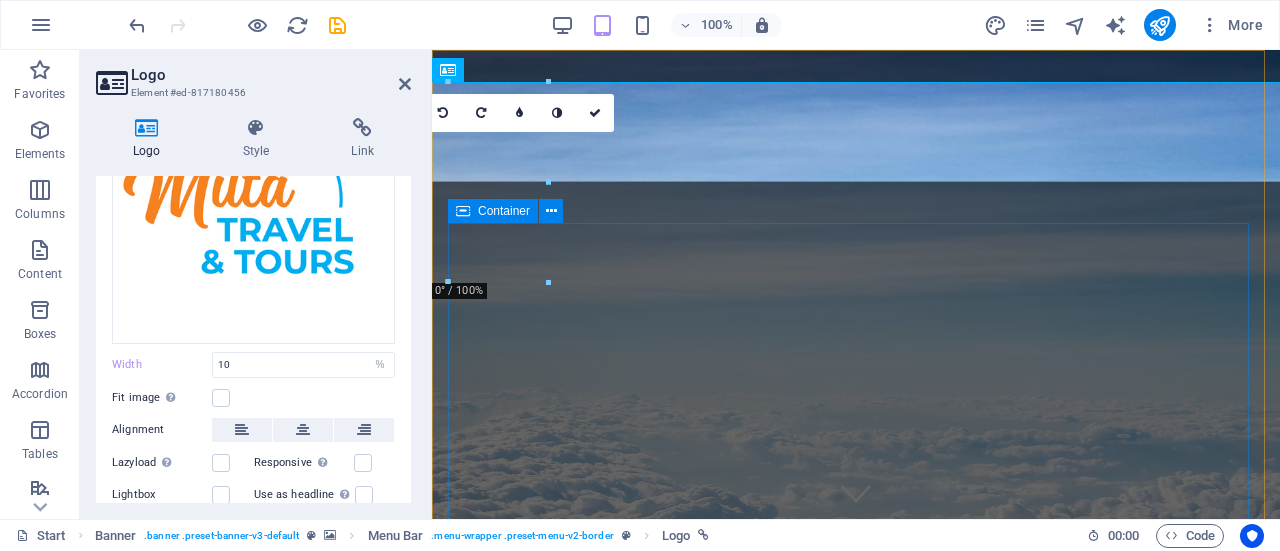 click on "No destination  is too far away
Destination
Maldives
Antarctica
China
Submit   I have read and understand the privacy policy. Unreadable? Load new" at bounding box center [856, 1337] 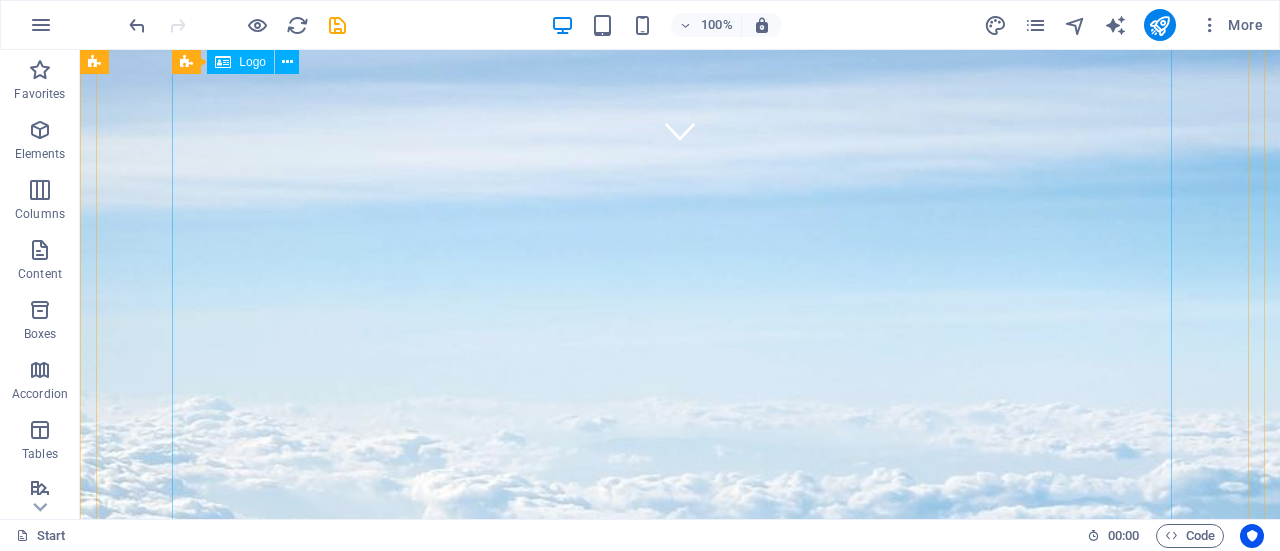 scroll, scrollTop: 300, scrollLeft: 0, axis: vertical 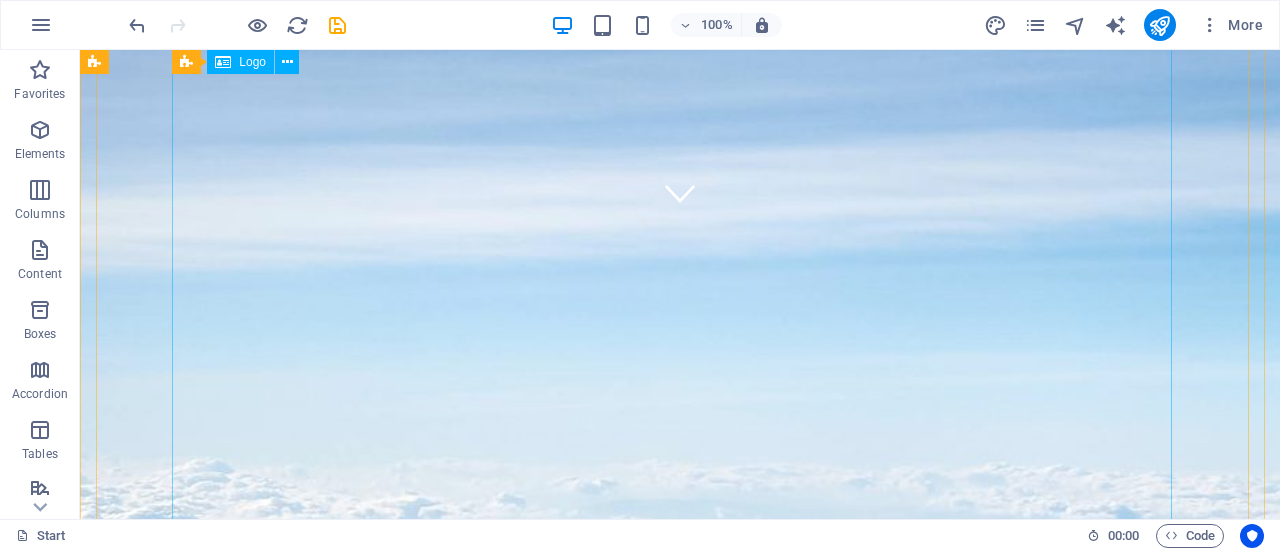 click at bounding box center [680, 1945] 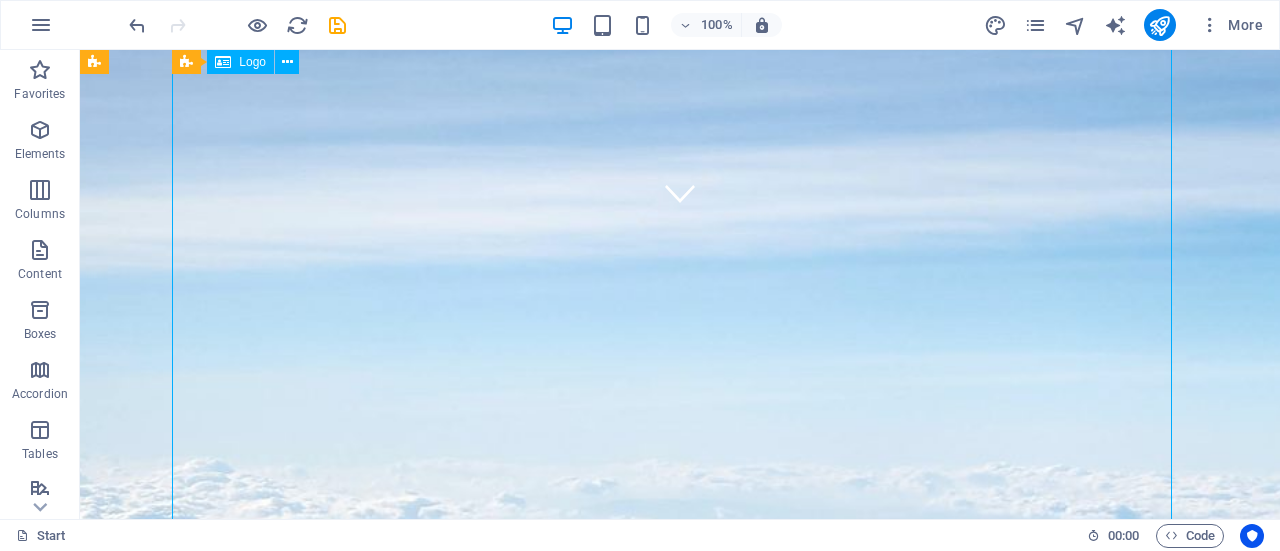 click at bounding box center (680, 1945) 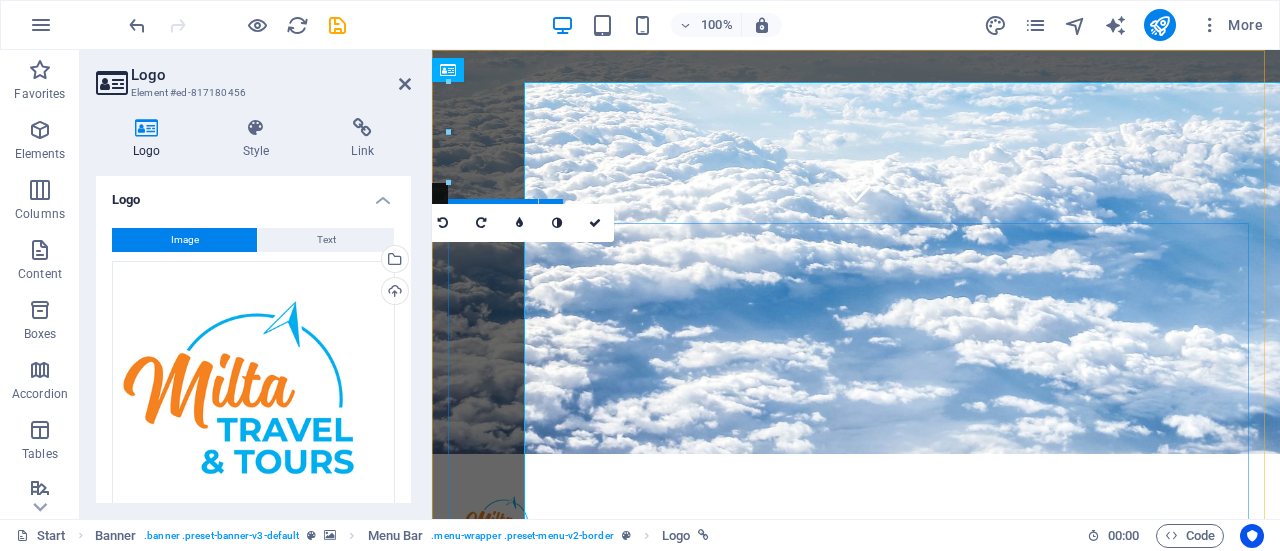 scroll, scrollTop: 0, scrollLeft: 0, axis: both 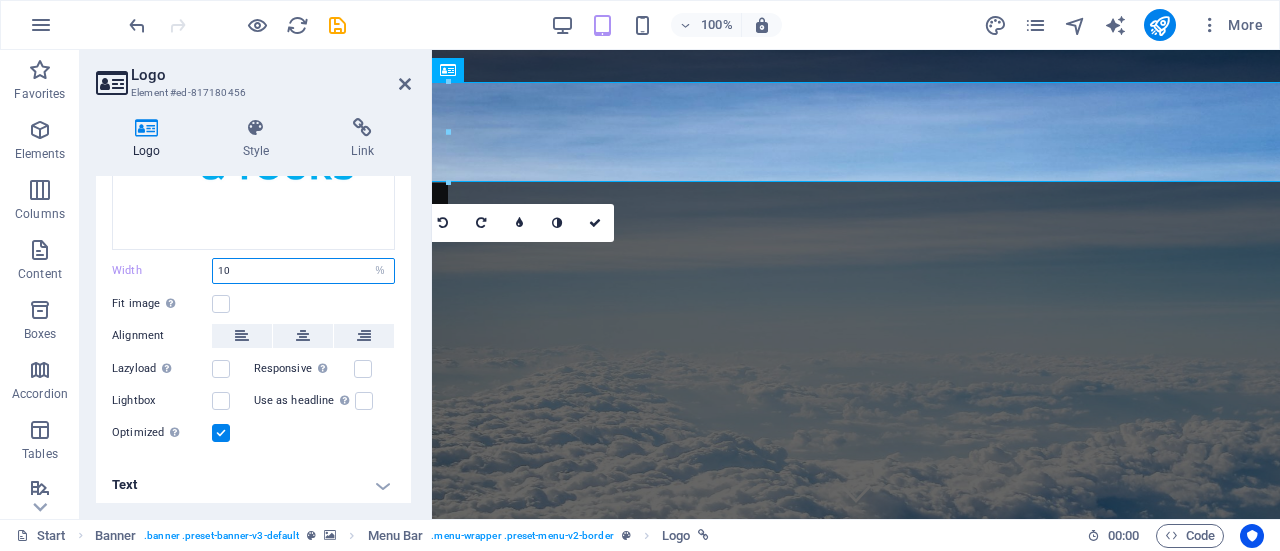 click on "10" at bounding box center (303, 271) 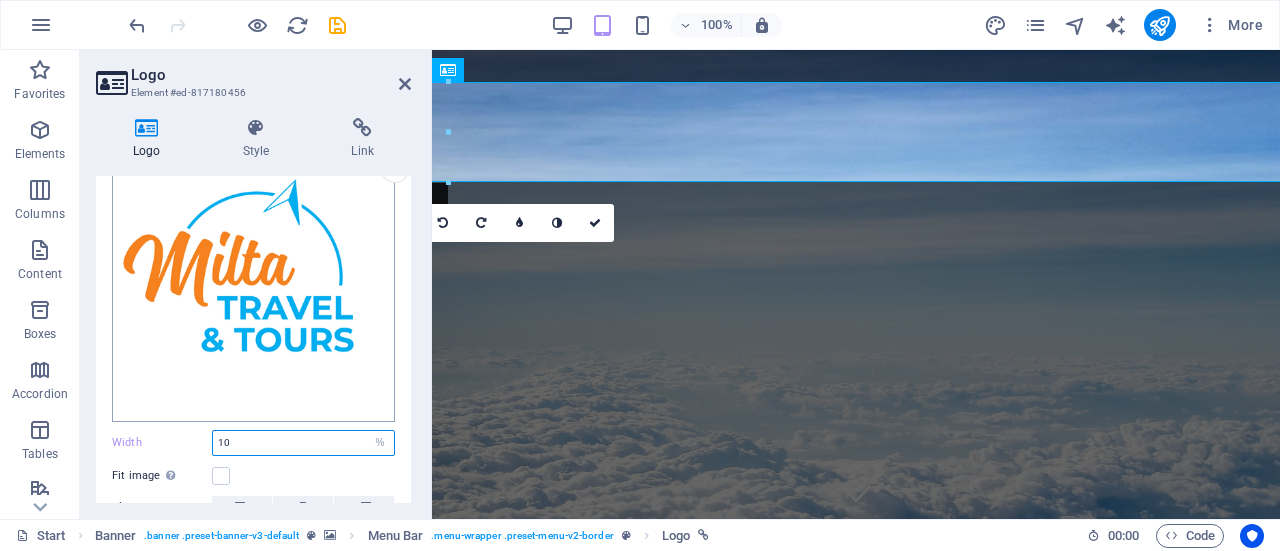 scroll, scrollTop: 0, scrollLeft: 0, axis: both 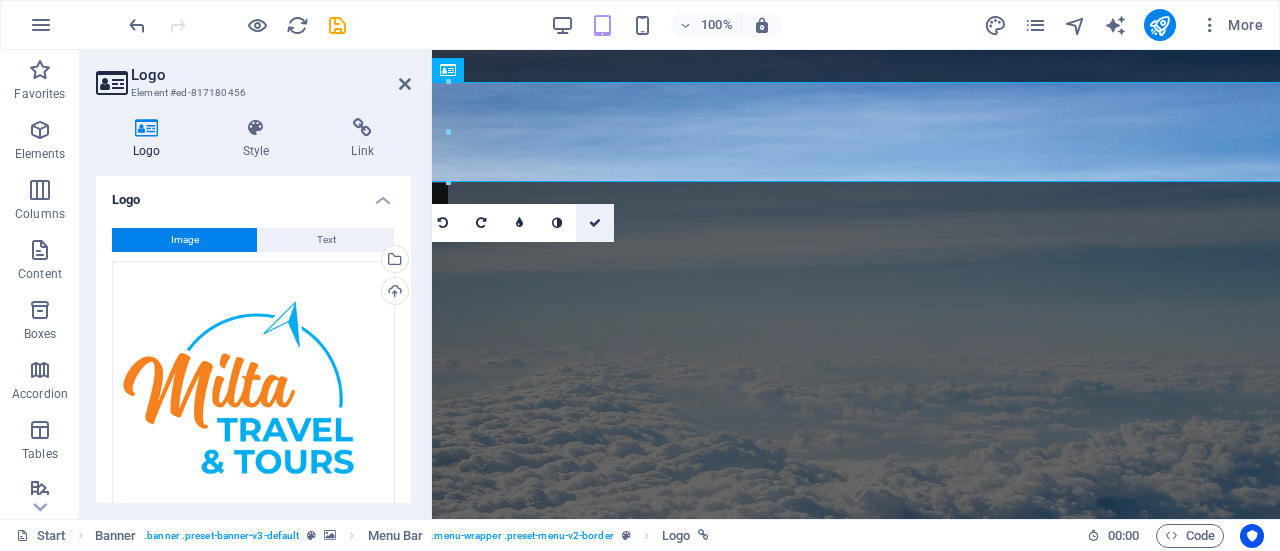 click at bounding box center [595, 223] 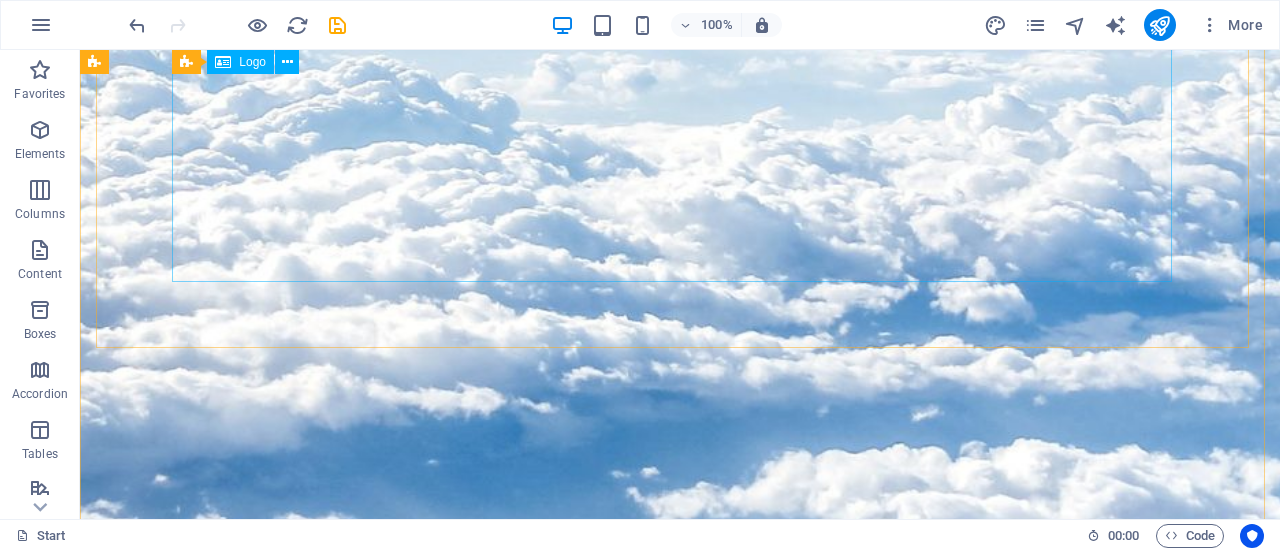 scroll, scrollTop: 800, scrollLeft: 0, axis: vertical 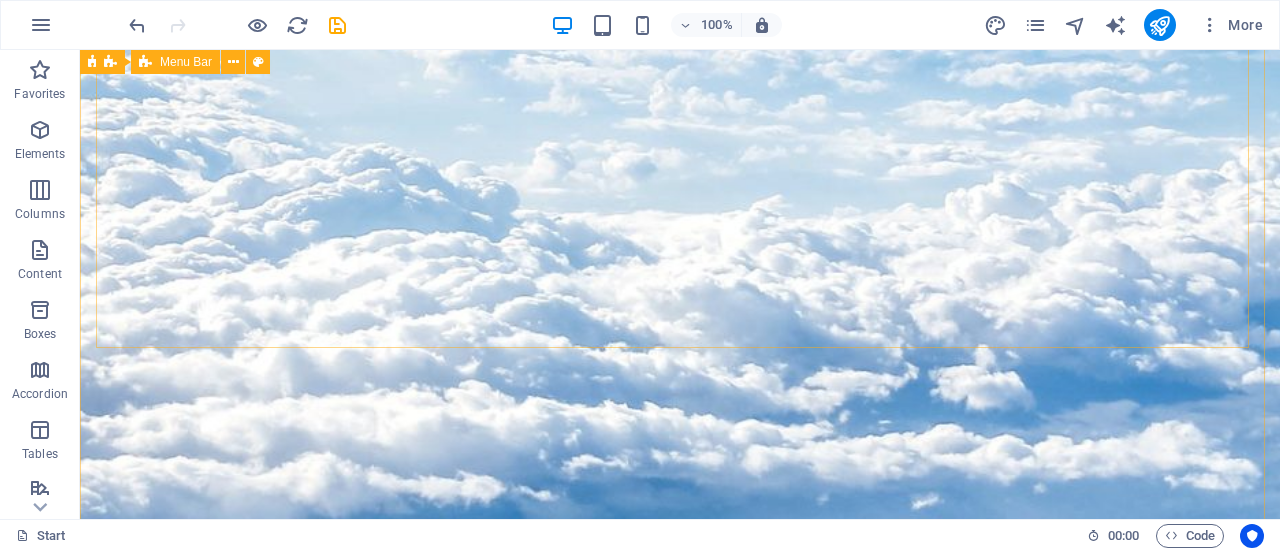 click on "Start Destinations Monthly Specials All Destinations Our promises to you Partners Contact" at bounding box center (680, 1460) 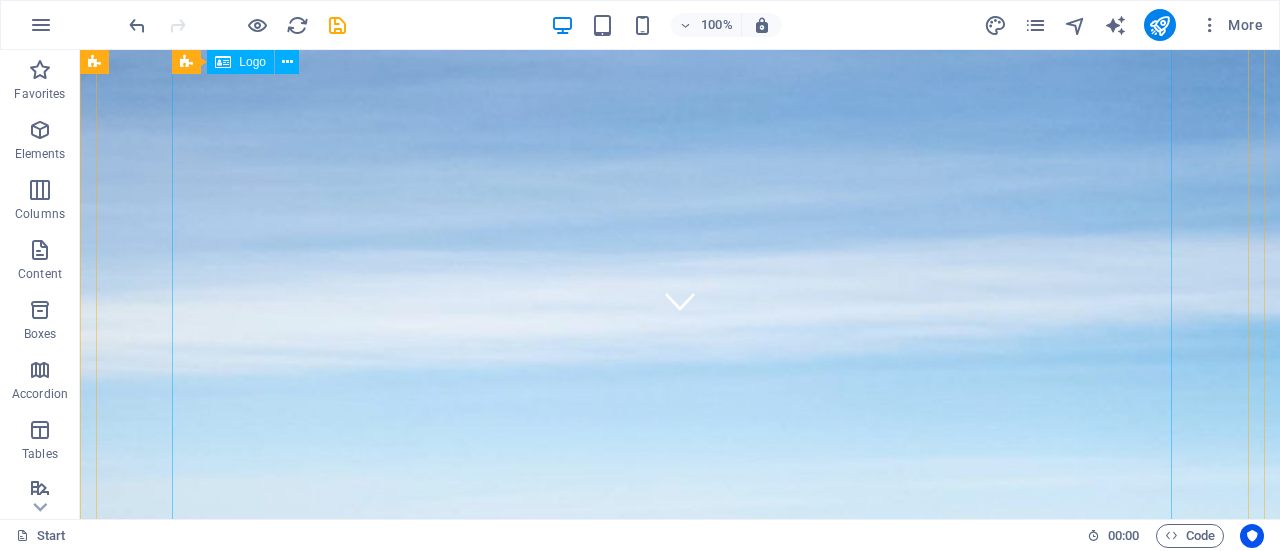 scroll, scrollTop: 100, scrollLeft: 0, axis: vertical 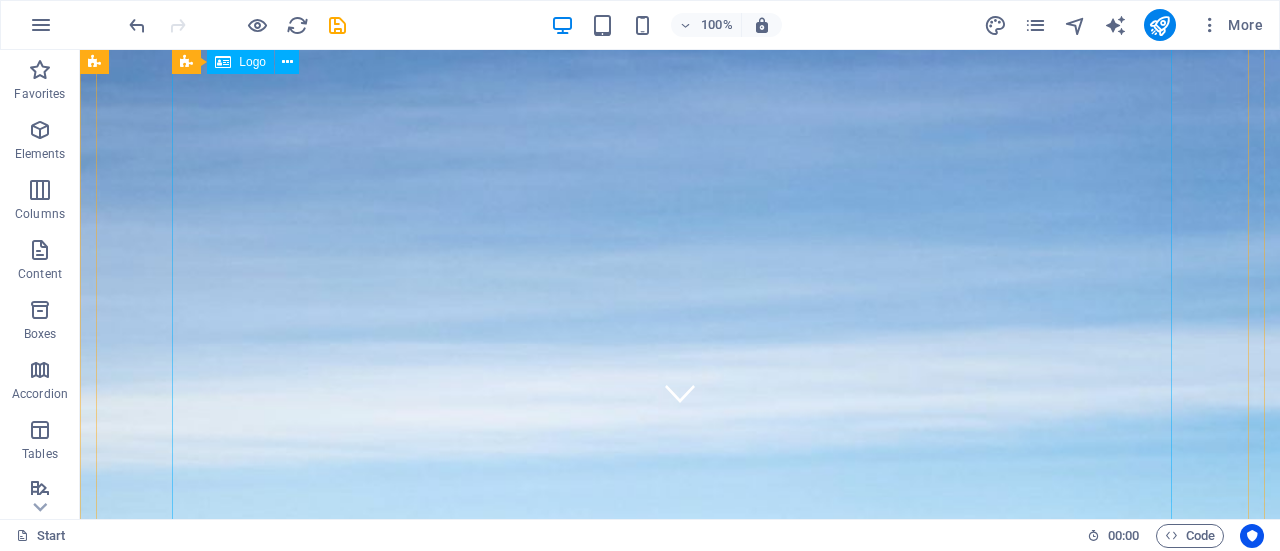 click at bounding box center [680, 2135] 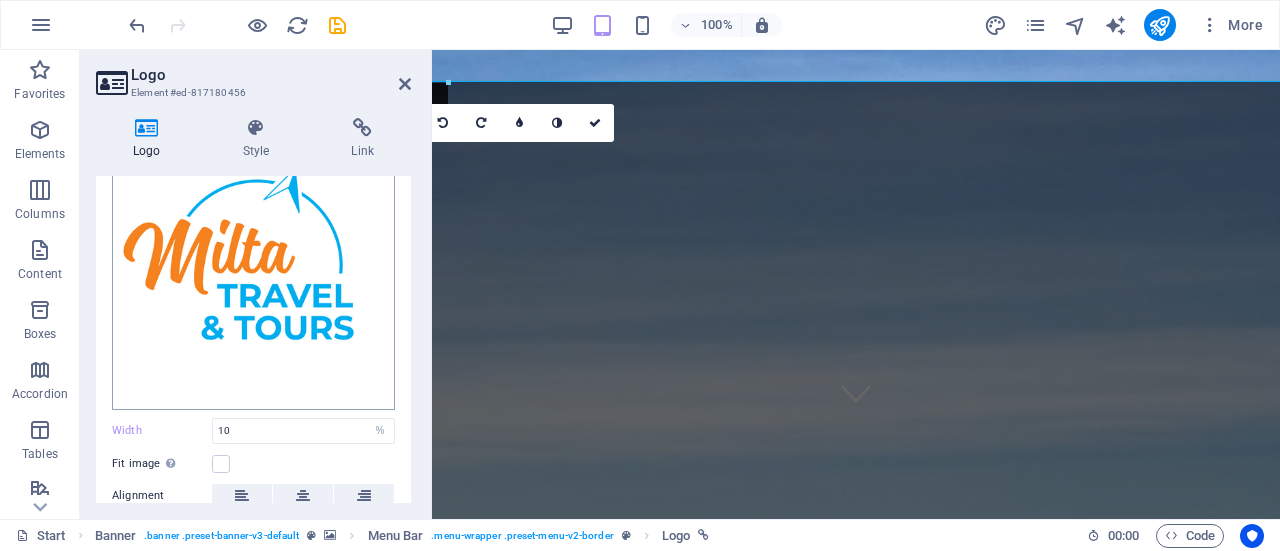 scroll, scrollTop: 200, scrollLeft: 0, axis: vertical 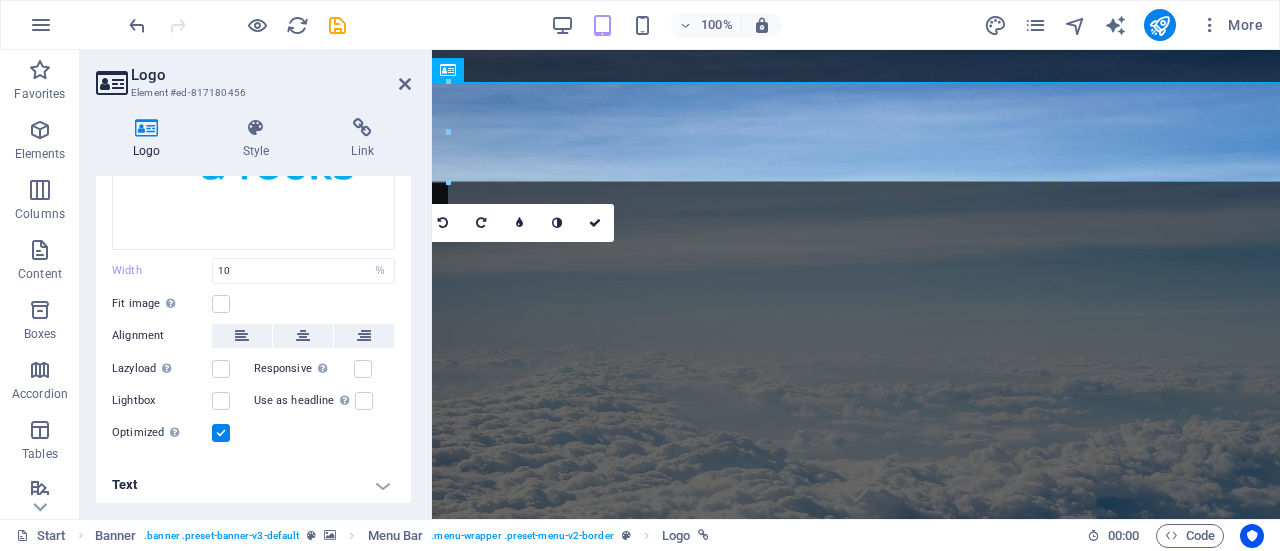 click on "Fit image Automatically fit image to a fixed width and height" at bounding box center [253, 304] 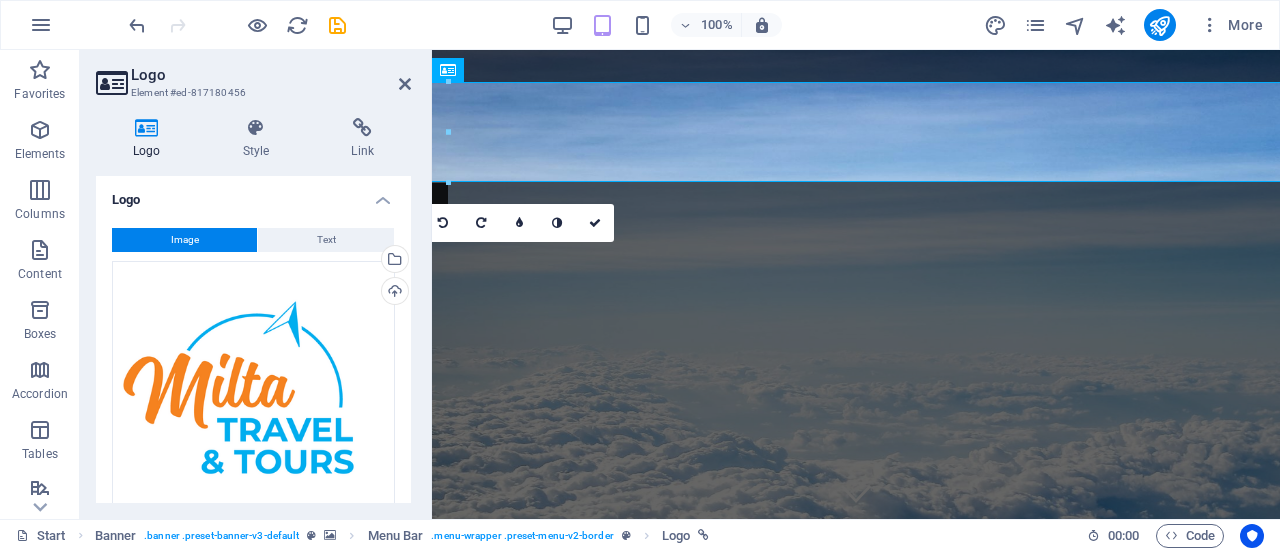 click on "Image" at bounding box center [184, 240] 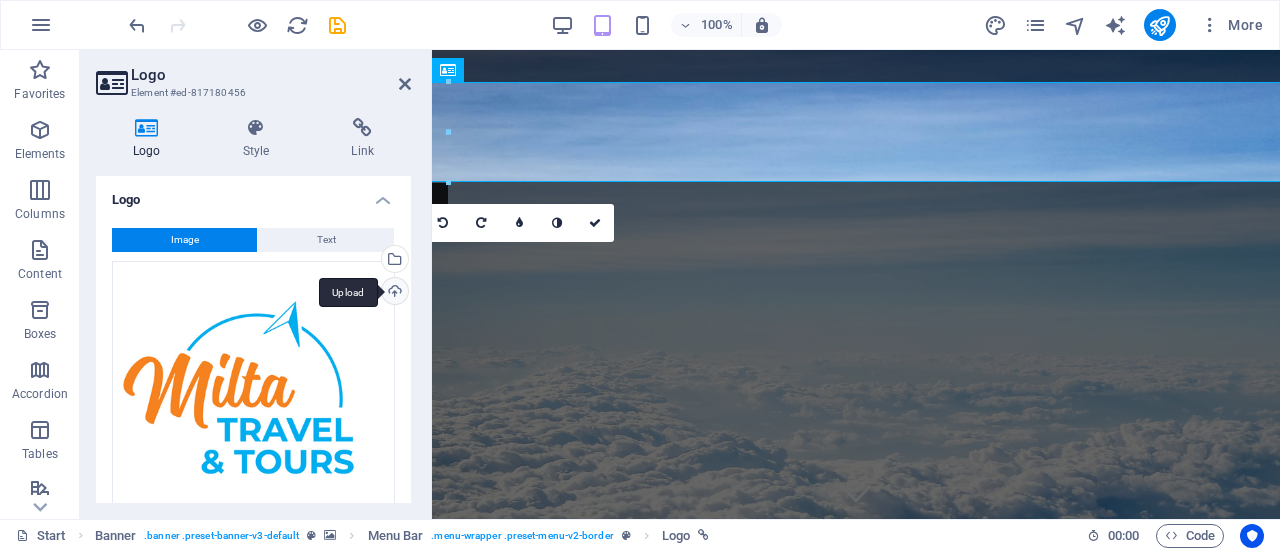 click on "Upload" at bounding box center [393, 293] 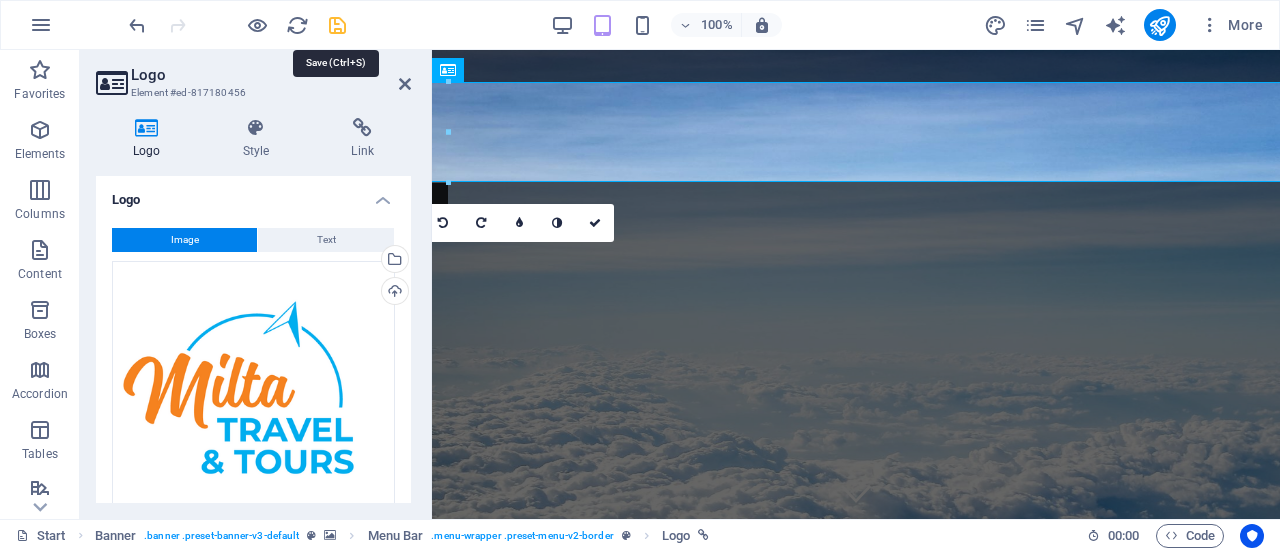 click at bounding box center [337, 25] 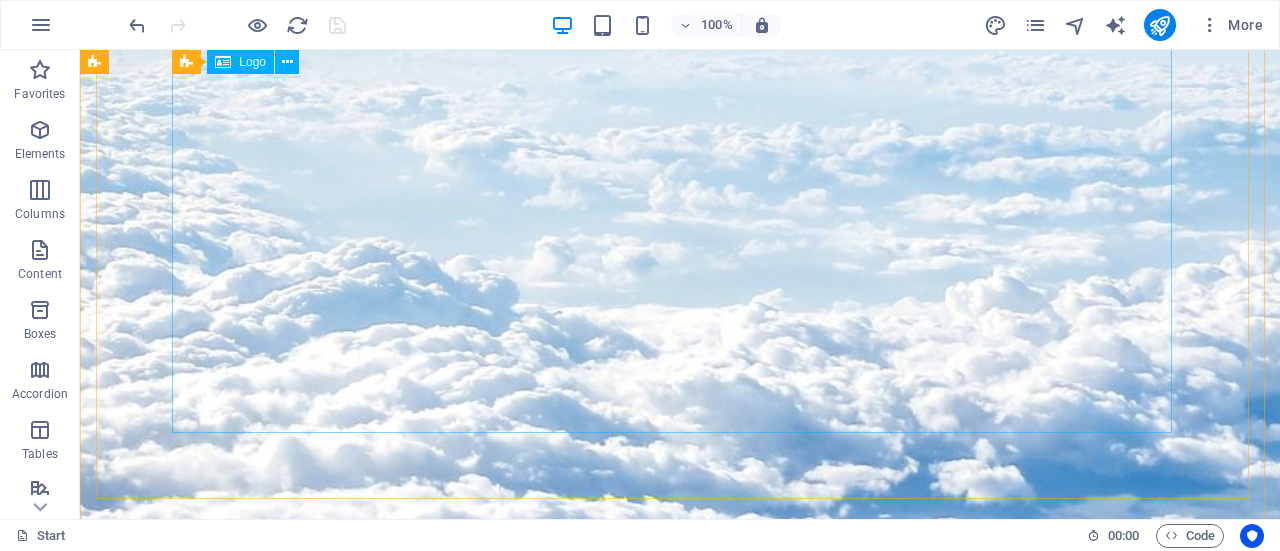 scroll, scrollTop: 800, scrollLeft: 0, axis: vertical 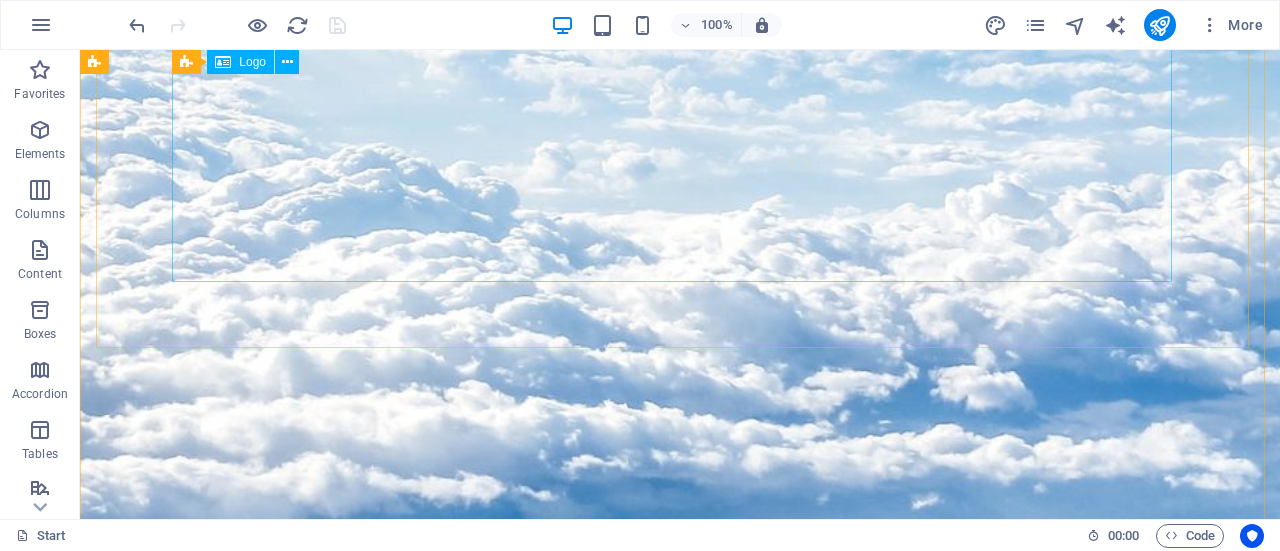 click at bounding box center [680, 1435] 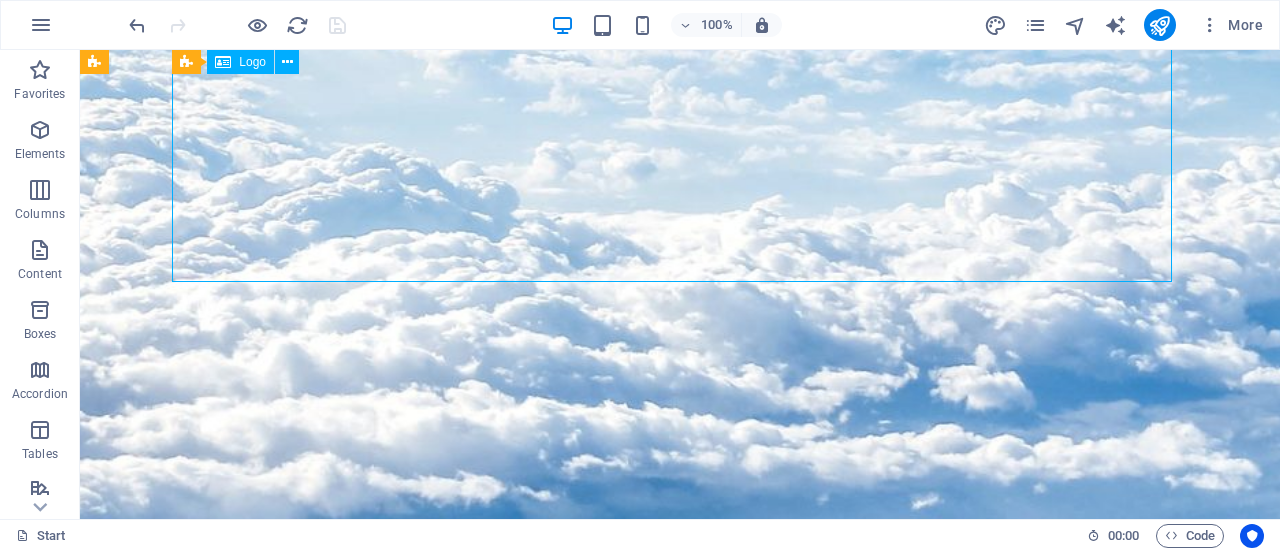 click at bounding box center [680, 1435] 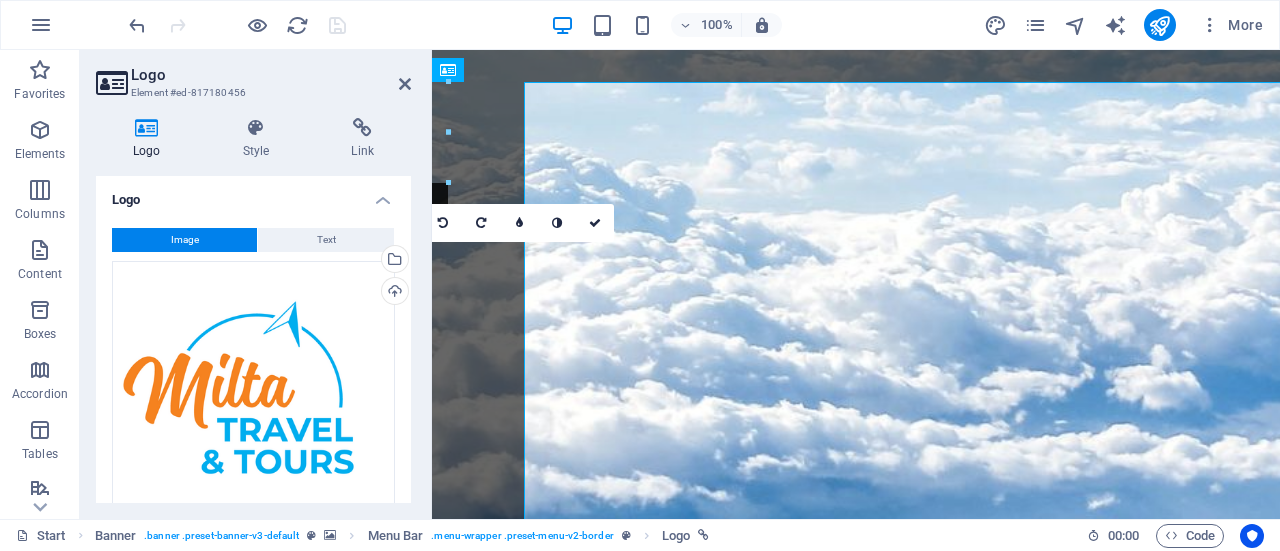 scroll, scrollTop: 0, scrollLeft: 0, axis: both 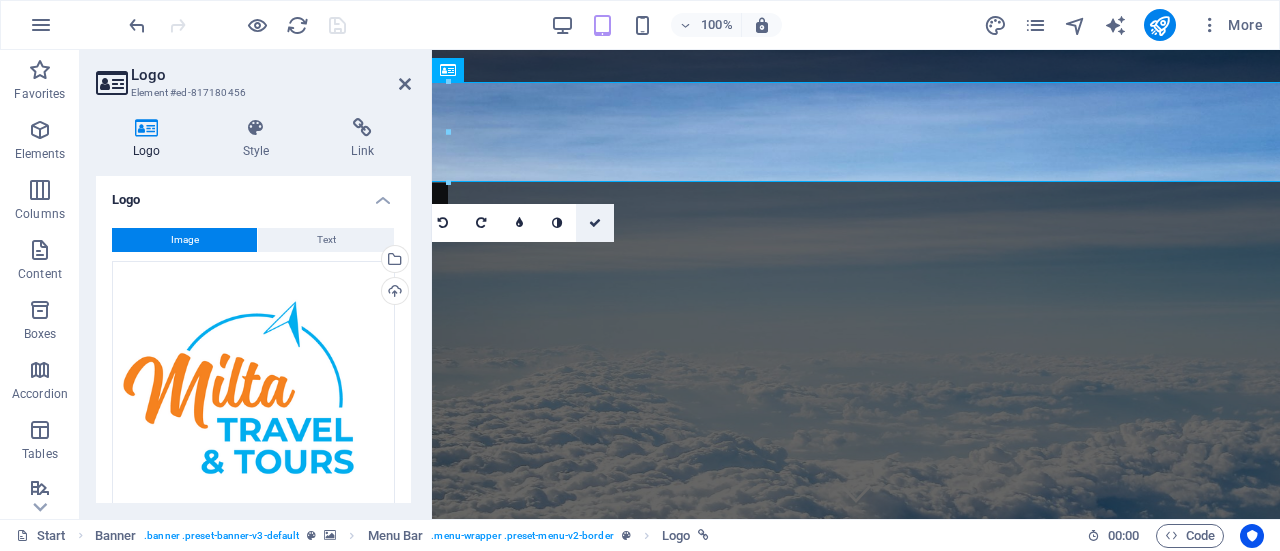 click at bounding box center (595, 223) 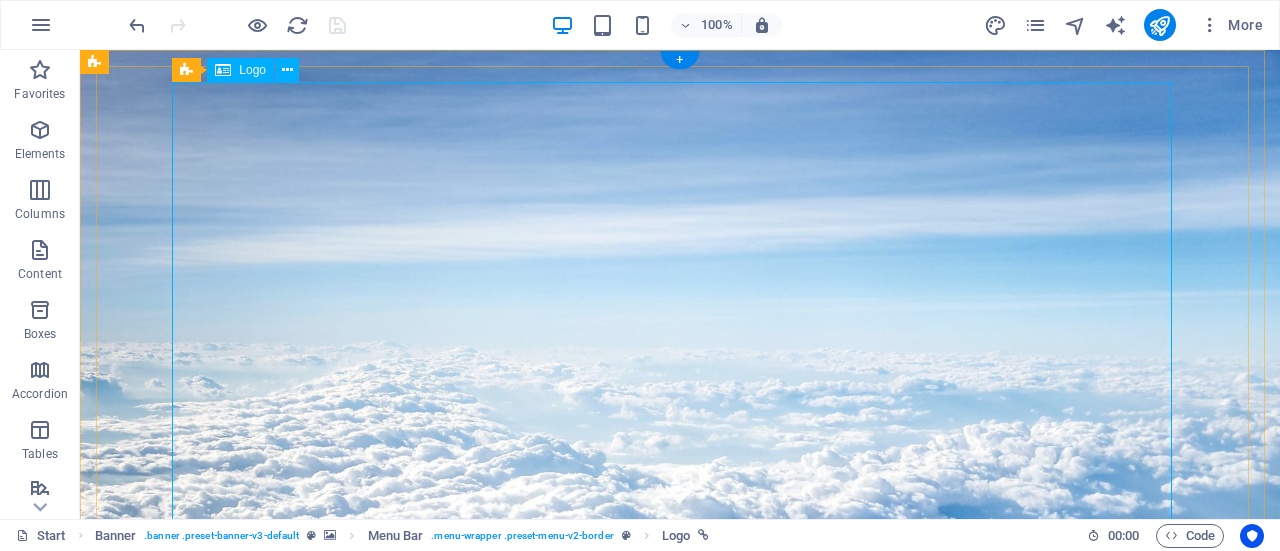 click at bounding box center (680, 1286) 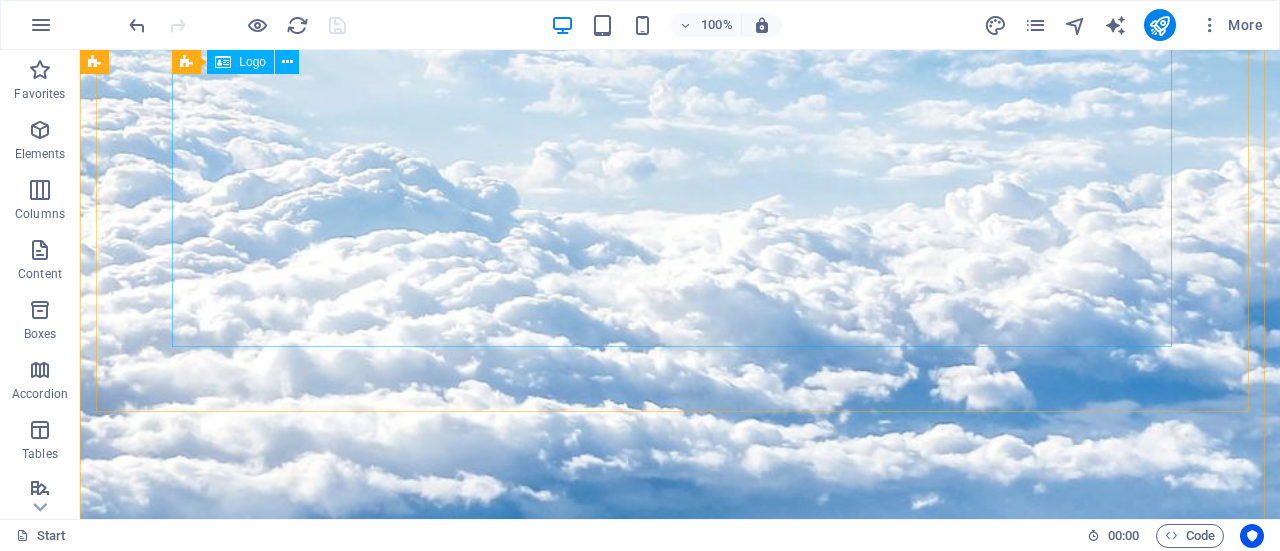 scroll, scrollTop: 700, scrollLeft: 0, axis: vertical 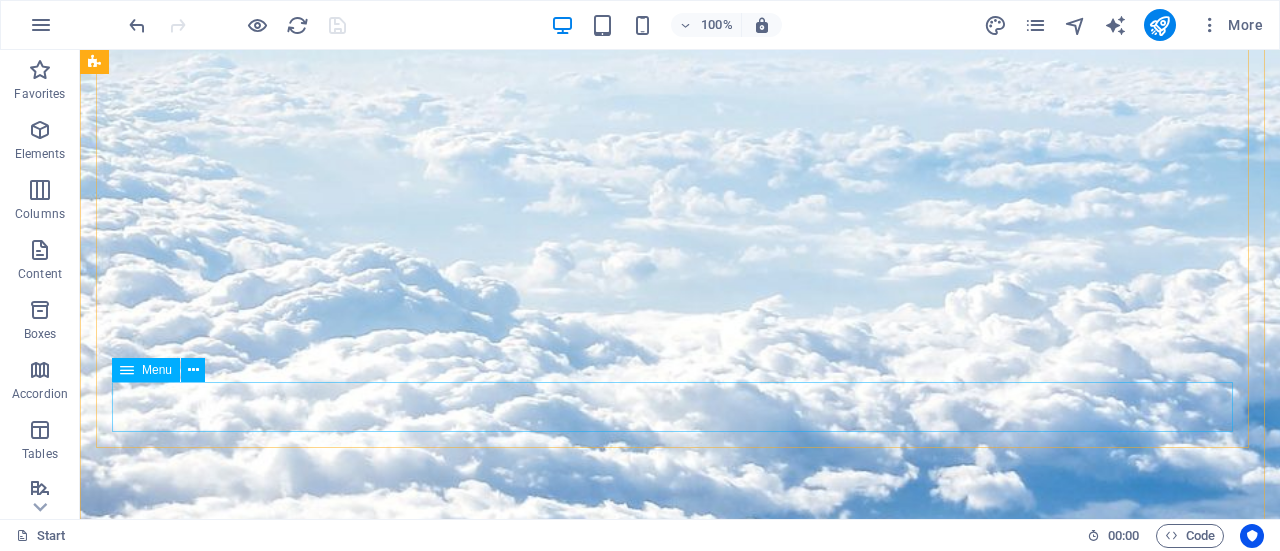 click on "Start Destinations Monthly Specials All Destinations Our promises to you Partners Contact" at bounding box center (680, 2060) 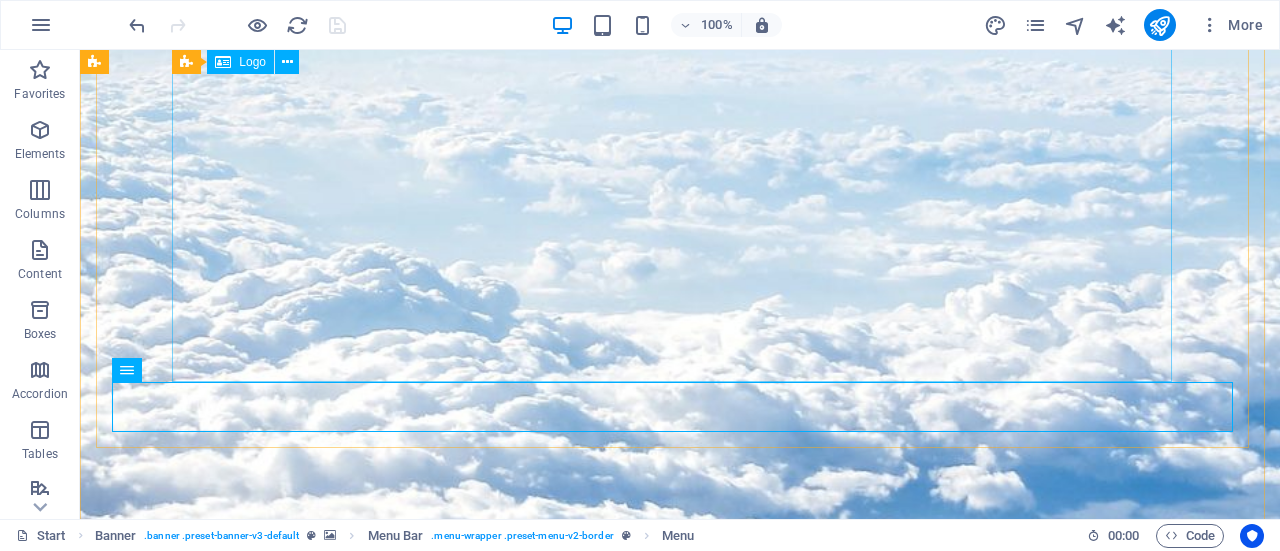 click at bounding box center [680, 1535] 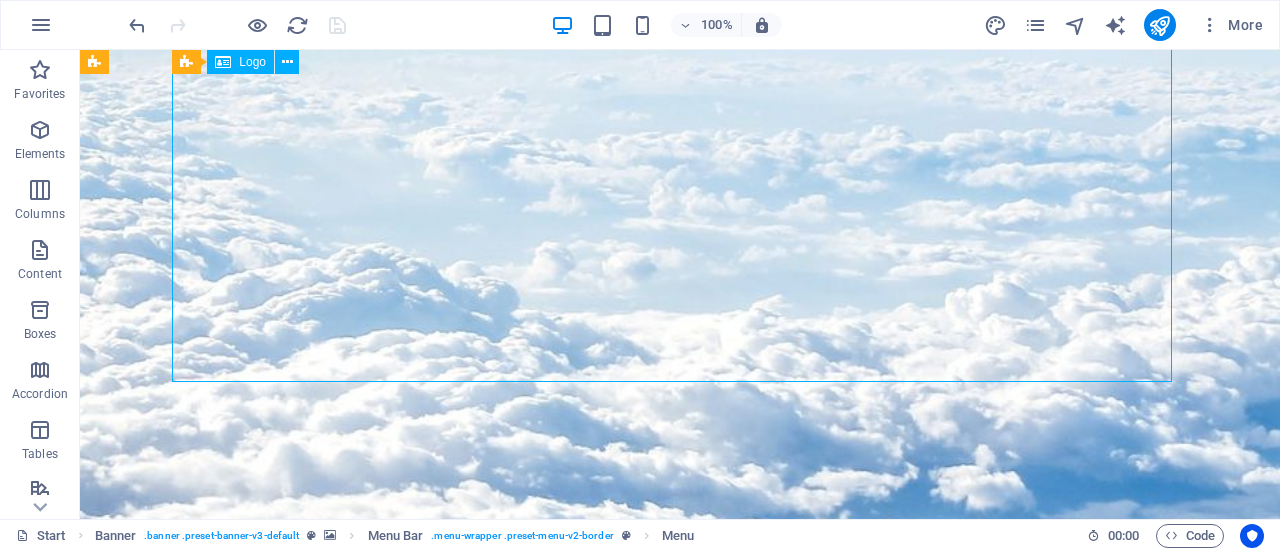 click at bounding box center (680, 1535) 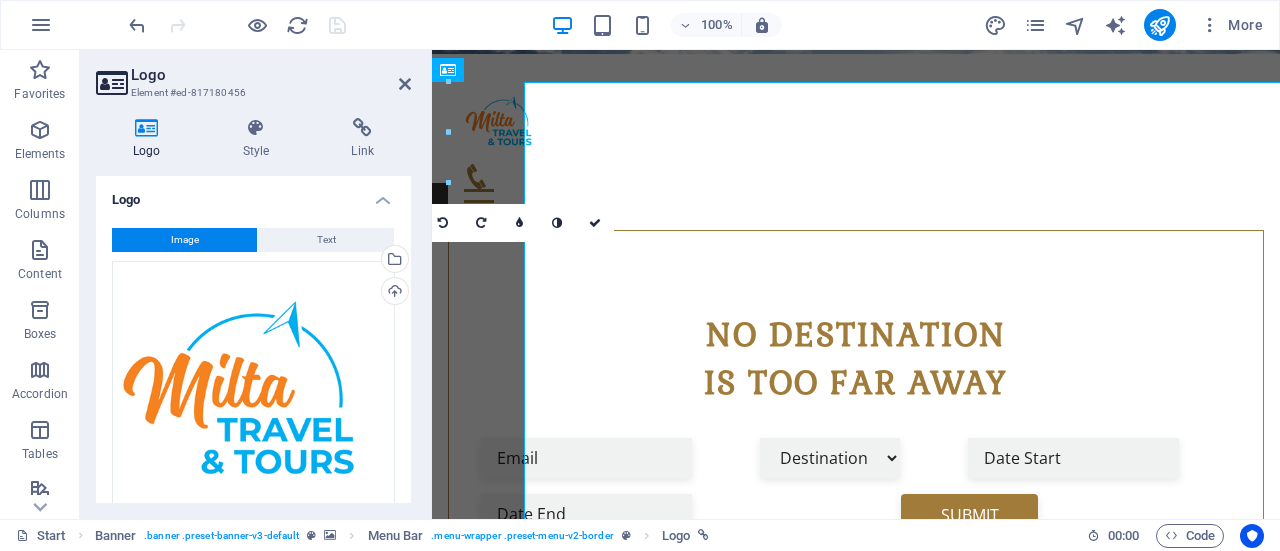 scroll, scrollTop: 0, scrollLeft: 0, axis: both 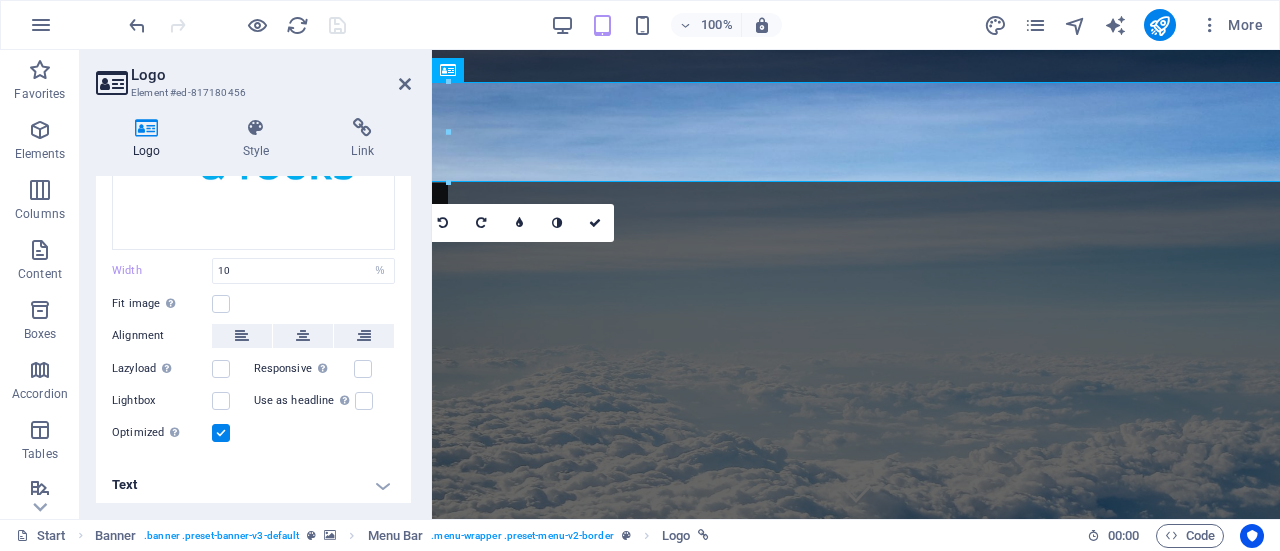 click on "Text" at bounding box center [253, 485] 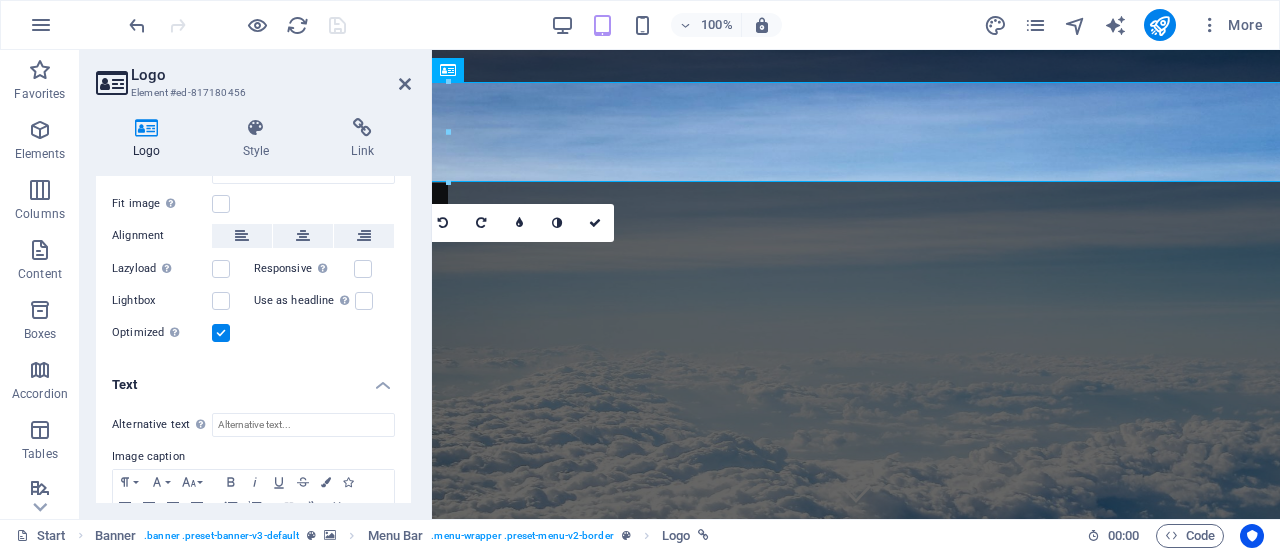 scroll, scrollTop: 482, scrollLeft: 0, axis: vertical 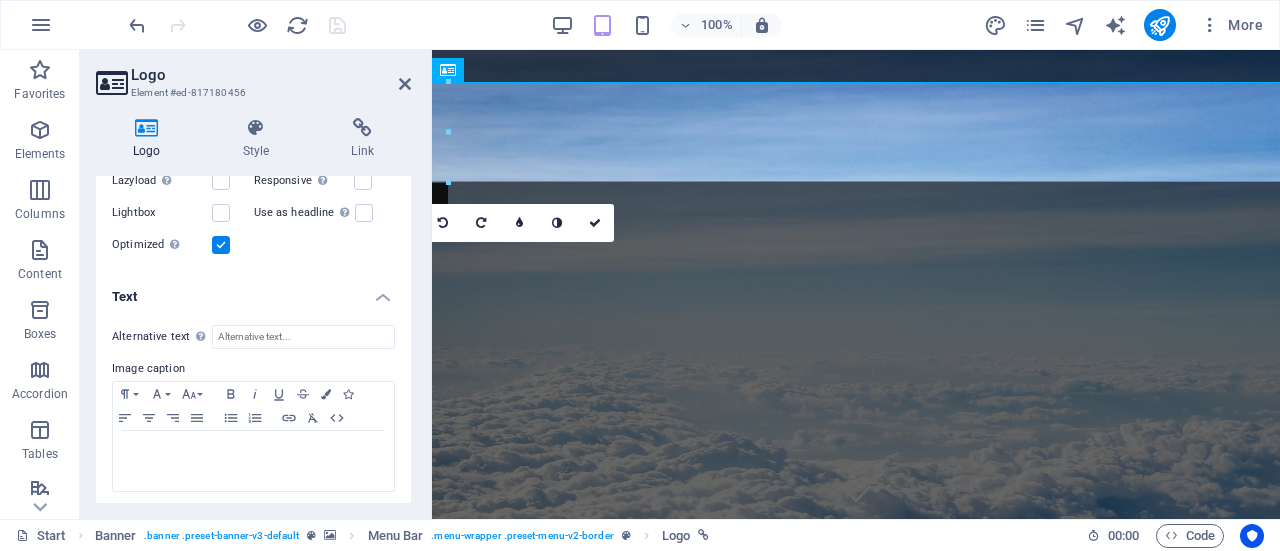 click on "Text" at bounding box center [253, 291] 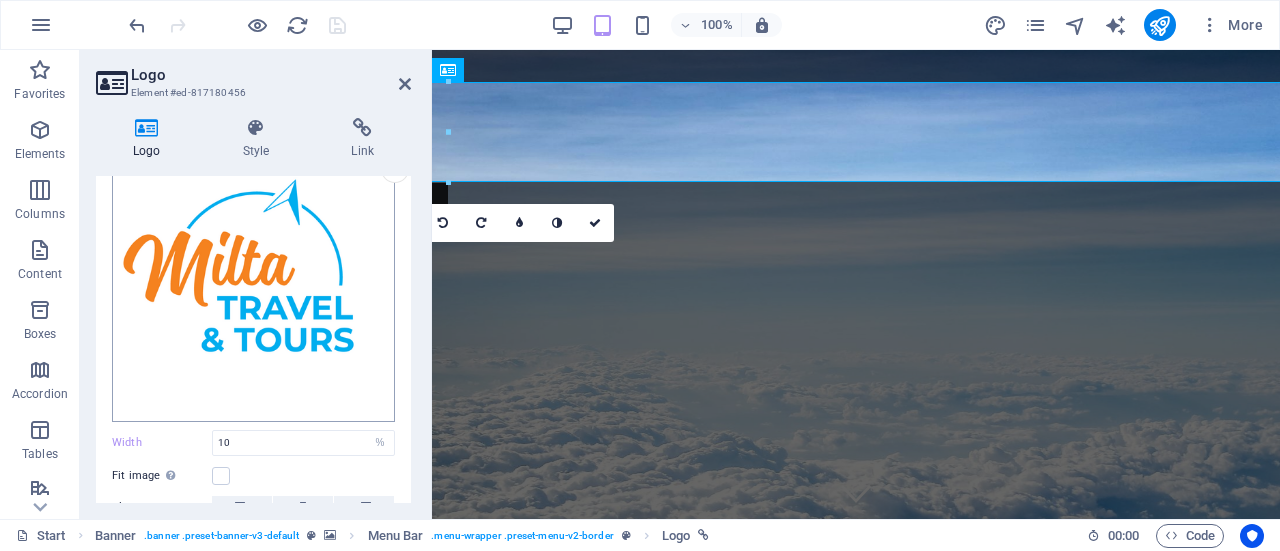 scroll, scrollTop: 0, scrollLeft: 0, axis: both 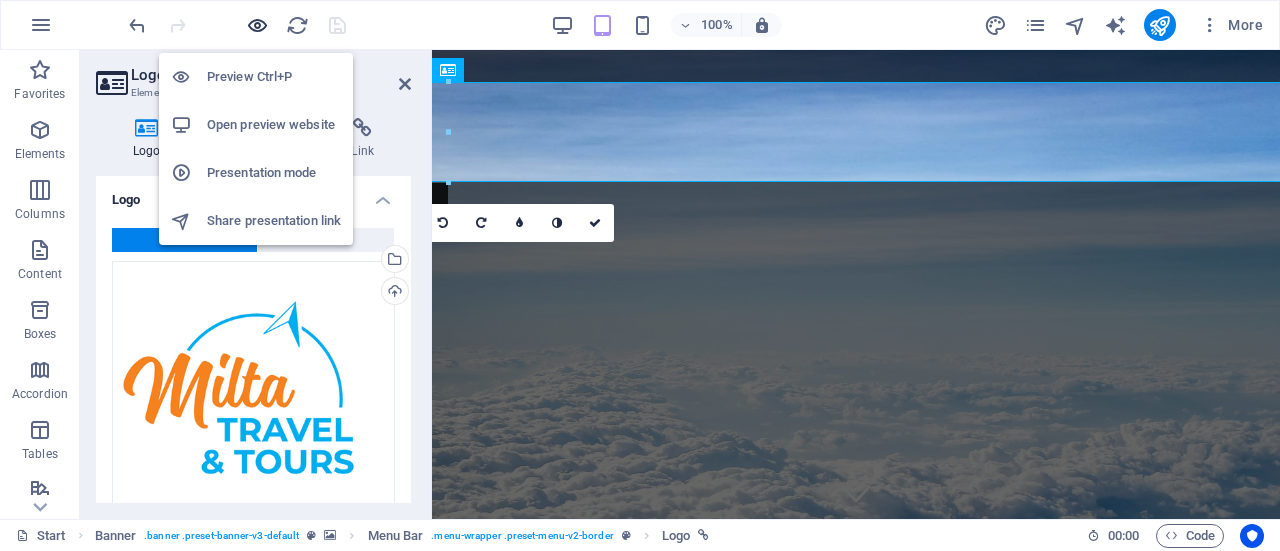 click at bounding box center [257, 25] 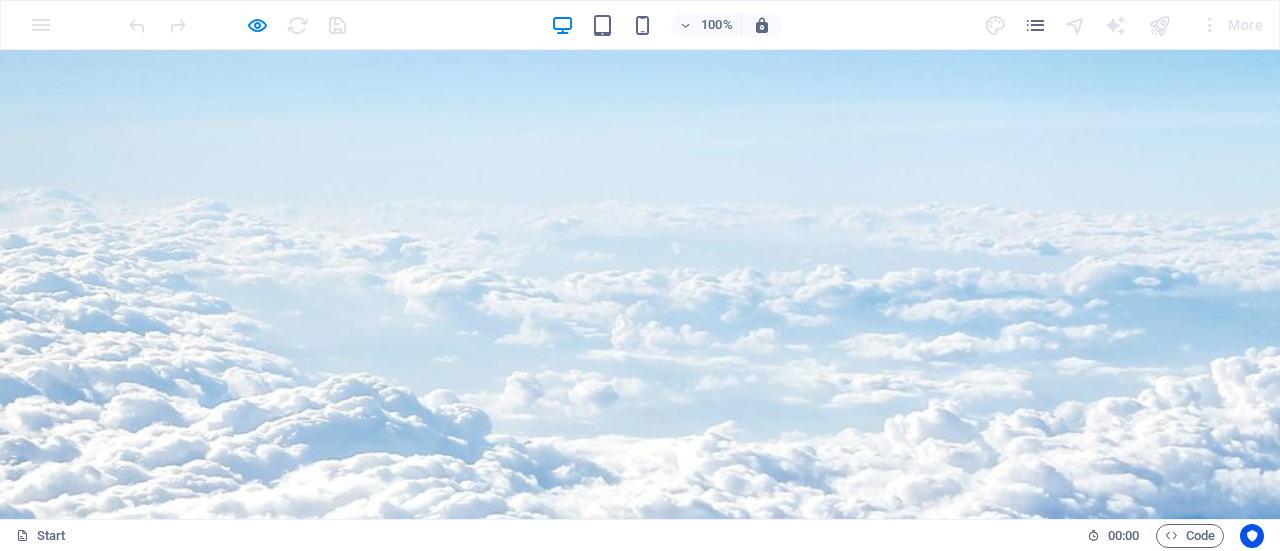 scroll, scrollTop: 0, scrollLeft: 0, axis: both 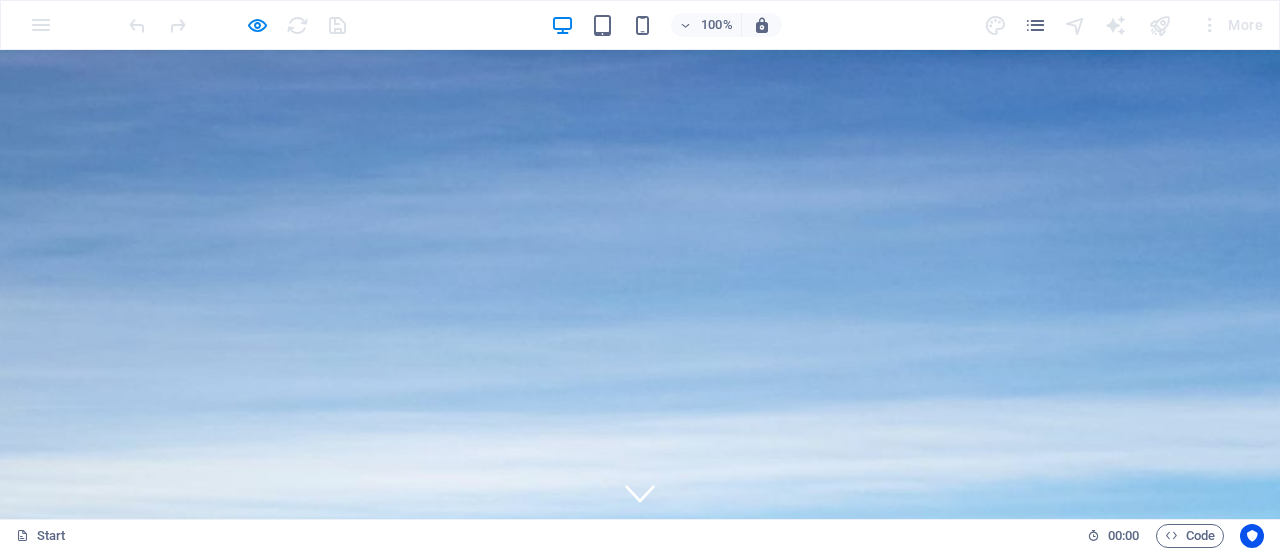 select on "%" 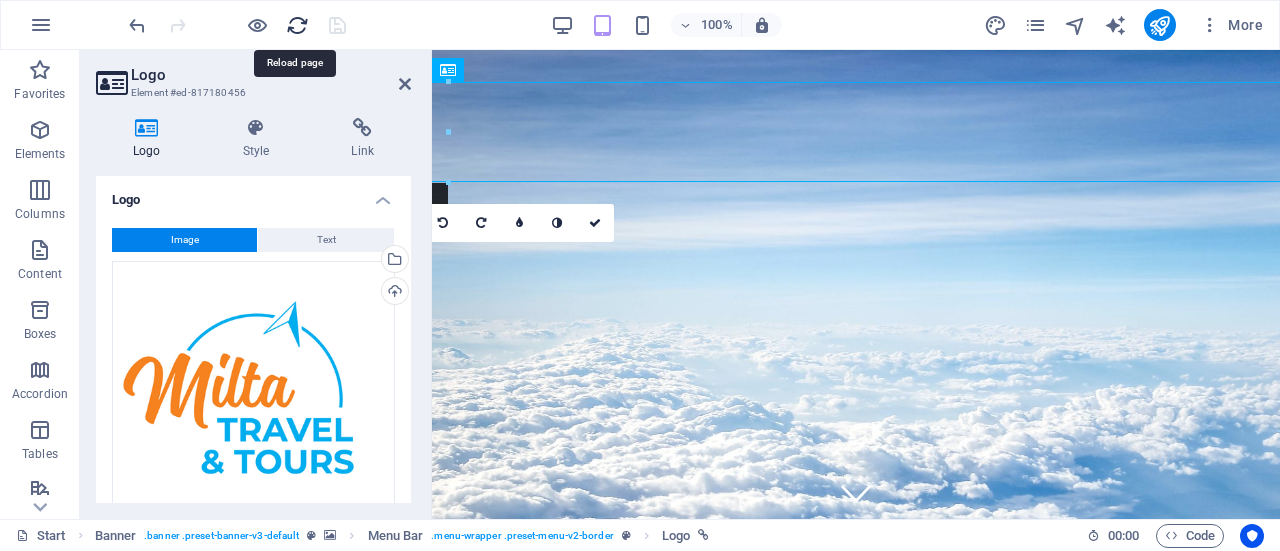 click at bounding box center [297, 25] 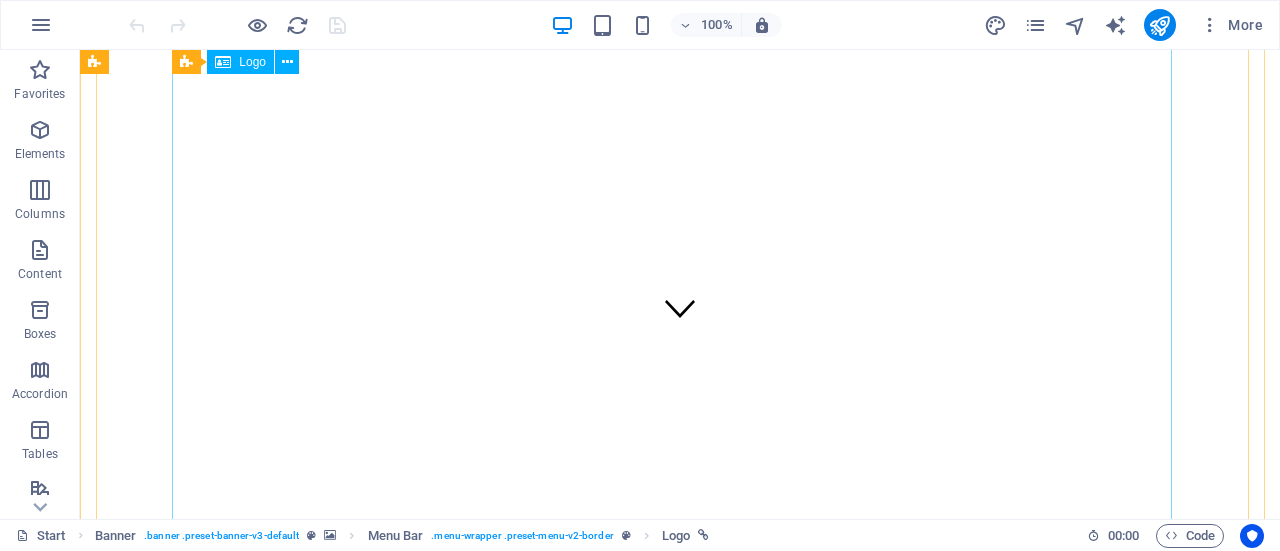 scroll, scrollTop: 0, scrollLeft: 0, axis: both 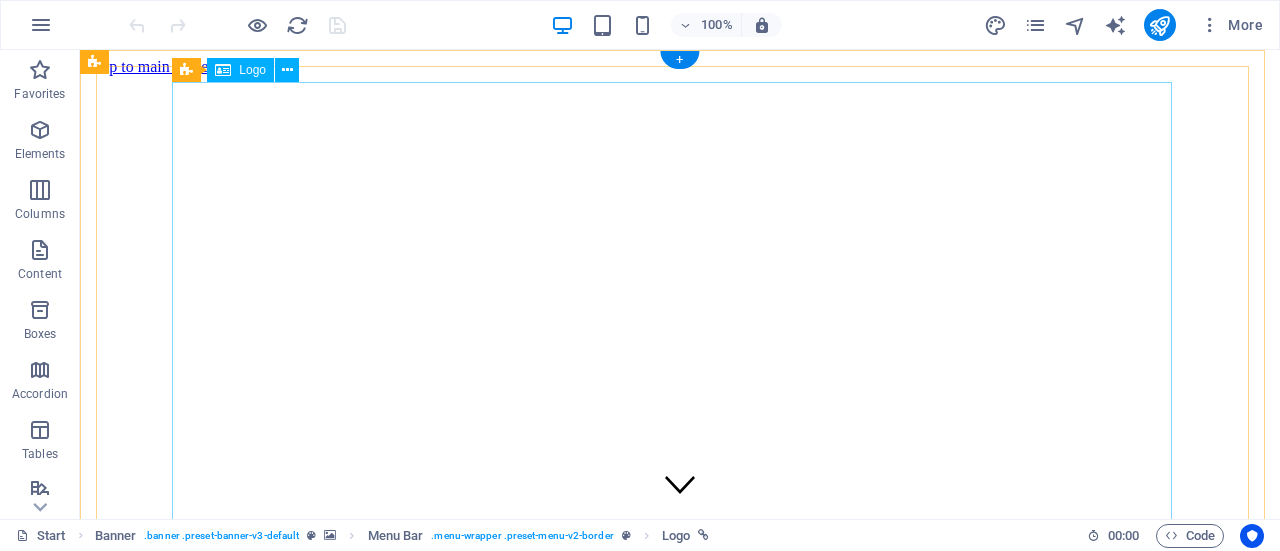 click at bounding box center (680, 2247) 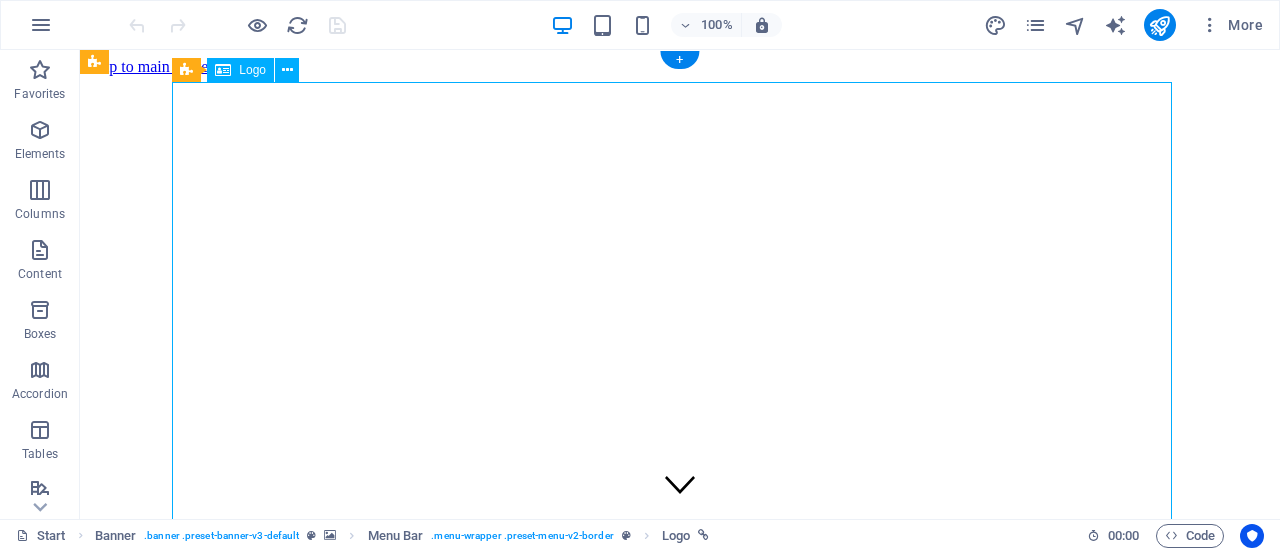 click at bounding box center [680, 2247] 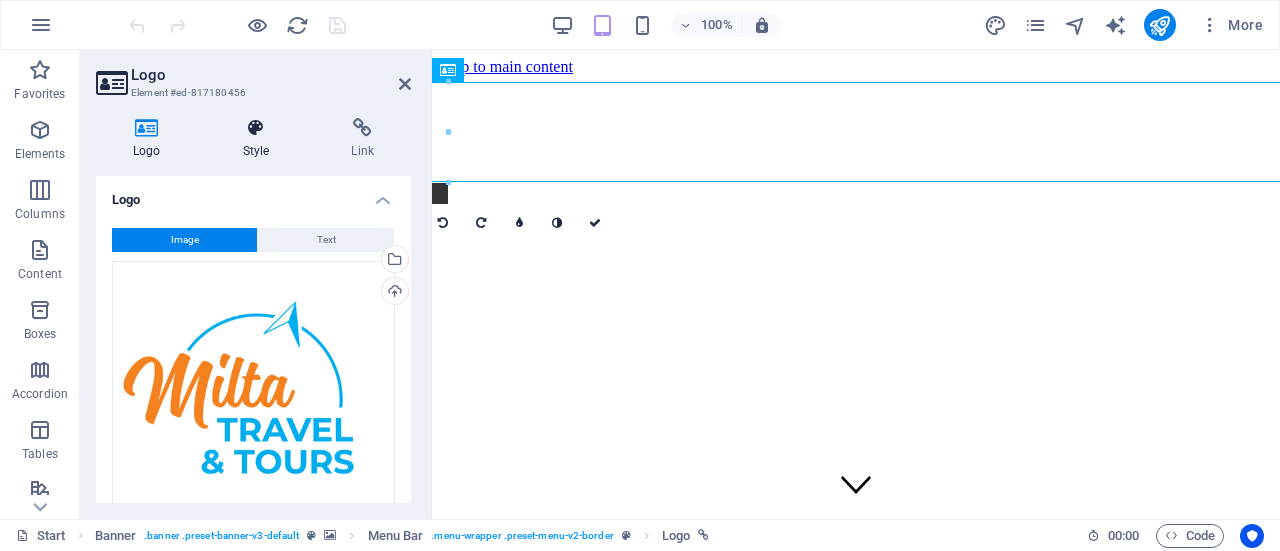click on "Style" at bounding box center (260, 139) 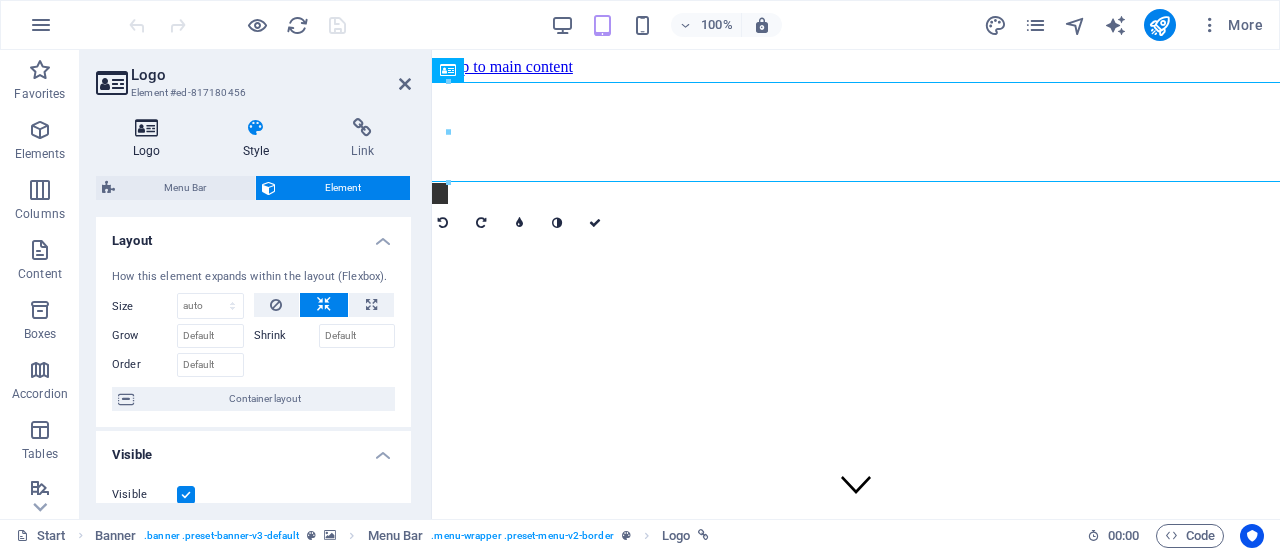 click at bounding box center [147, 128] 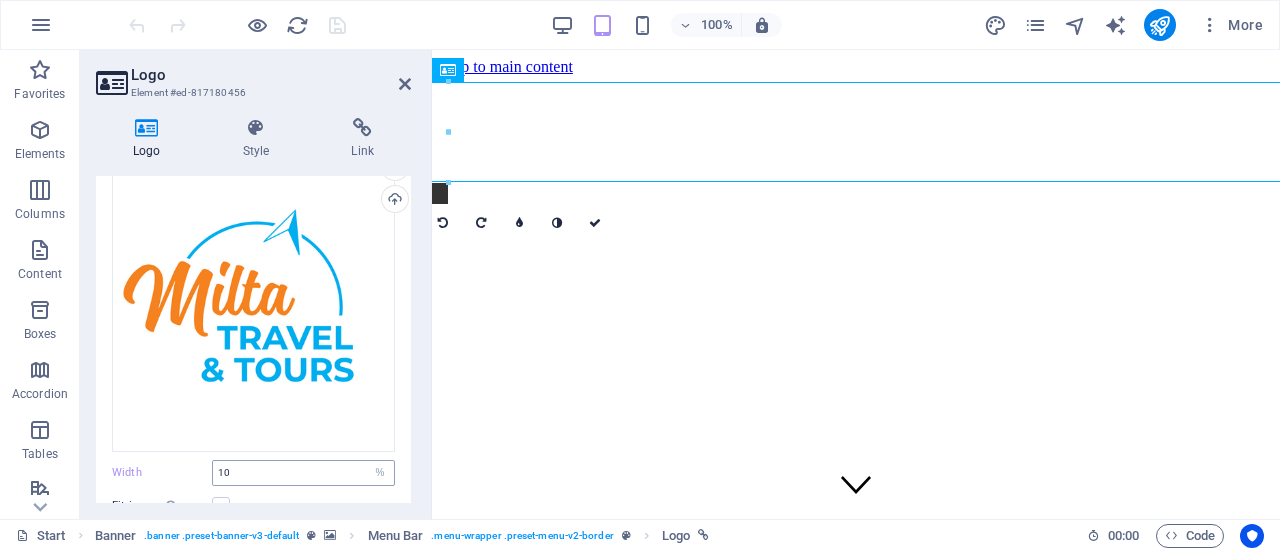 scroll, scrollTop: 200, scrollLeft: 0, axis: vertical 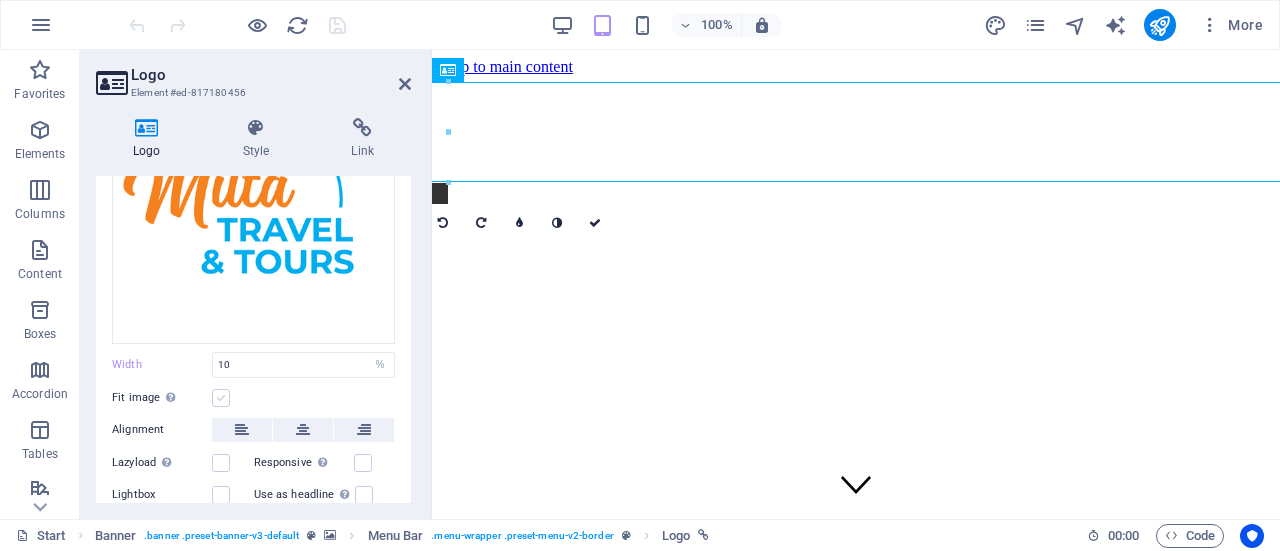 click at bounding box center (221, 398) 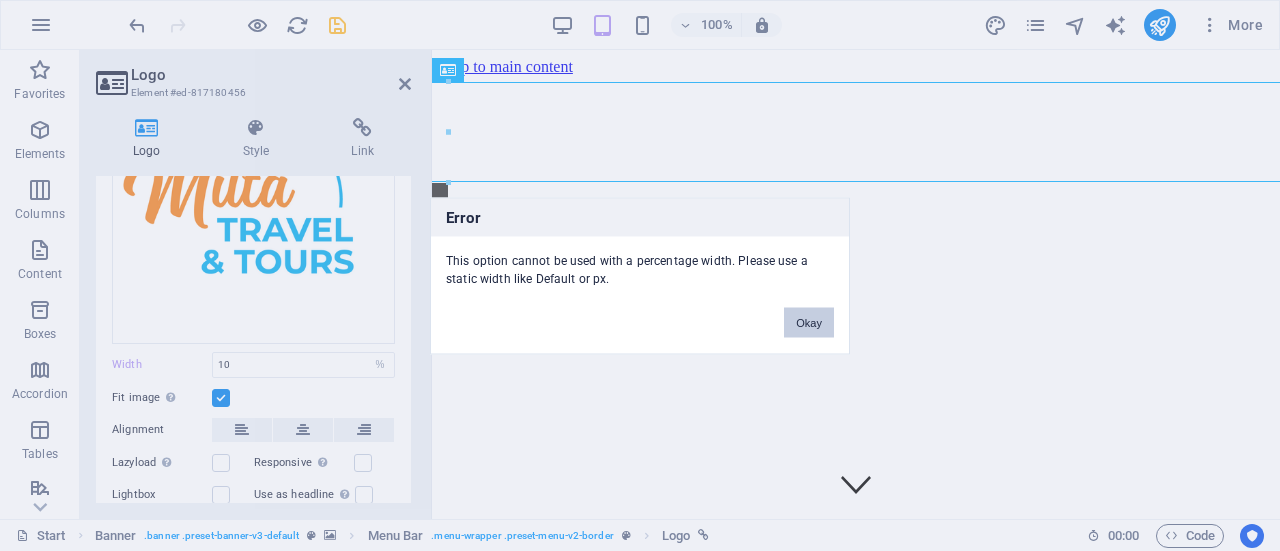 click on "Okay" at bounding box center (809, 322) 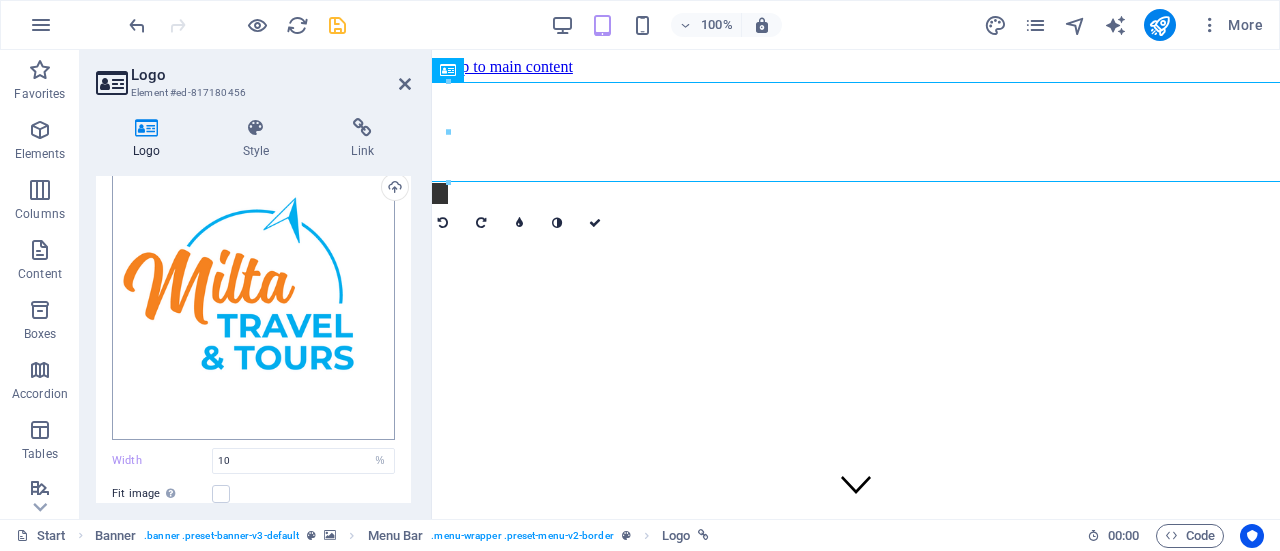 scroll, scrollTop: 0, scrollLeft: 0, axis: both 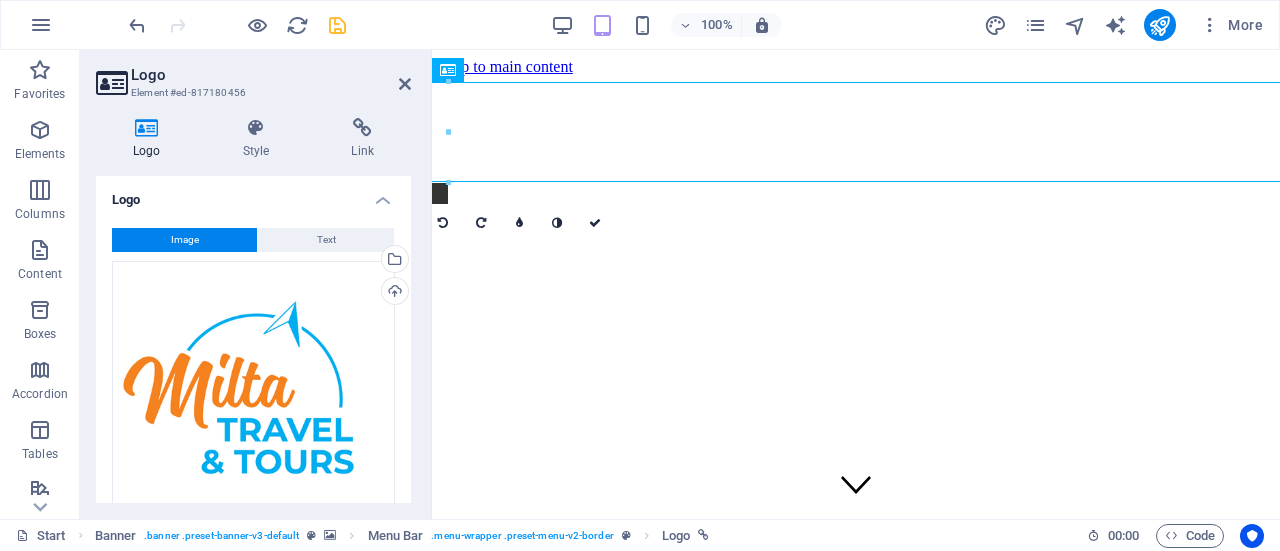 drag, startPoint x: 302, startPoint y: 271, endPoint x: 278, endPoint y: 187, distance: 87.36132 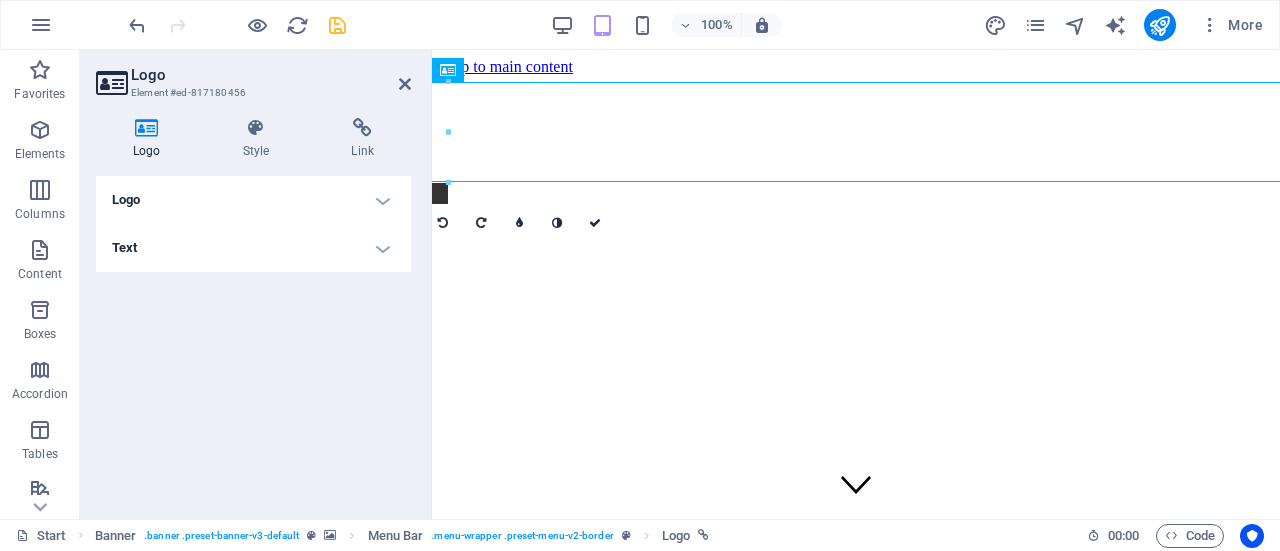 click on "Logo" at bounding box center (253, 200) 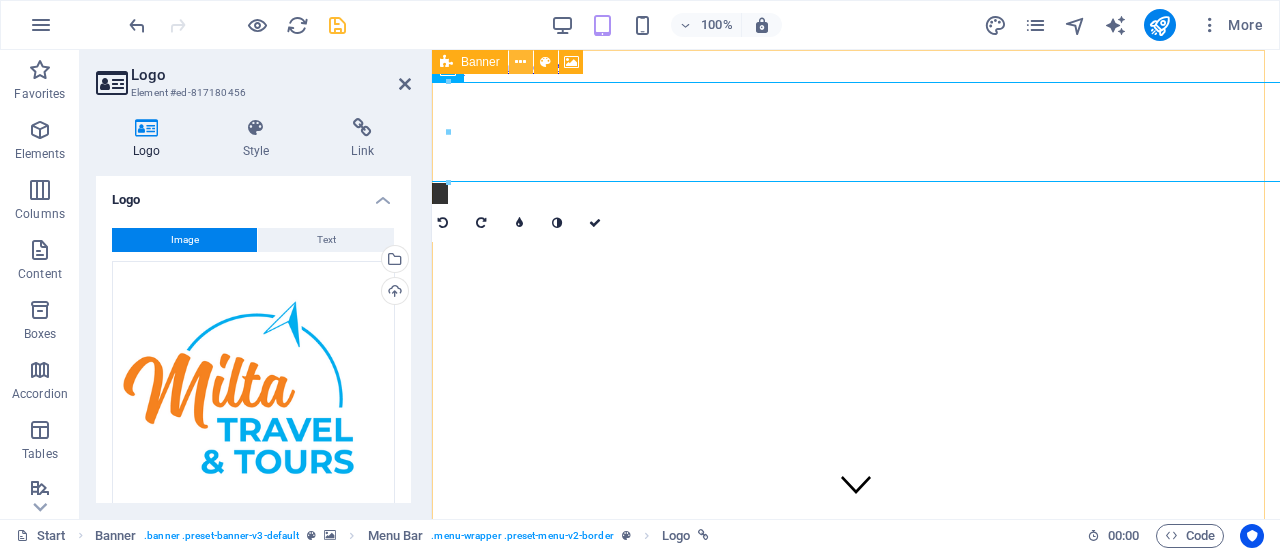 click at bounding box center [520, 62] 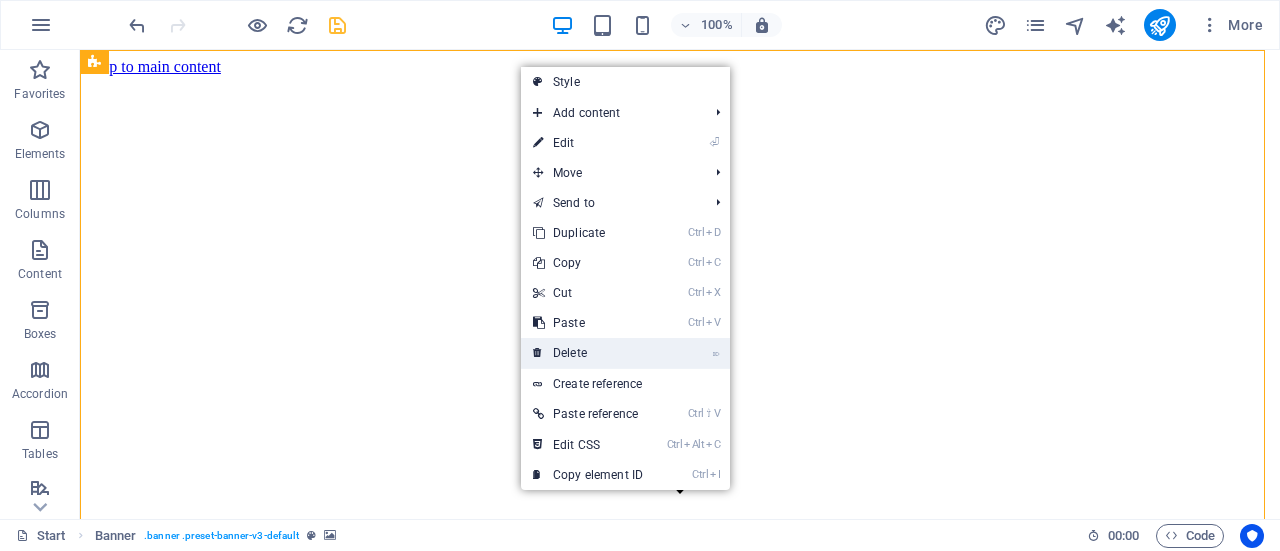 click on "⌦  Delete" at bounding box center (588, 353) 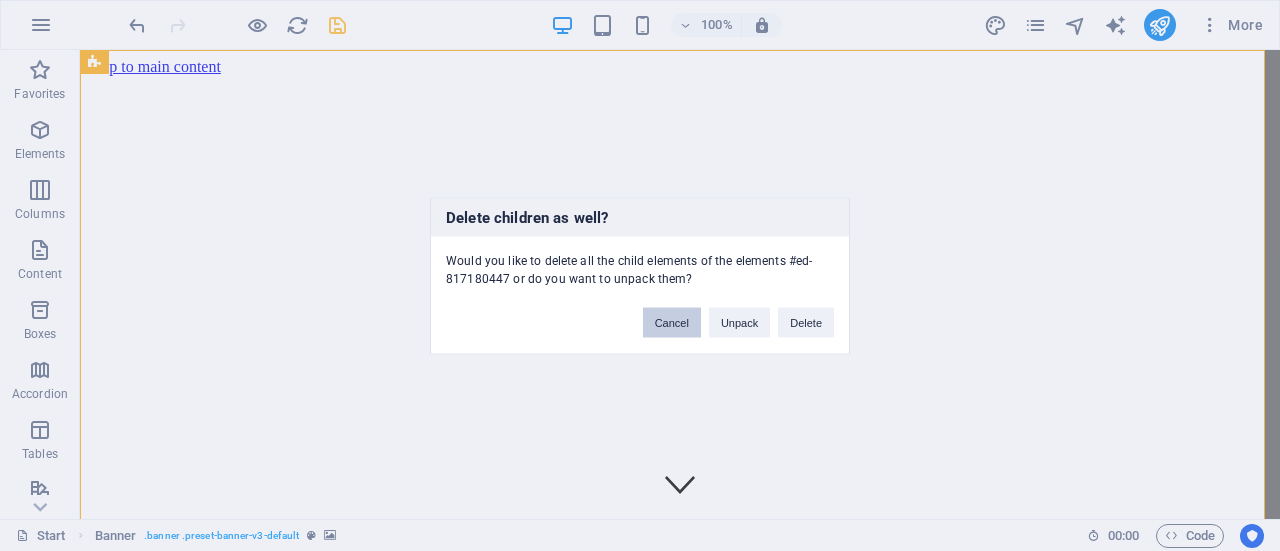 click on "Cancel" at bounding box center [672, 322] 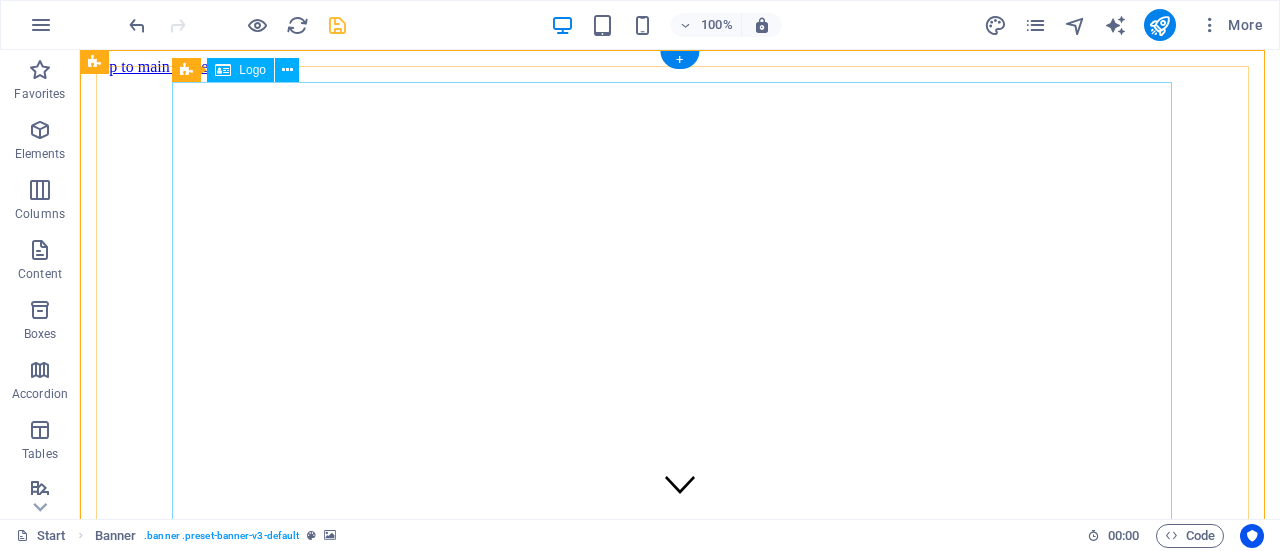 click at bounding box center (680, 1299) 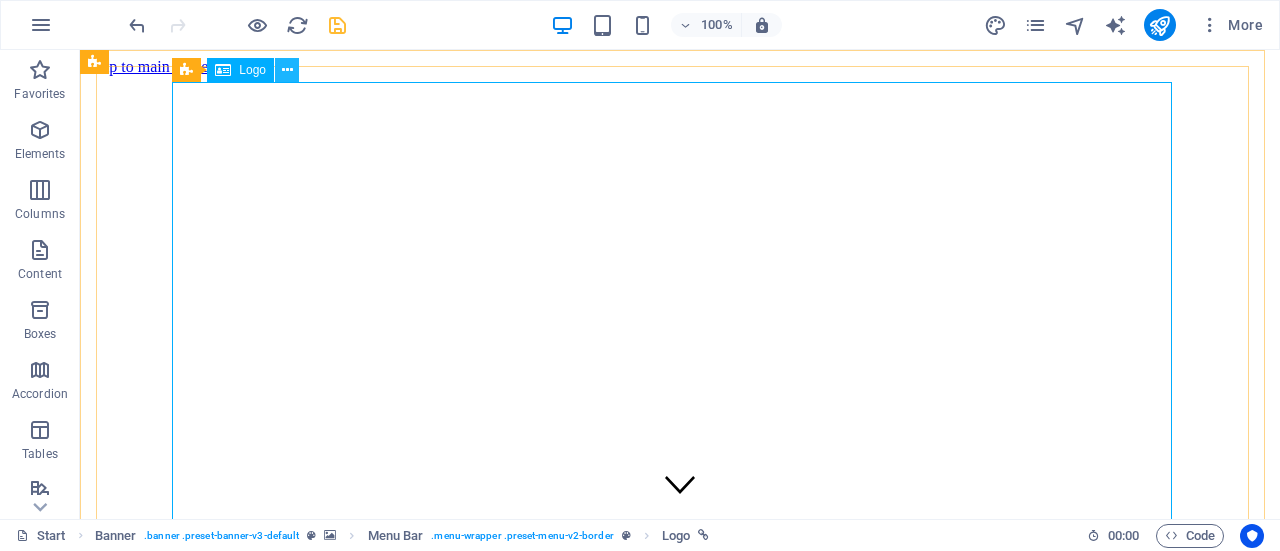 click at bounding box center (287, 70) 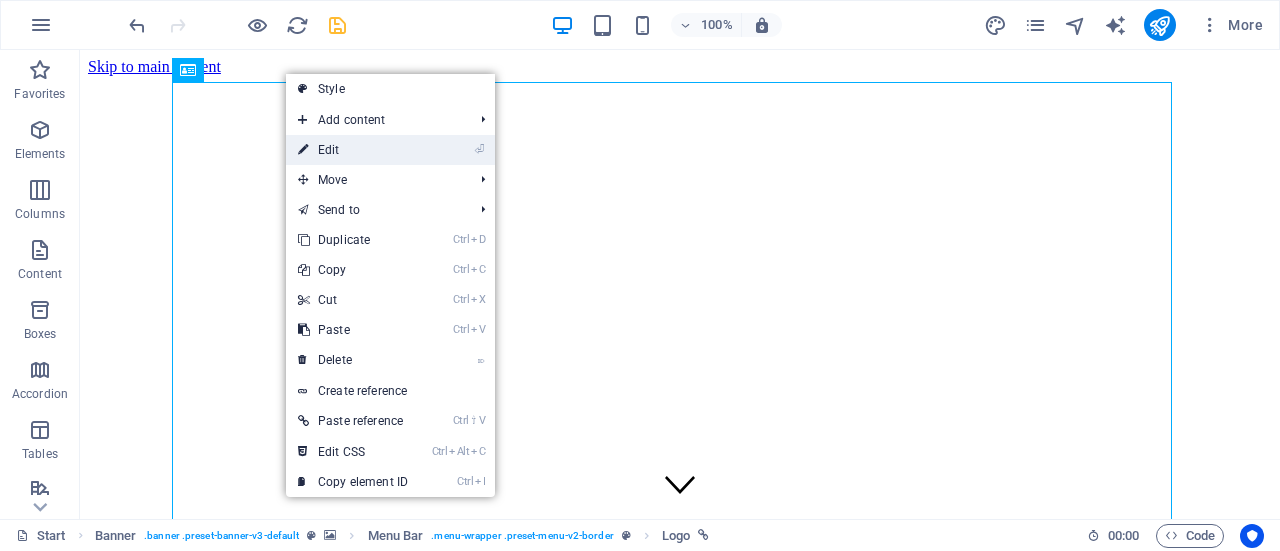 click on "⏎  Edit" at bounding box center (390, 150) 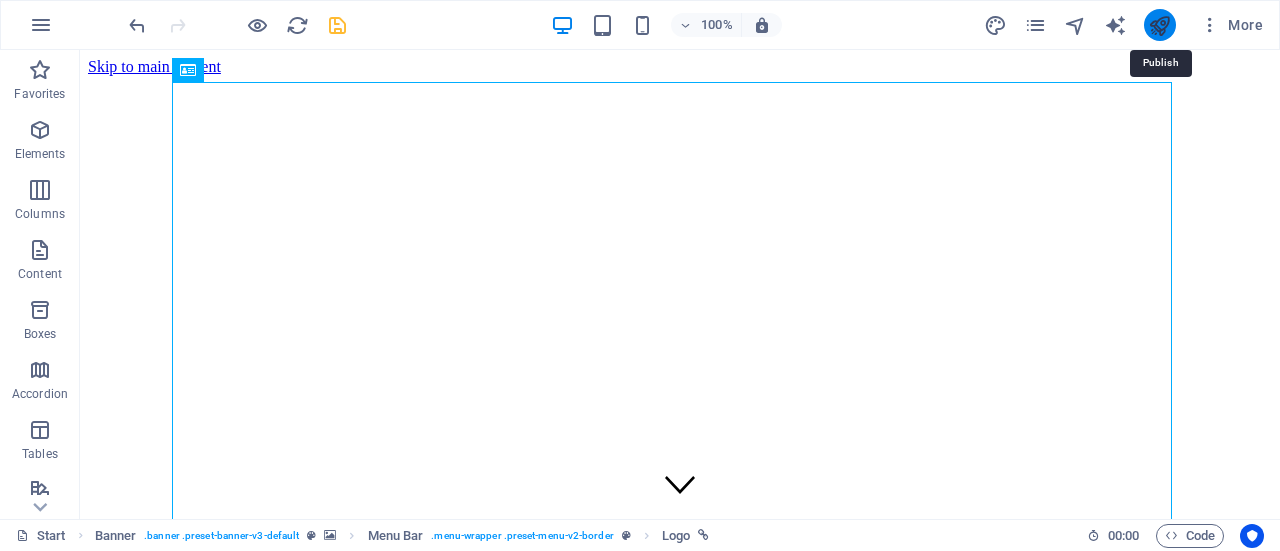 click at bounding box center (1159, 25) 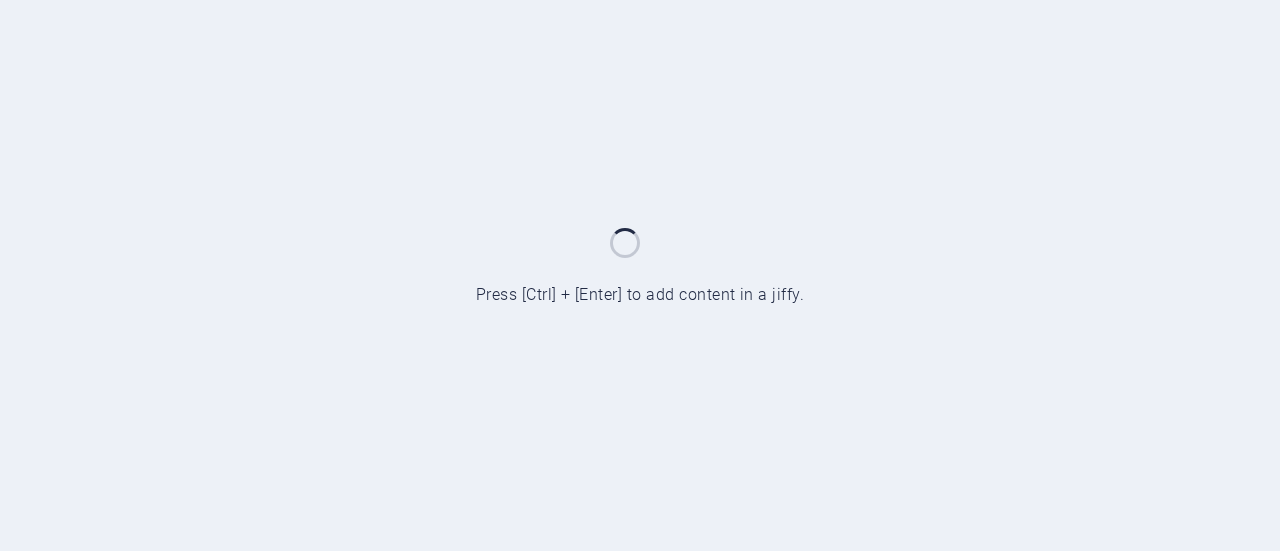 scroll, scrollTop: 0, scrollLeft: 0, axis: both 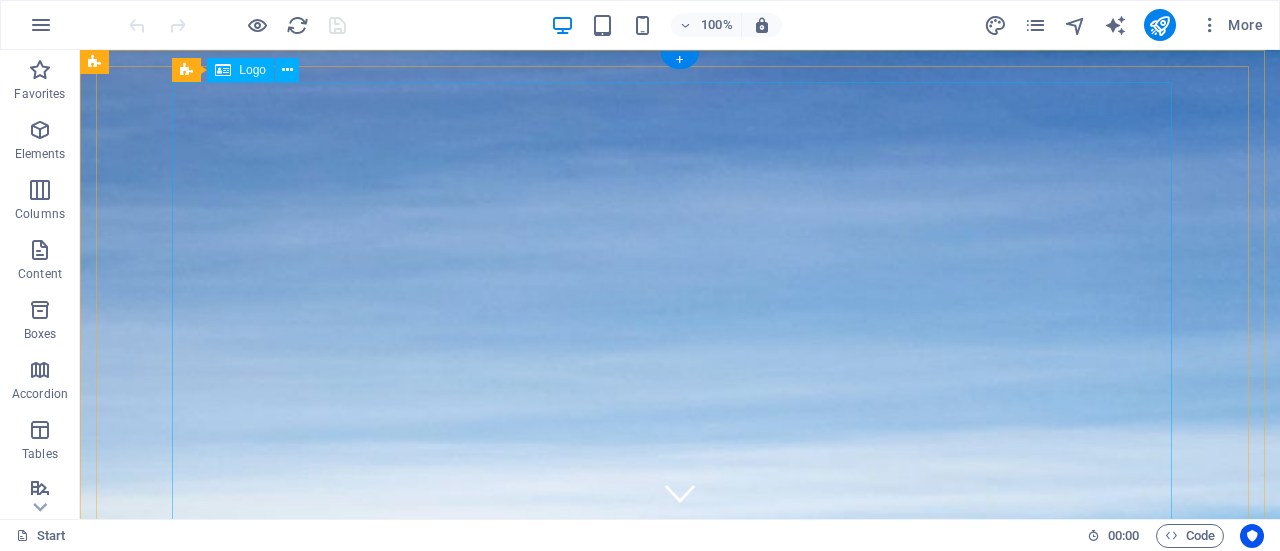 click at bounding box center [680, 2235] 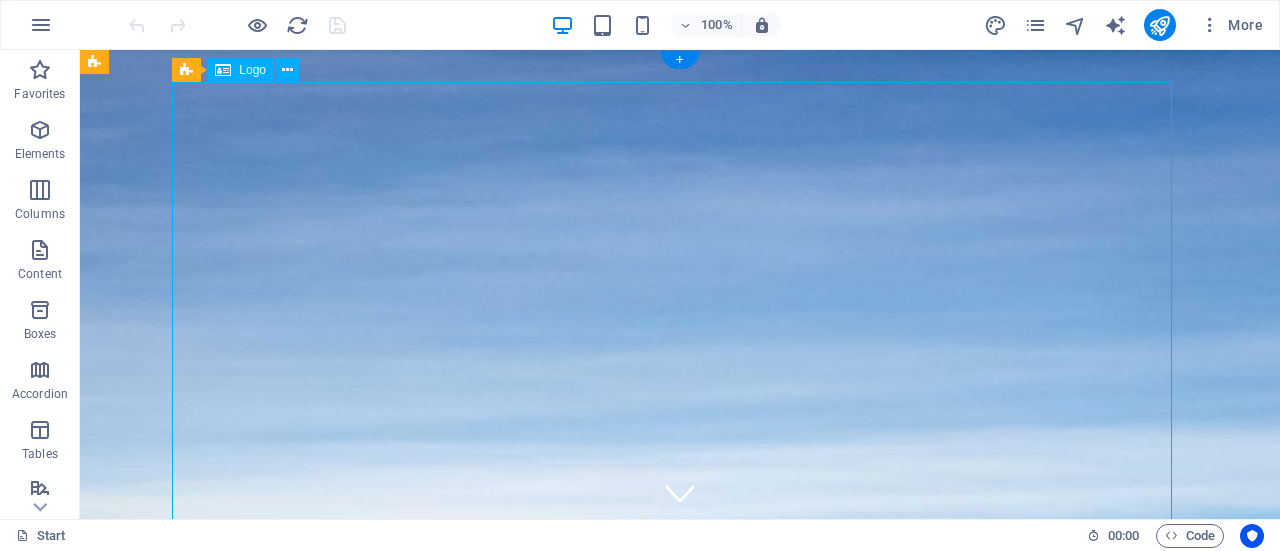 click at bounding box center [680, 2235] 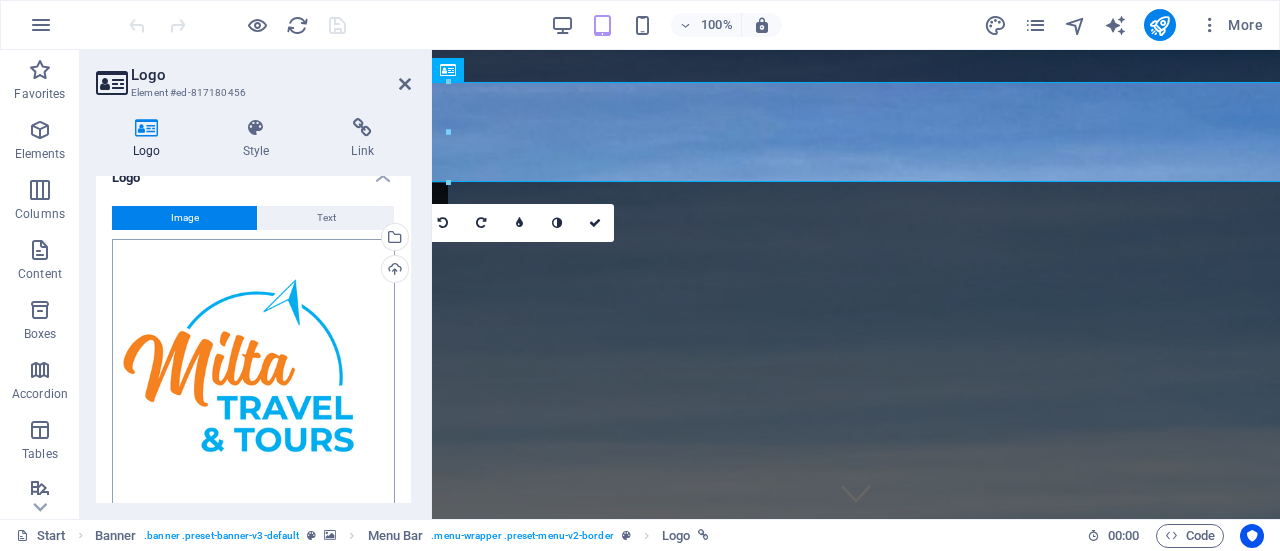 scroll, scrollTop: 0, scrollLeft: 0, axis: both 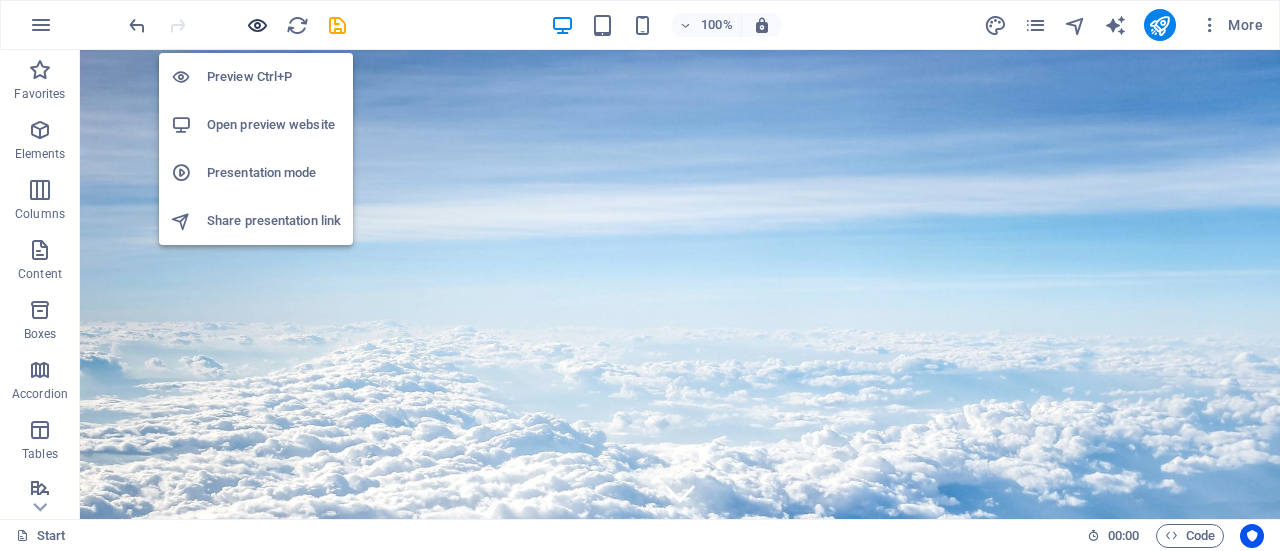 click at bounding box center [257, 25] 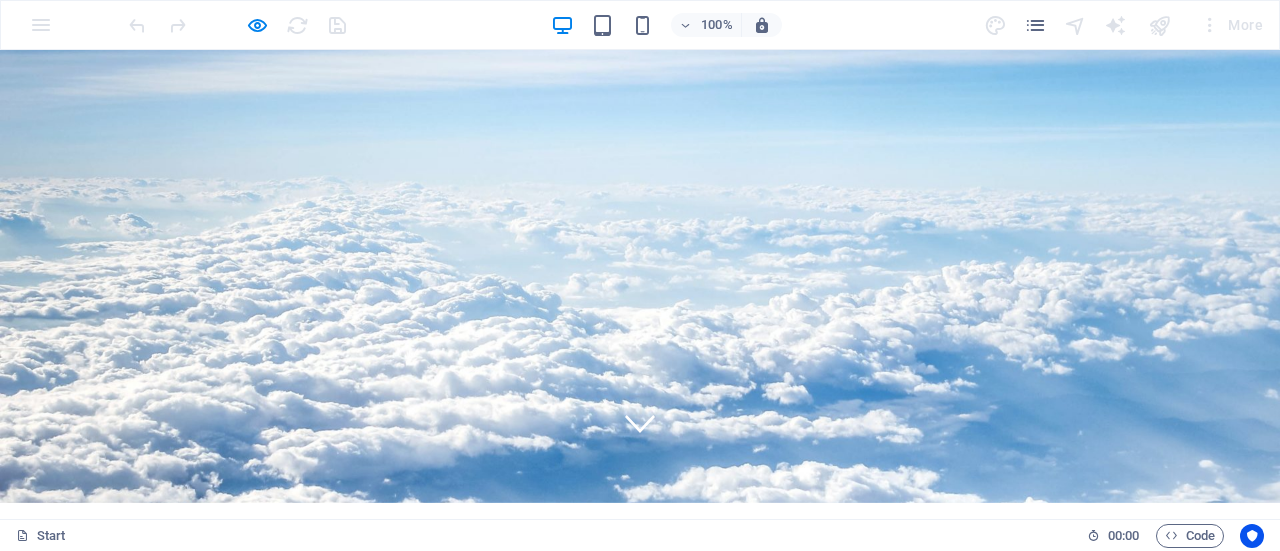 scroll, scrollTop: 0, scrollLeft: 0, axis: both 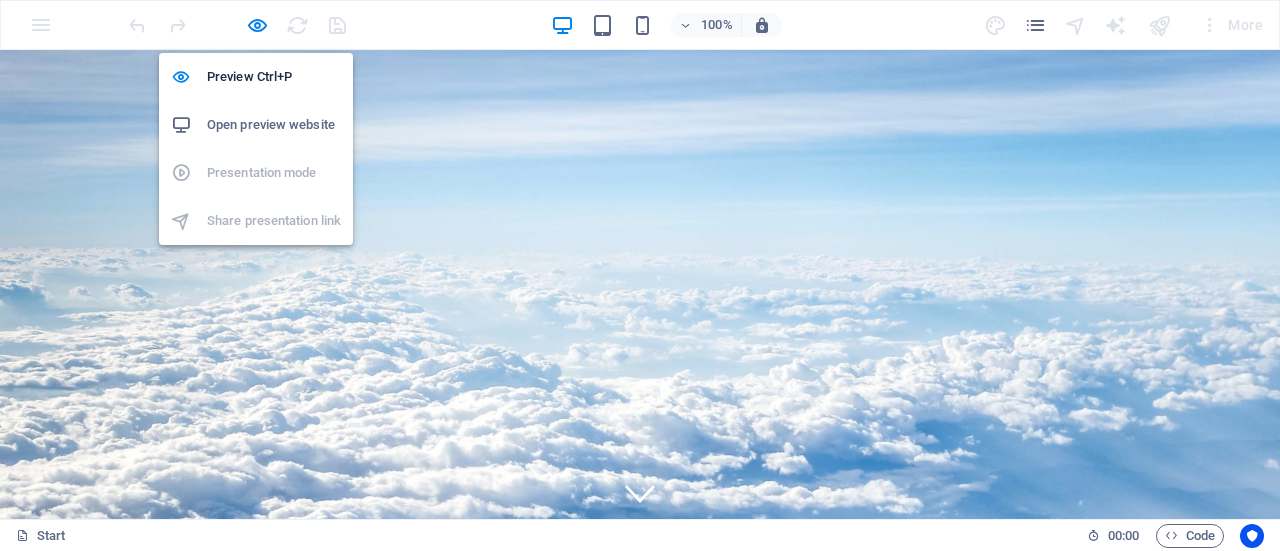 click on "Open preview website" at bounding box center (274, 125) 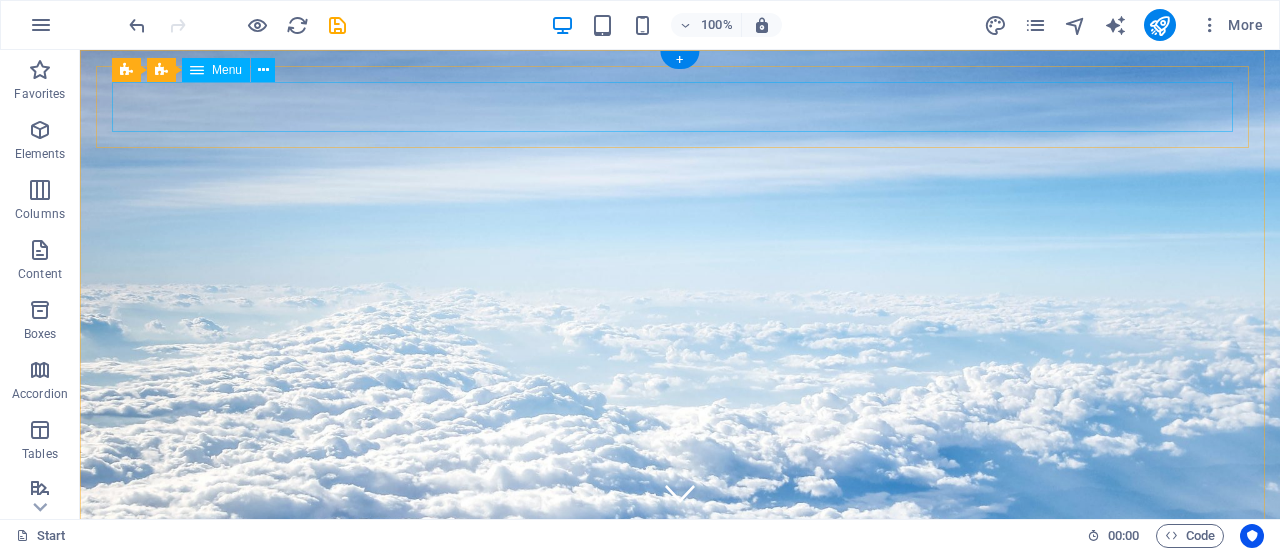 click on "Start Destinations Monthly Specials All Destinations Our promises to you Partners Contact" at bounding box center (680, 695) 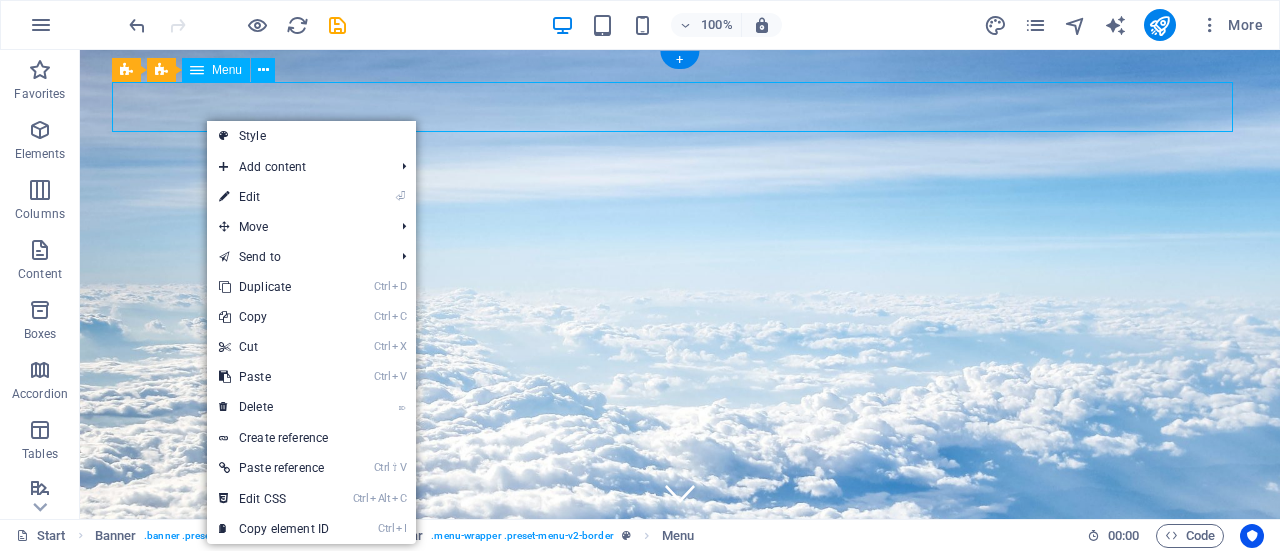 click on "Start Destinations Monthly Specials All Destinations Our promises to you Partners Contact" at bounding box center [680, 695] 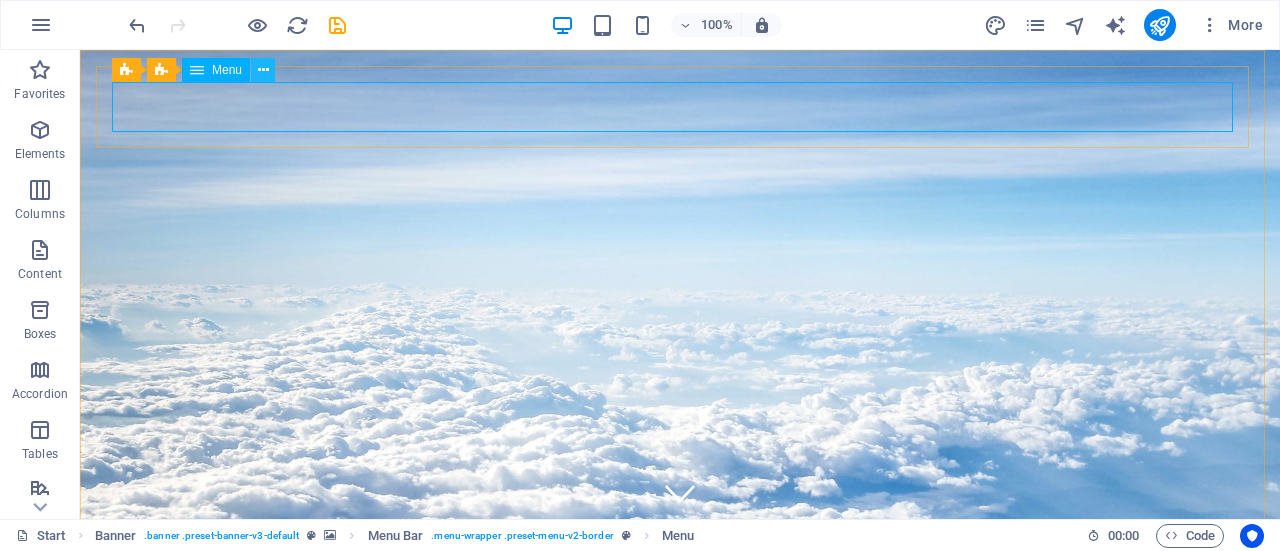 click at bounding box center [263, 70] 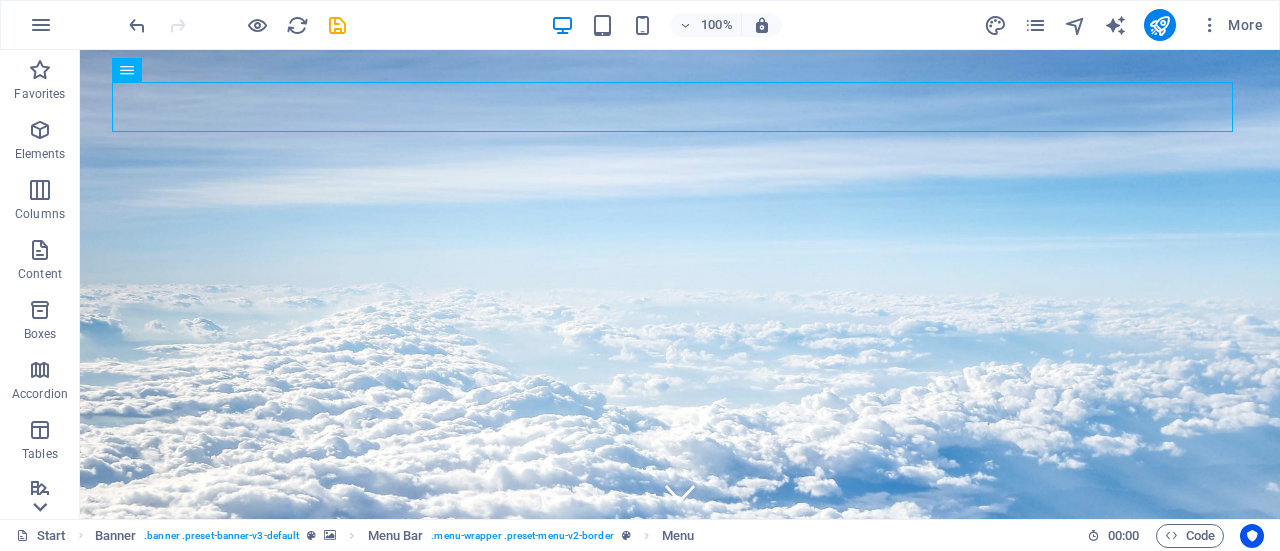 click 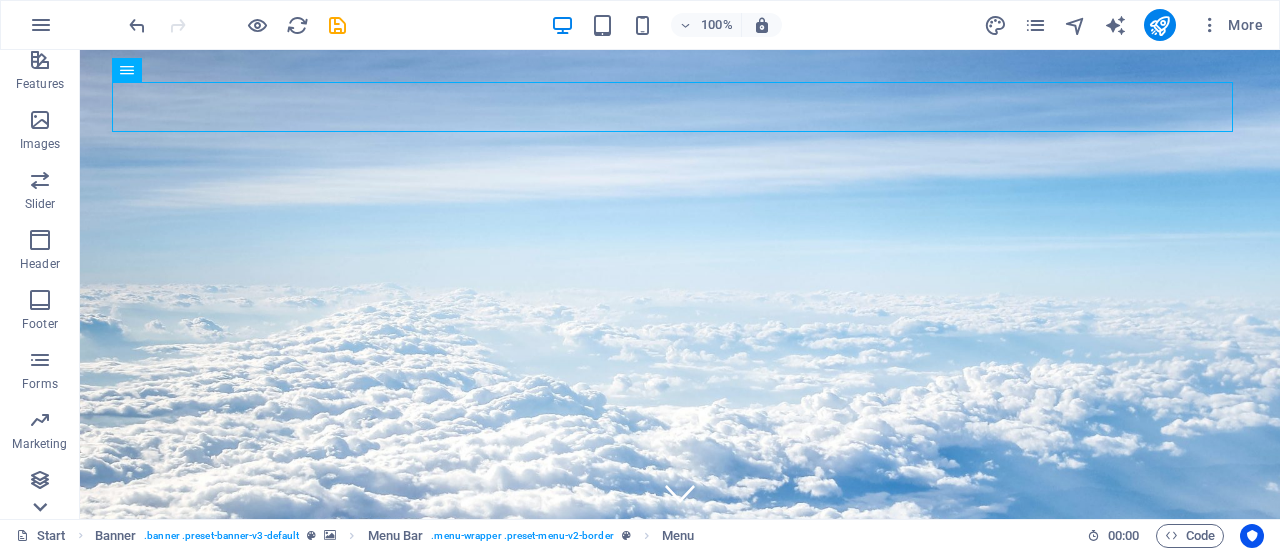 scroll, scrollTop: 430, scrollLeft: 0, axis: vertical 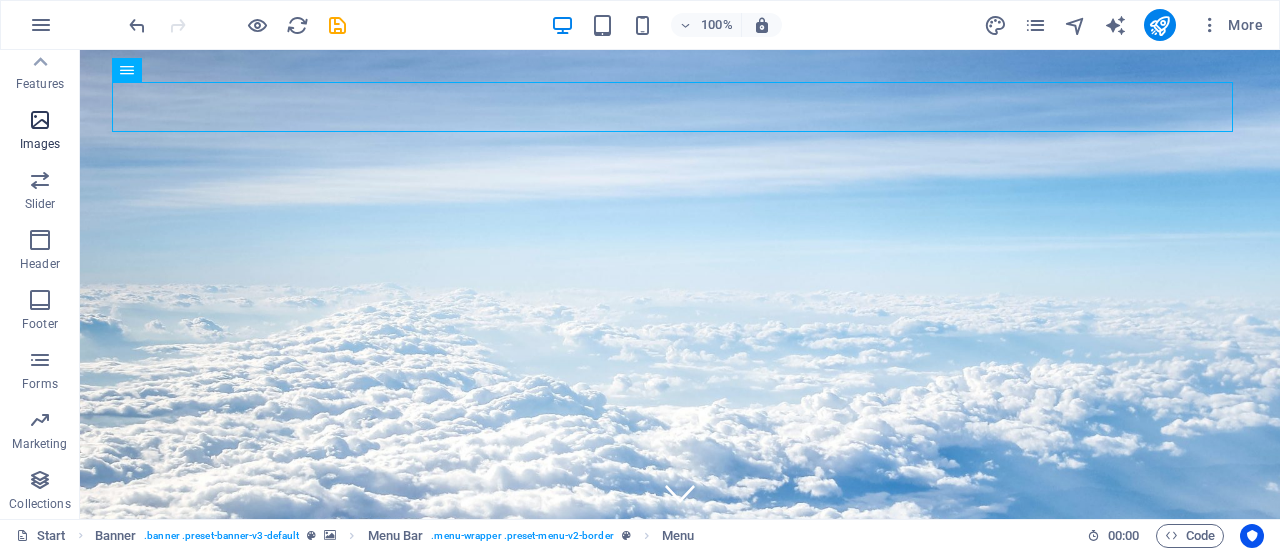 click at bounding box center (40, 120) 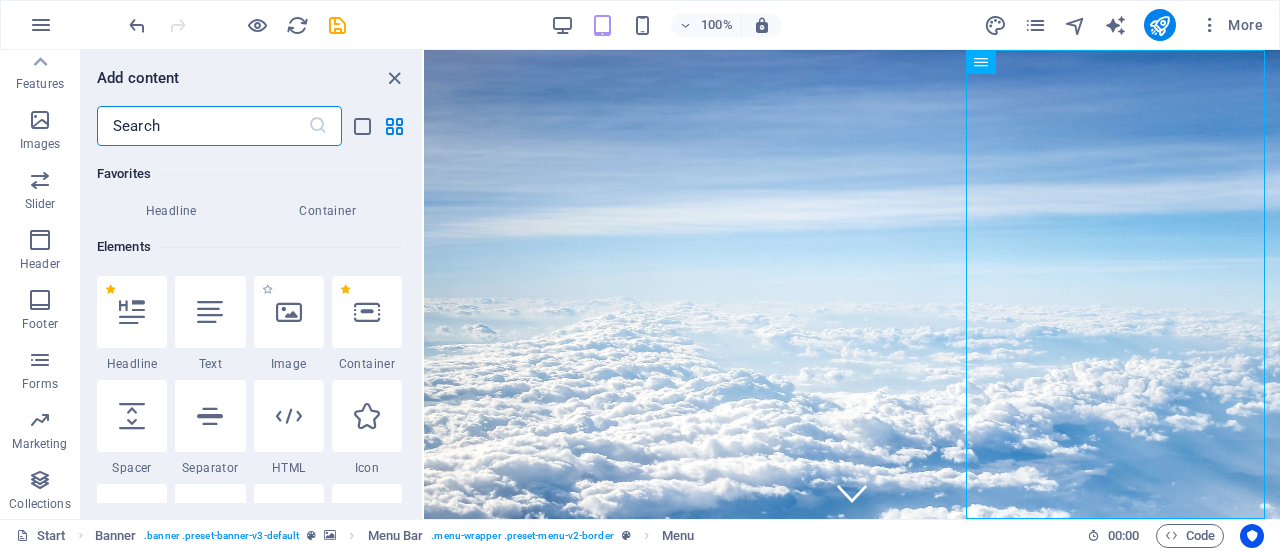 scroll, scrollTop: 0, scrollLeft: 0, axis: both 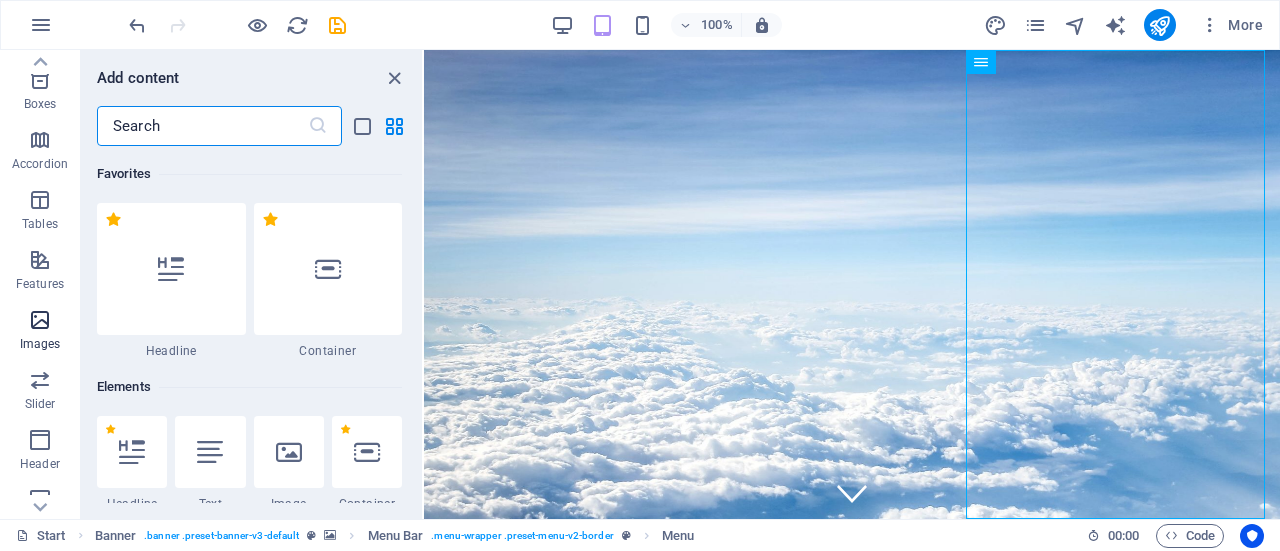 click at bounding box center [40, 320] 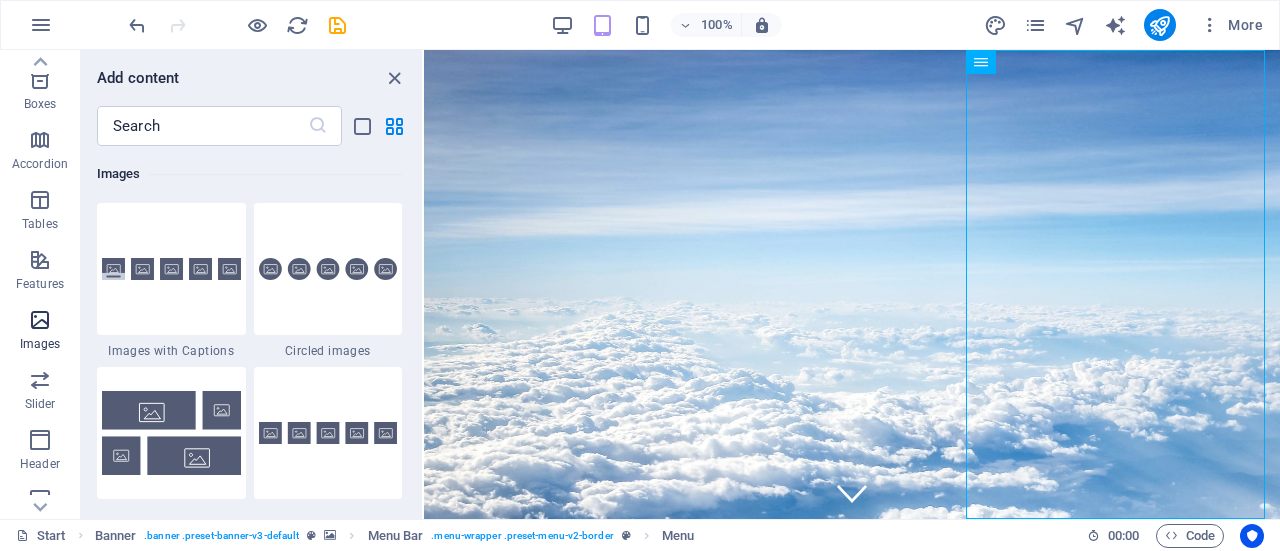 scroll, scrollTop: 10140, scrollLeft: 0, axis: vertical 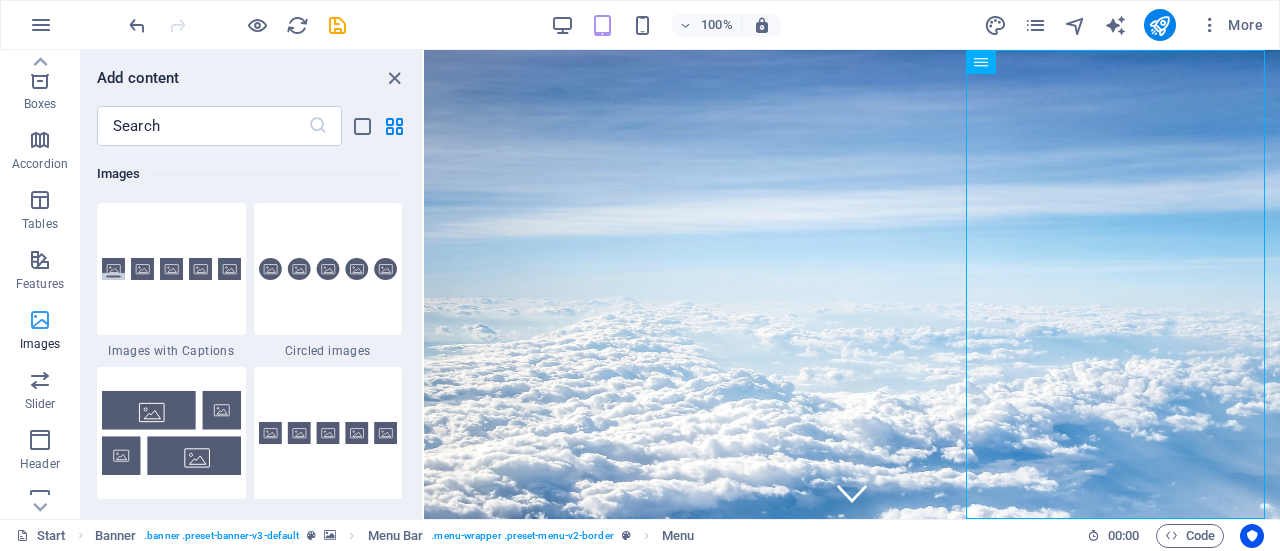 type 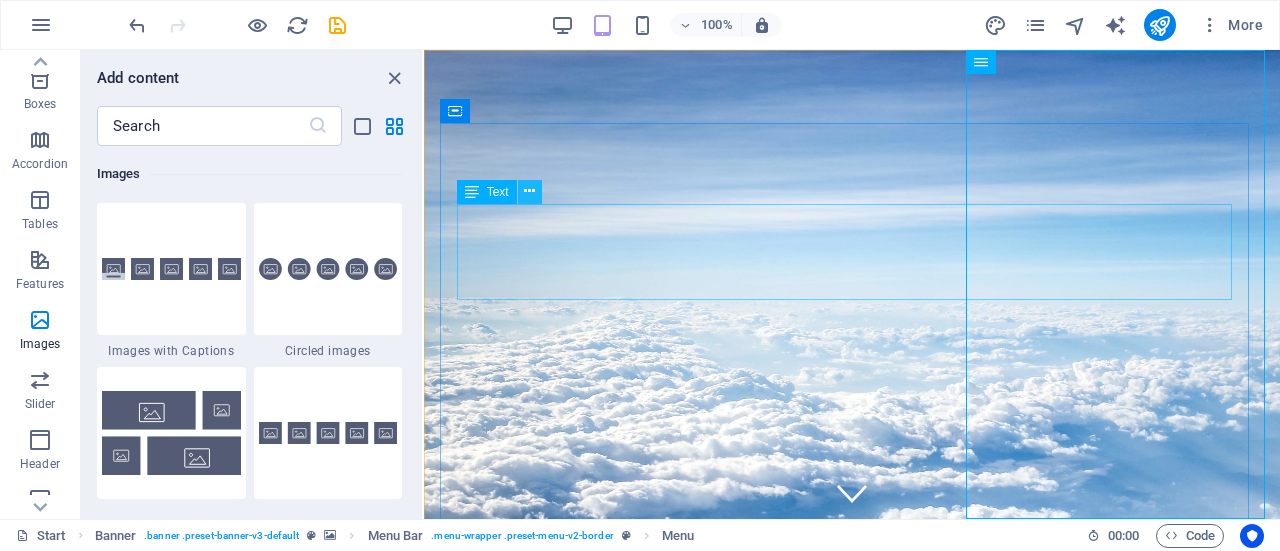 click at bounding box center [529, 191] 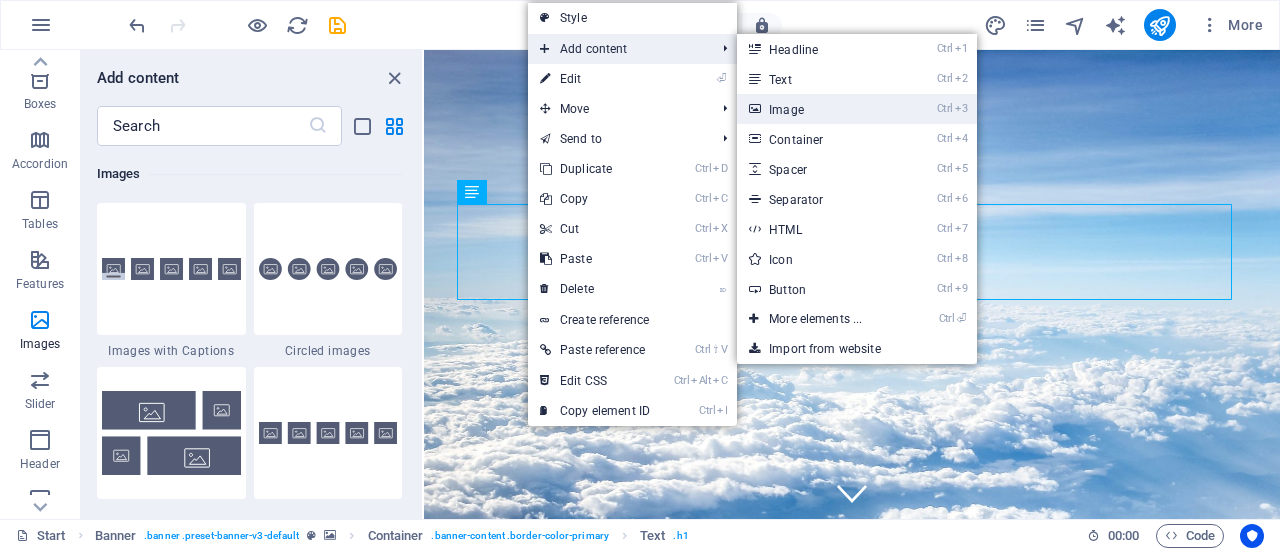 click on "Ctrl 3  Image" at bounding box center [819, 109] 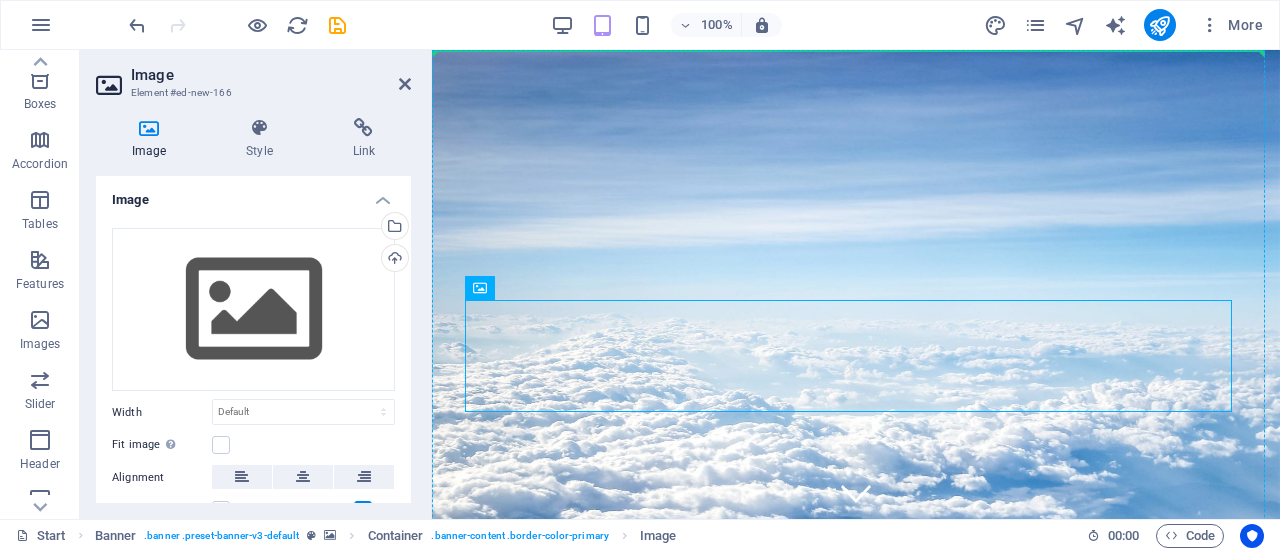 drag, startPoint x: 637, startPoint y: 345, endPoint x: 539, endPoint y: 191, distance: 182.53767 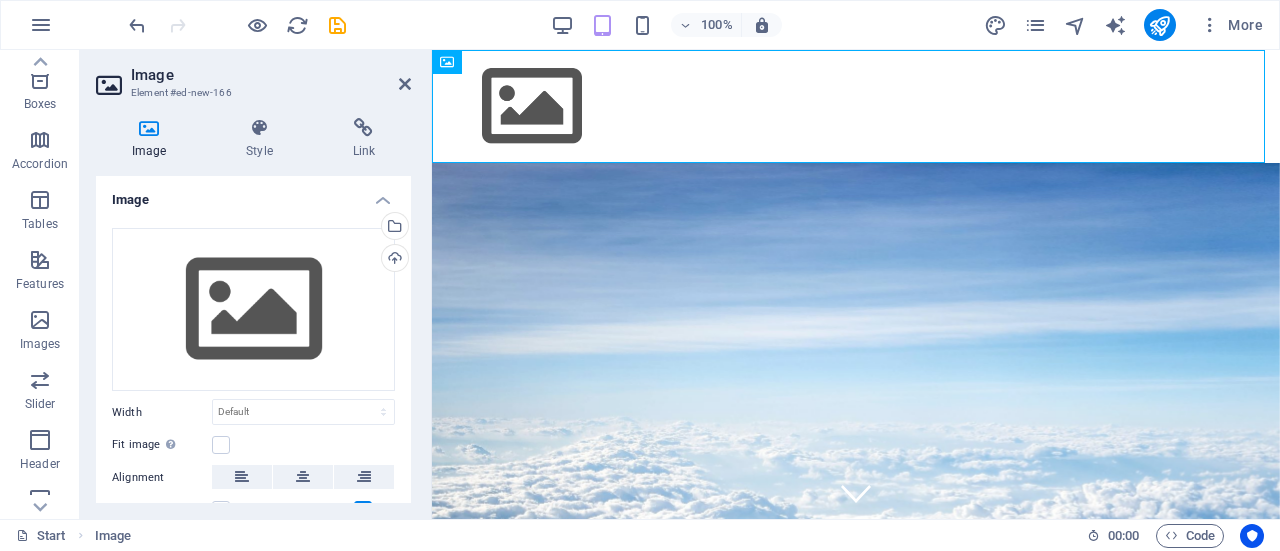 click at bounding box center [856, 106] 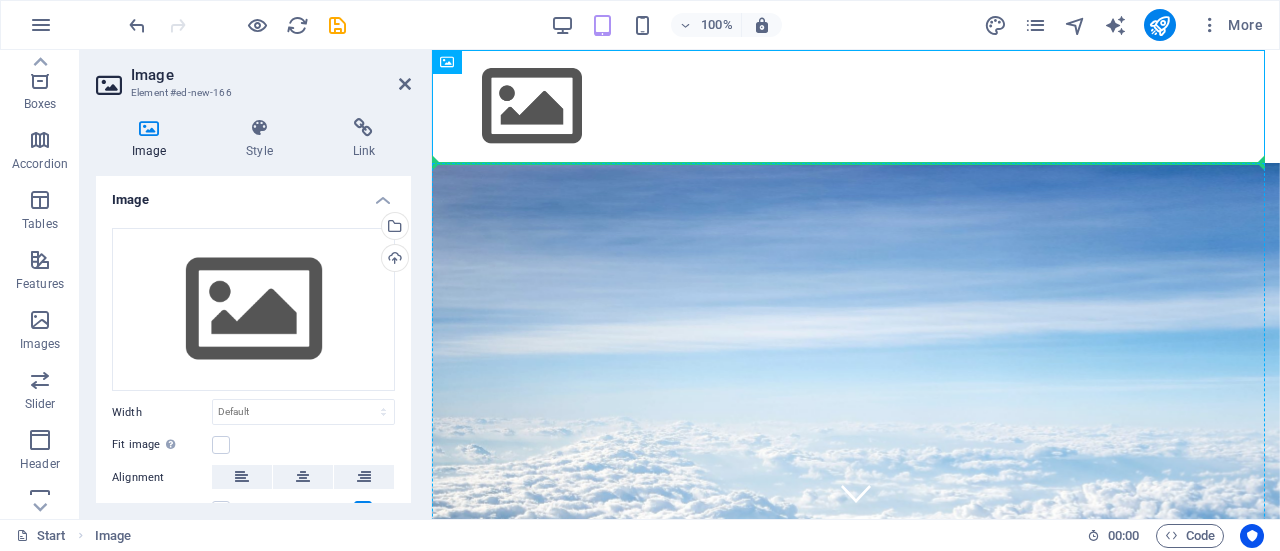 drag, startPoint x: 540, startPoint y: 87, endPoint x: 556, endPoint y: 248, distance: 161.79308 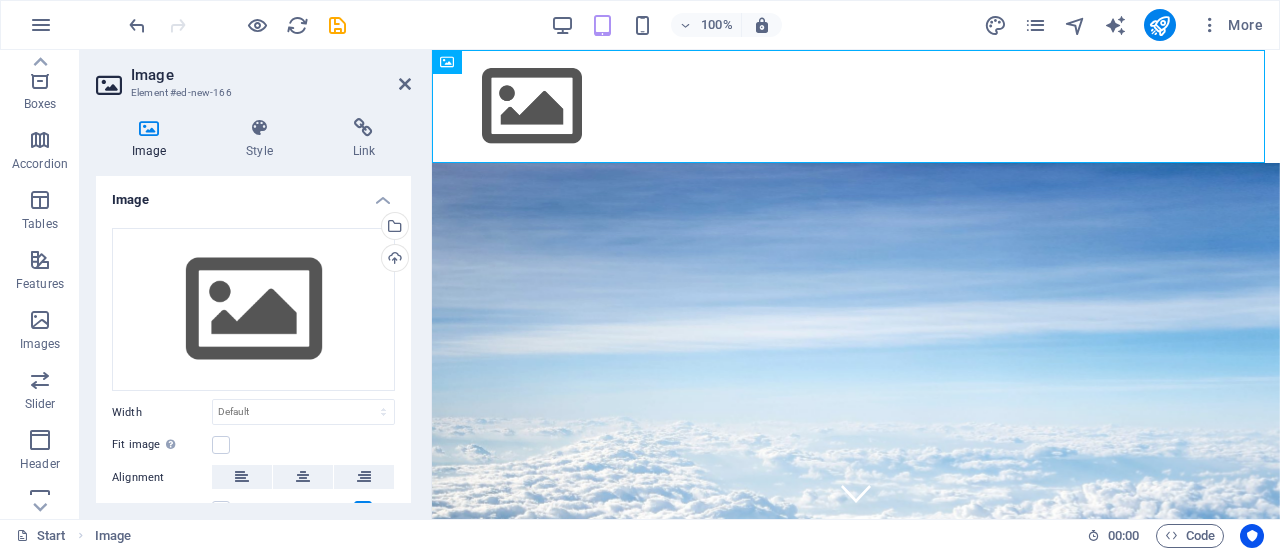click on "No destination  is too far away
Destination
Maldives
Antarctica
China
Submit   I have read and understand the privacy policy. Unreadable? Load new" at bounding box center [856, 1172] 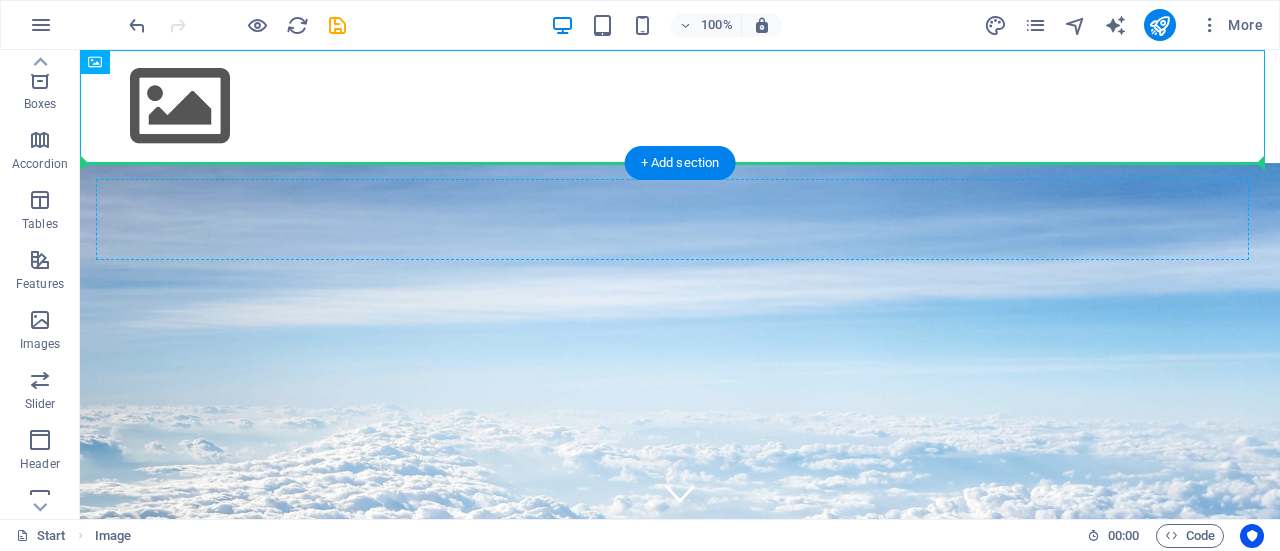 drag, startPoint x: 202, startPoint y: 92, endPoint x: 208, endPoint y: 230, distance: 138.13037 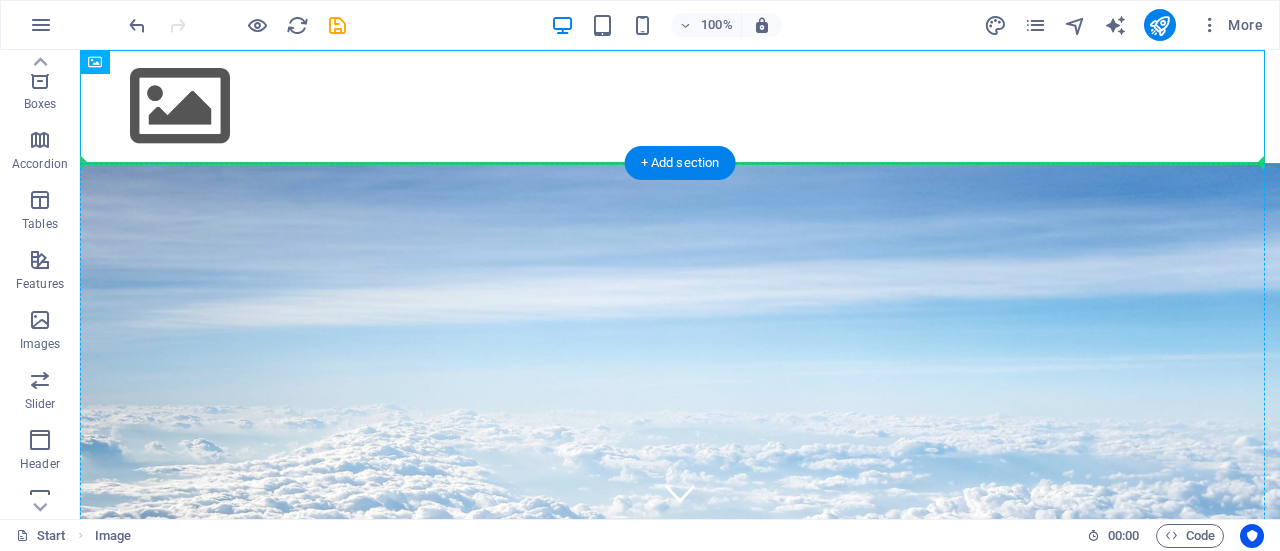 drag, startPoint x: 198, startPoint y: 111, endPoint x: 239, endPoint y: 278, distance: 171.9593 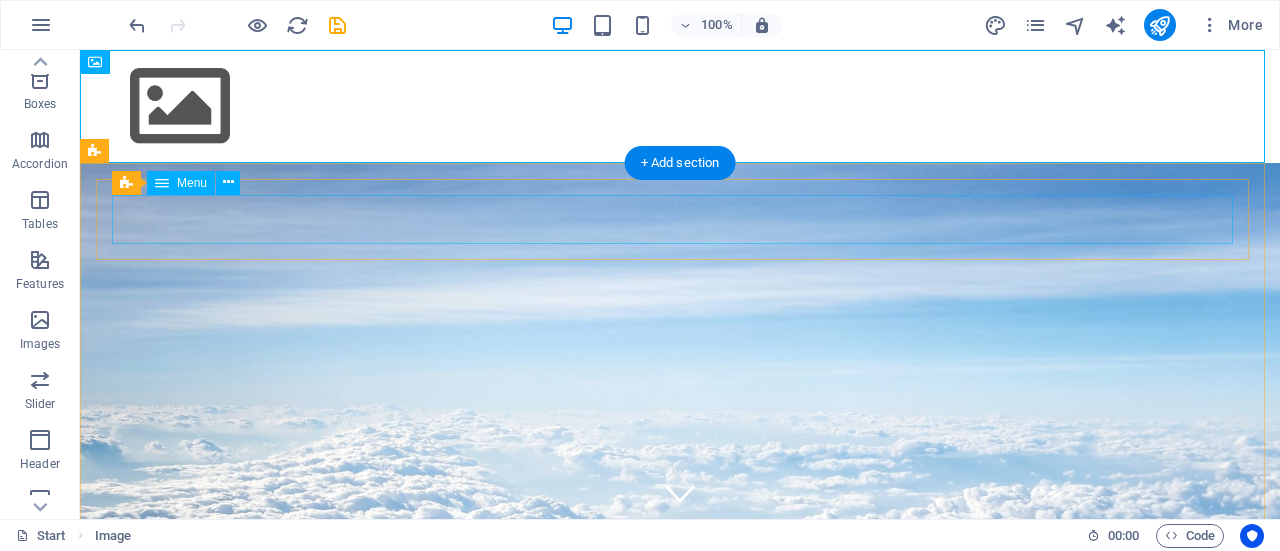 click on "Start Destinations Monthly Specials All Destinations Our promises to you Partners Contact" at bounding box center [680, 824] 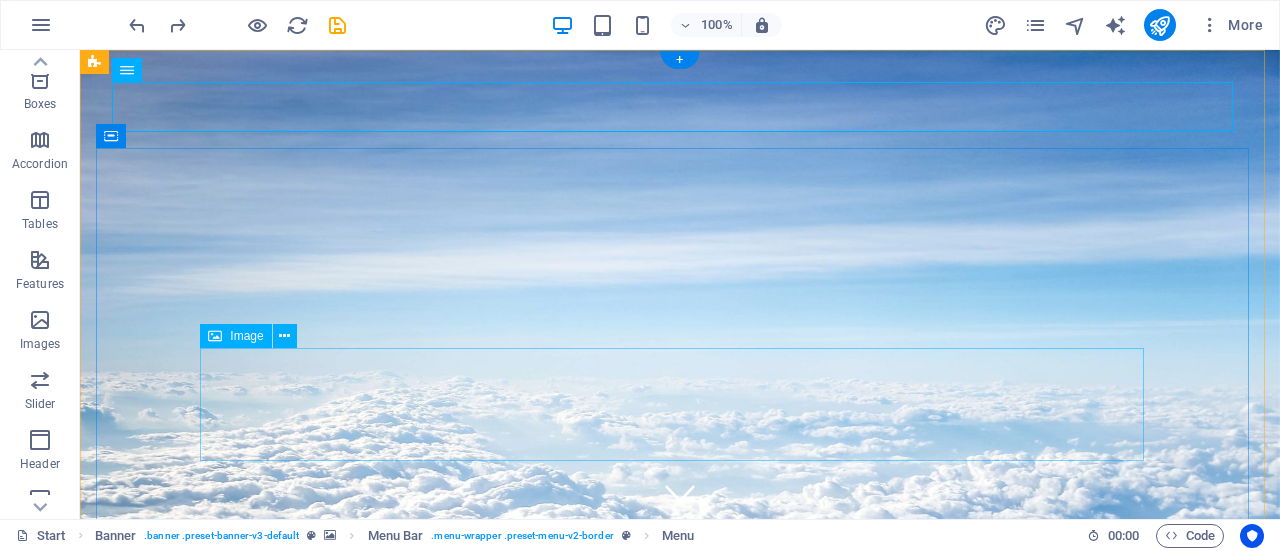 click at bounding box center (680, 1170) 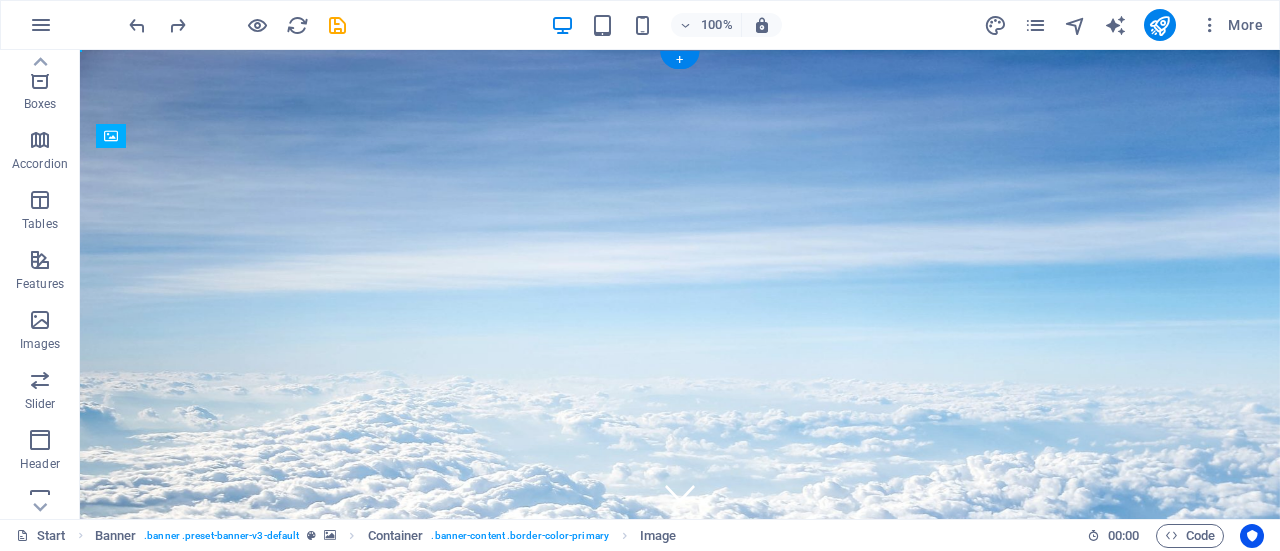 drag, startPoint x: 324, startPoint y: 401, endPoint x: 323, endPoint y: 257, distance: 144.00348 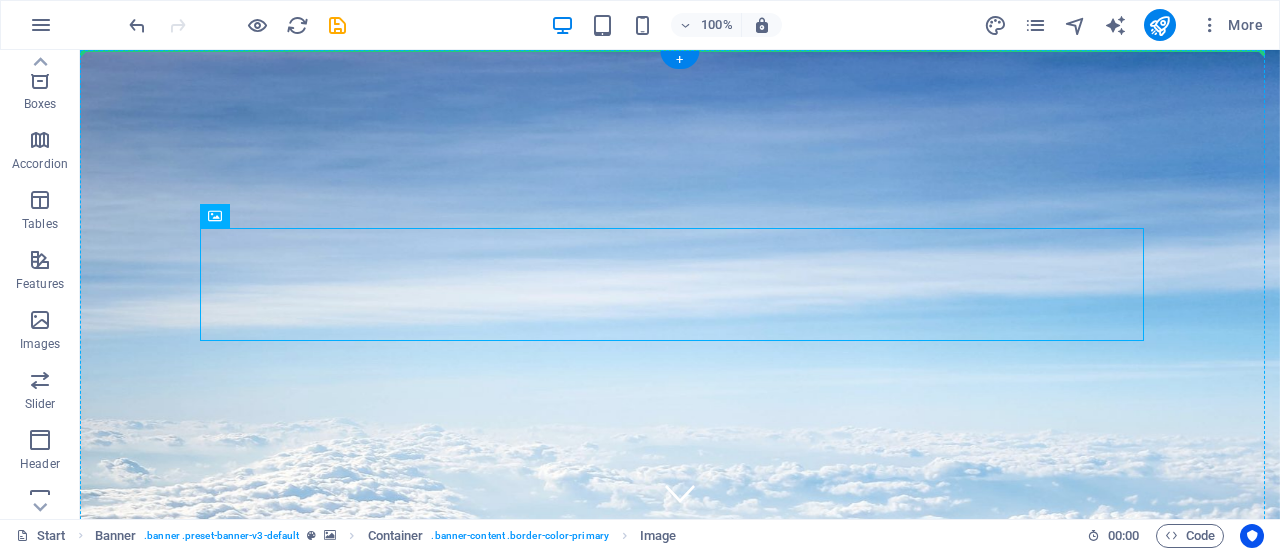 drag, startPoint x: 323, startPoint y: 257, endPoint x: 302, endPoint y: 165, distance: 94.36631 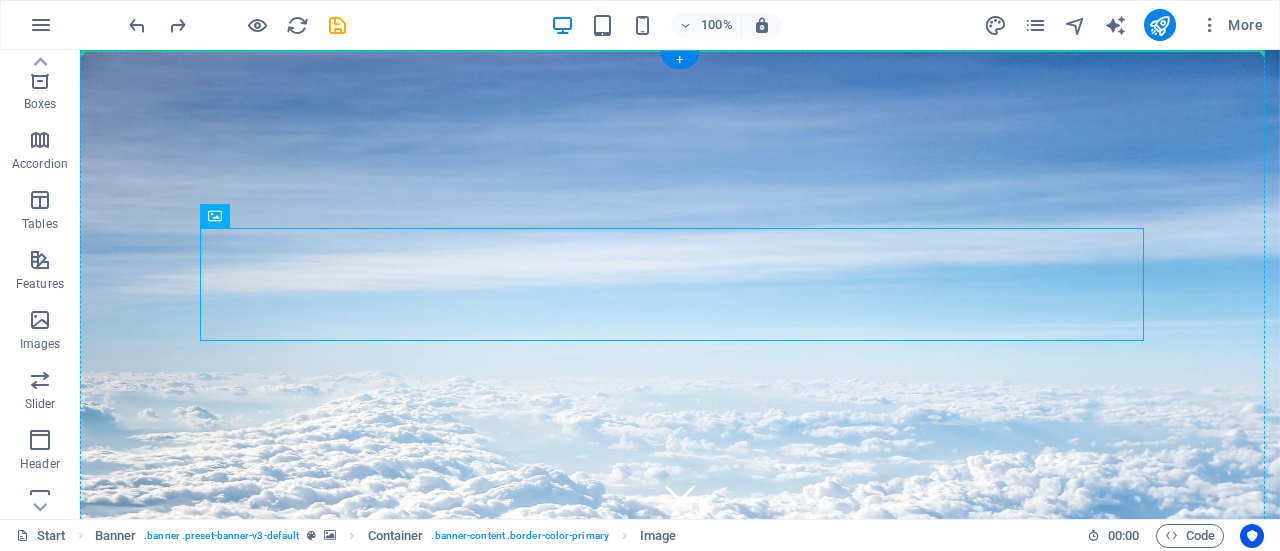 drag, startPoint x: 292, startPoint y: 290, endPoint x: 274, endPoint y: 191, distance: 100.62306 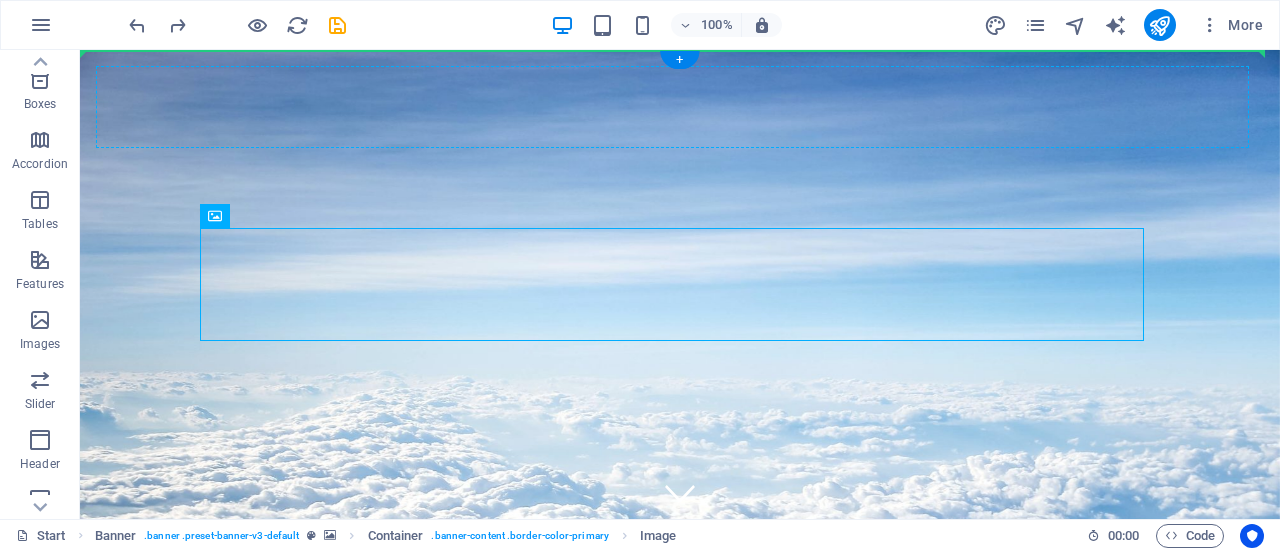 drag, startPoint x: 314, startPoint y: 287, endPoint x: 352, endPoint y: 120, distance: 171.2688 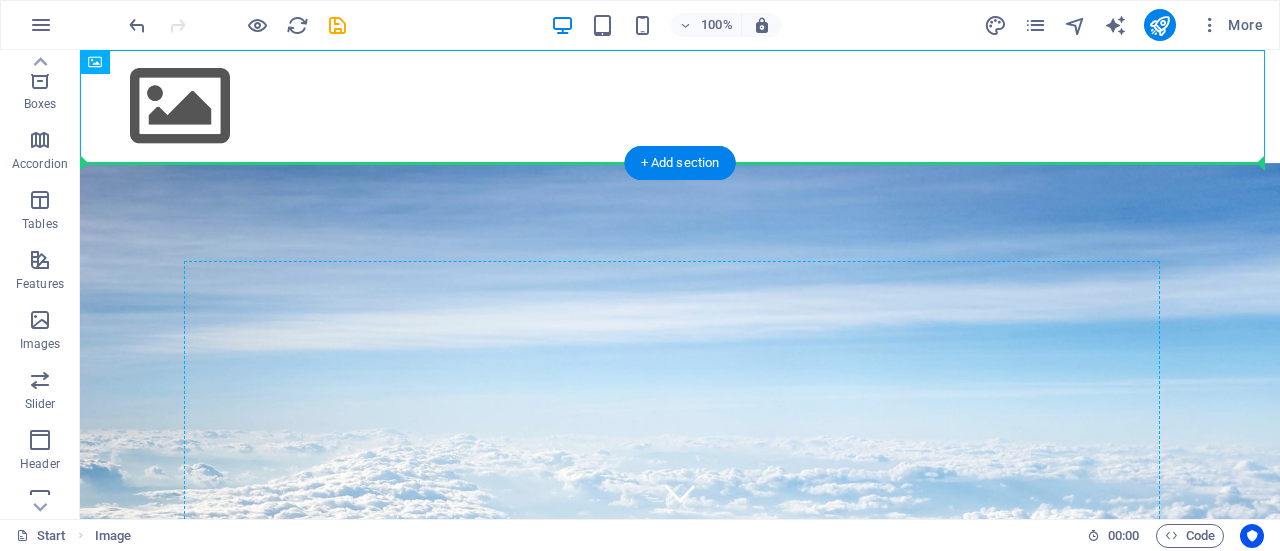 drag, startPoint x: 190, startPoint y: 106, endPoint x: 295, endPoint y: 341, distance: 257.39075 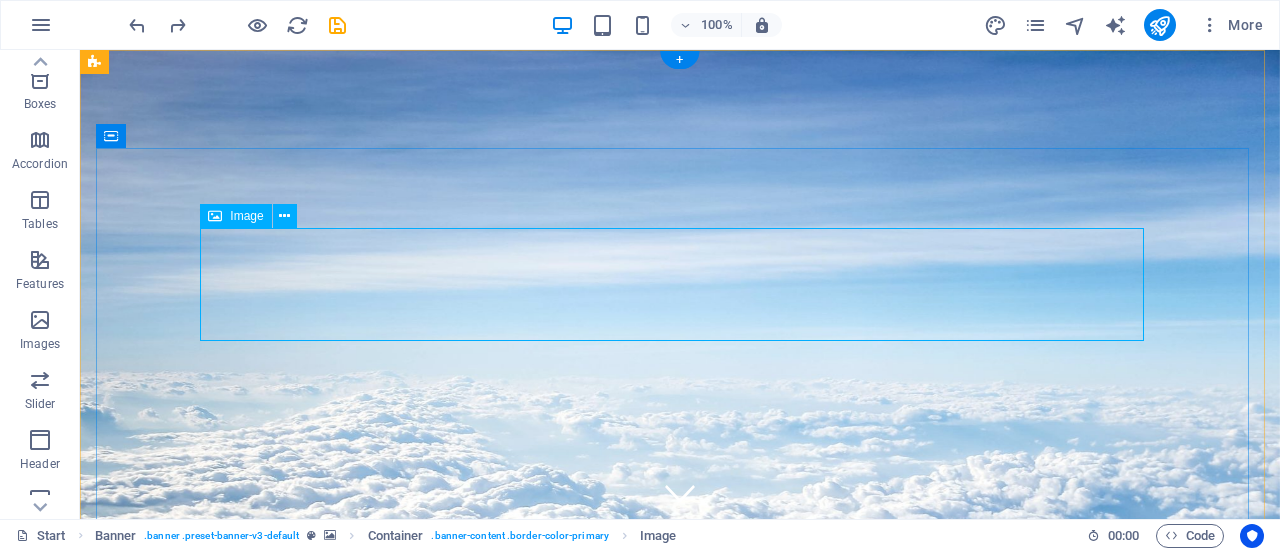 click at bounding box center (680, 1050) 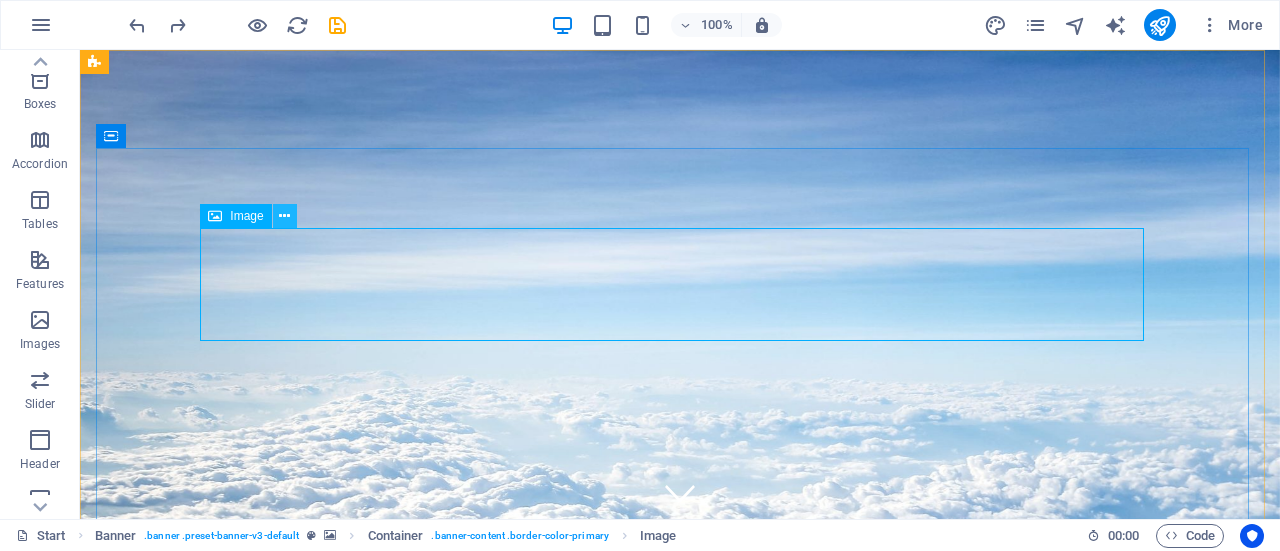 click at bounding box center [284, 216] 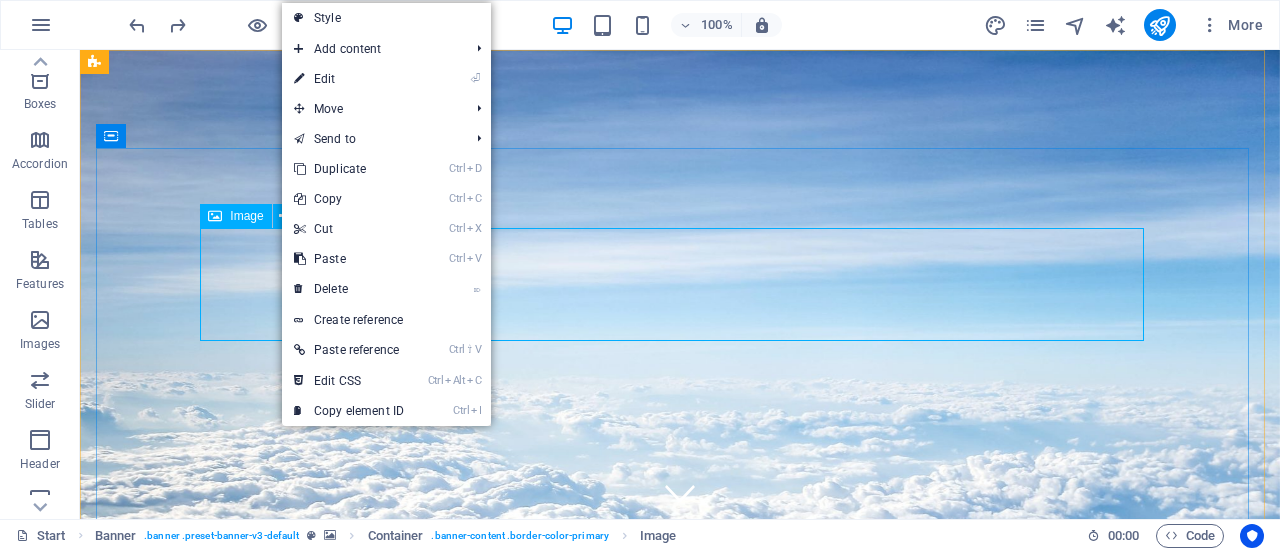 click on "Image" at bounding box center [246, 216] 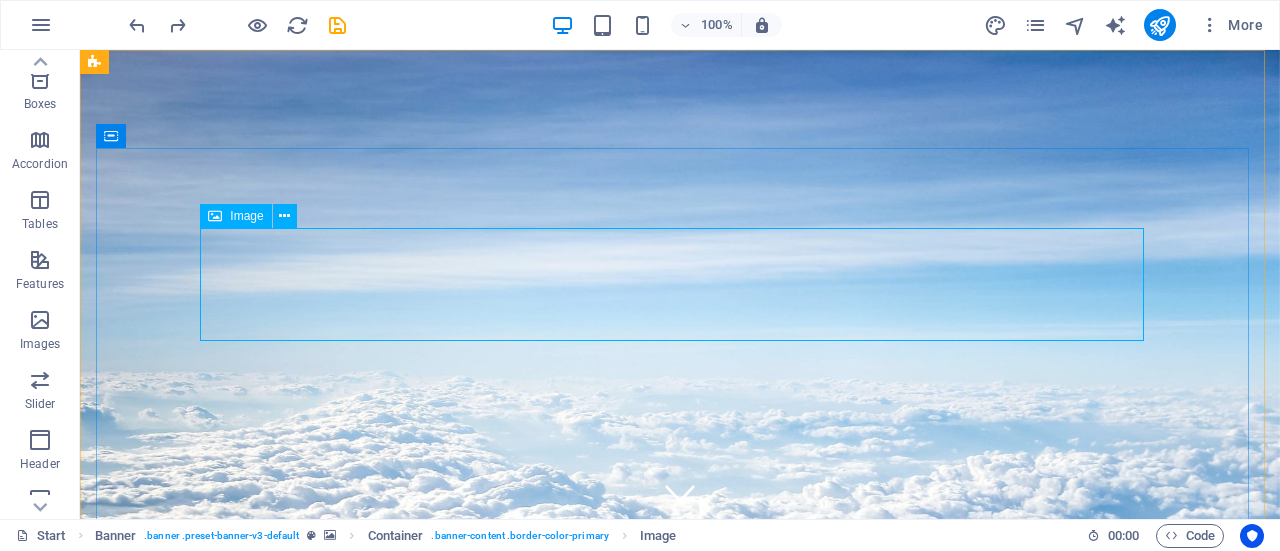 click on "Image" at bounding box center [246, 216] 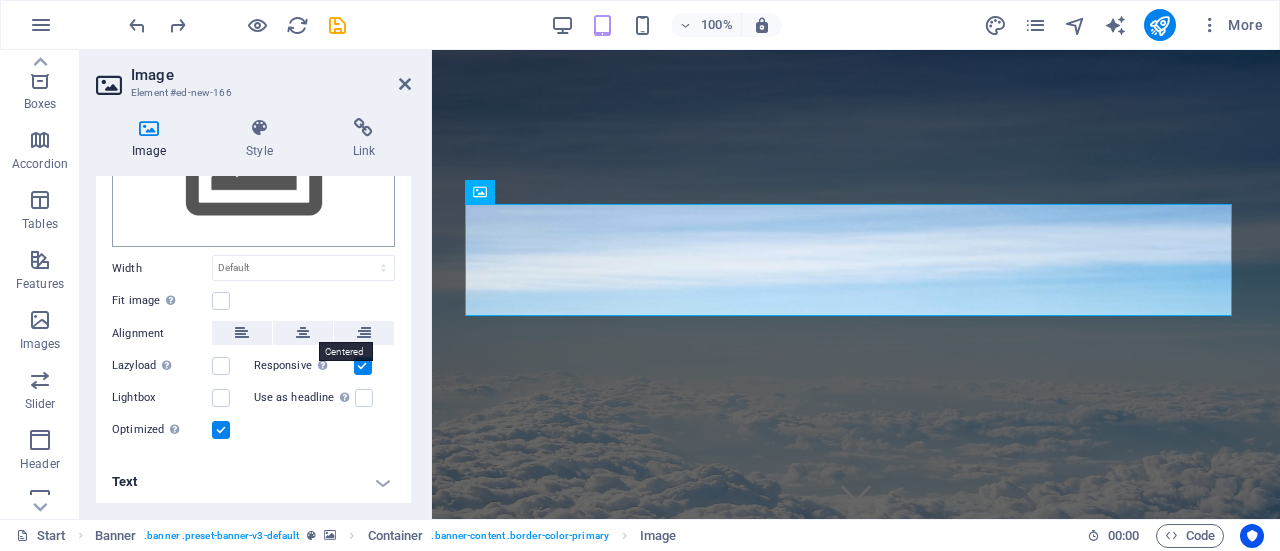 scroll, scrollTop: 0, scrollLeft: 0, axis: both 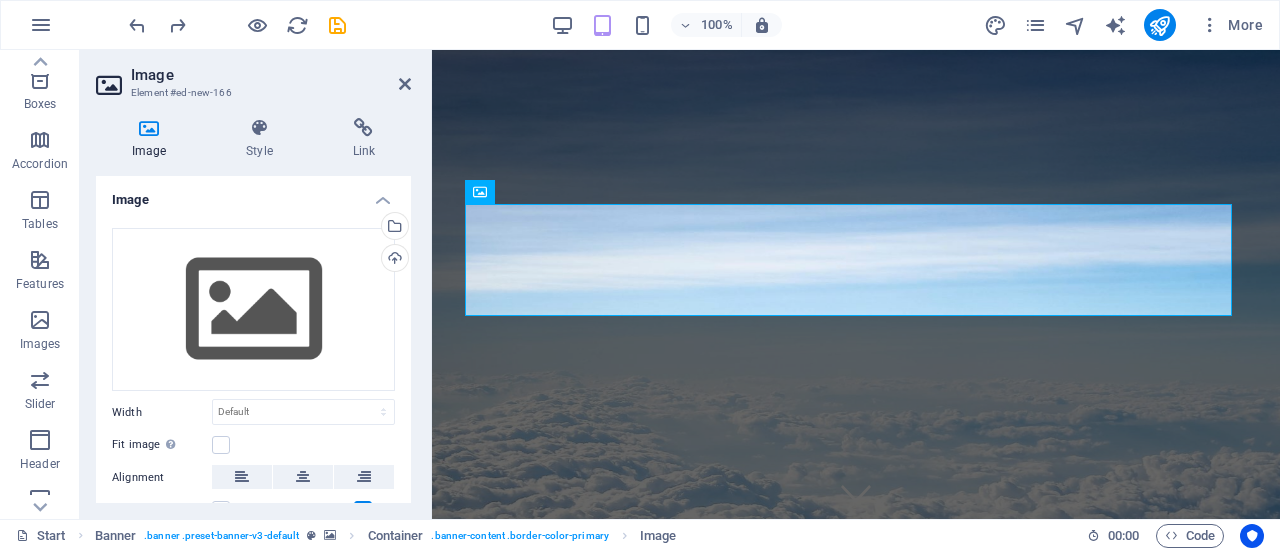 click at bounding box center (149, 128) 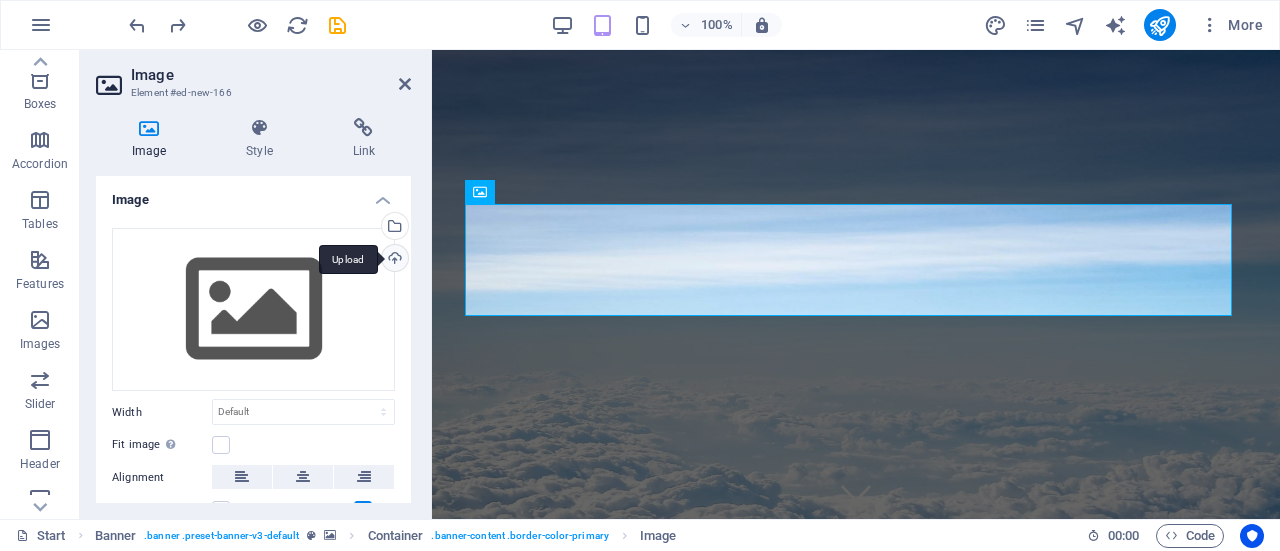 click on "Upload" at bounding box center (393, 260) 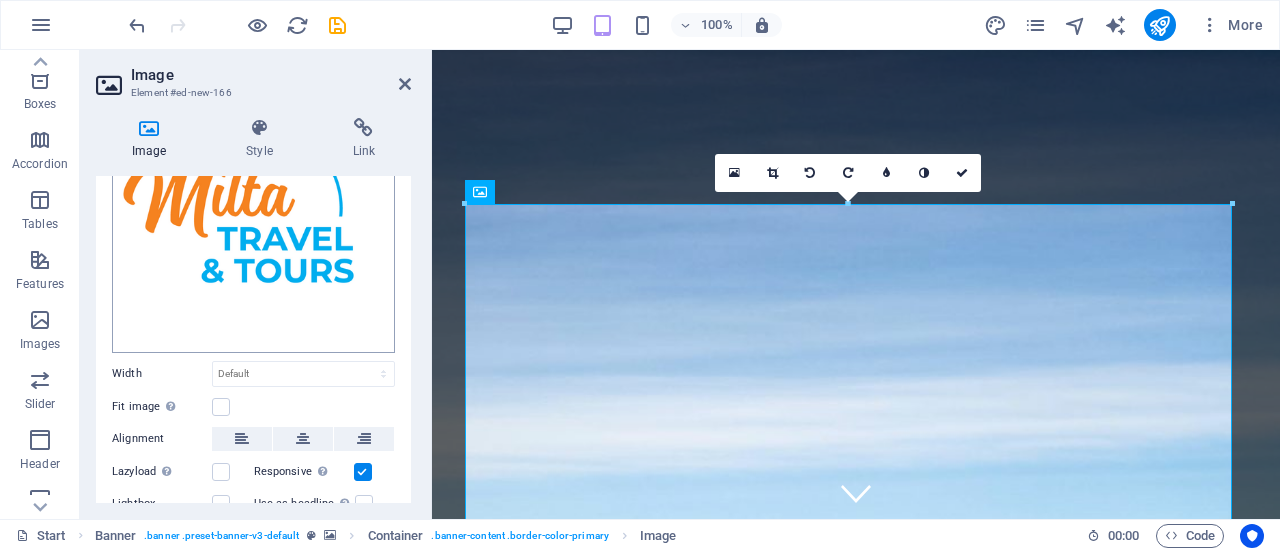 scroll, scrollTop: 200, scrollLeft: 0, axis: vertical 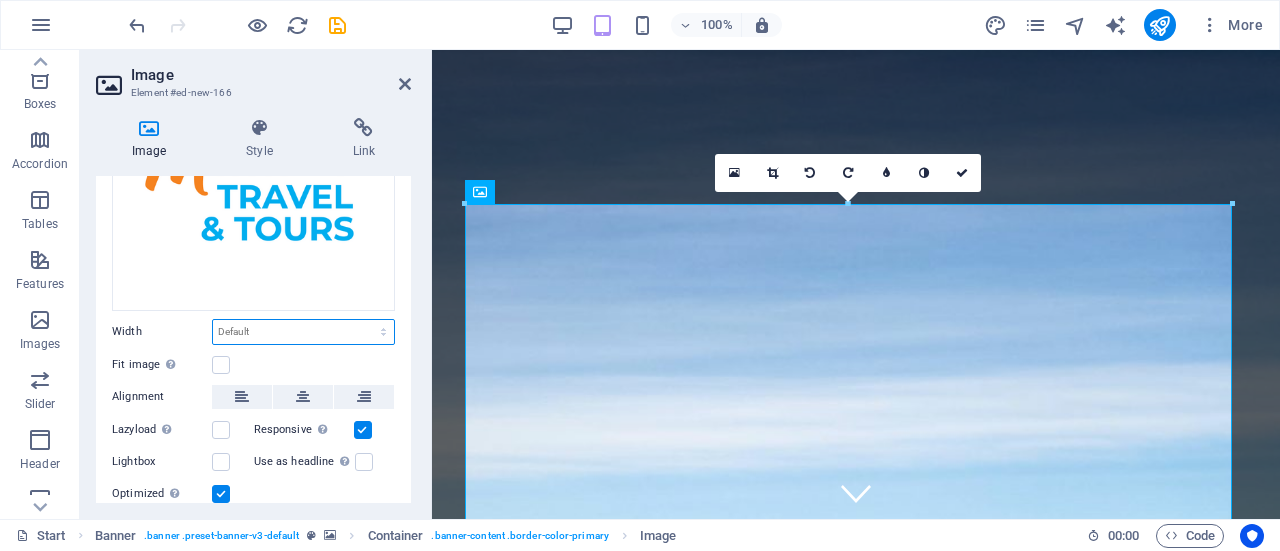 click on "Default auto px rem % em vh vw" at bounding box center (303, 332) 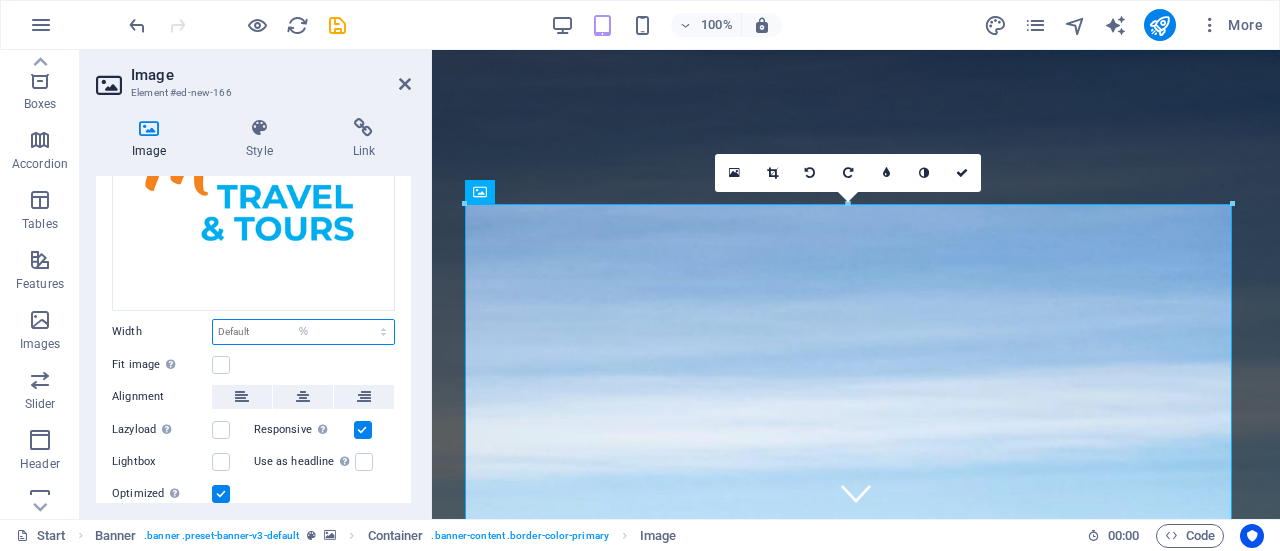 click on "Default auto px rem % em vh vw" at bounding box center [303, 332] 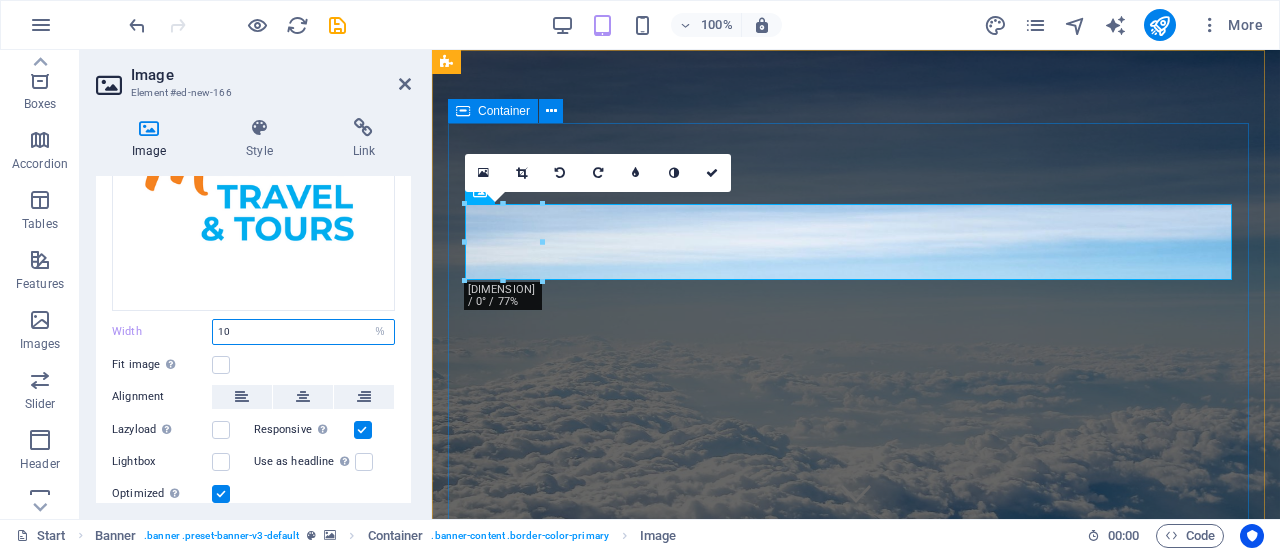 type on "10" 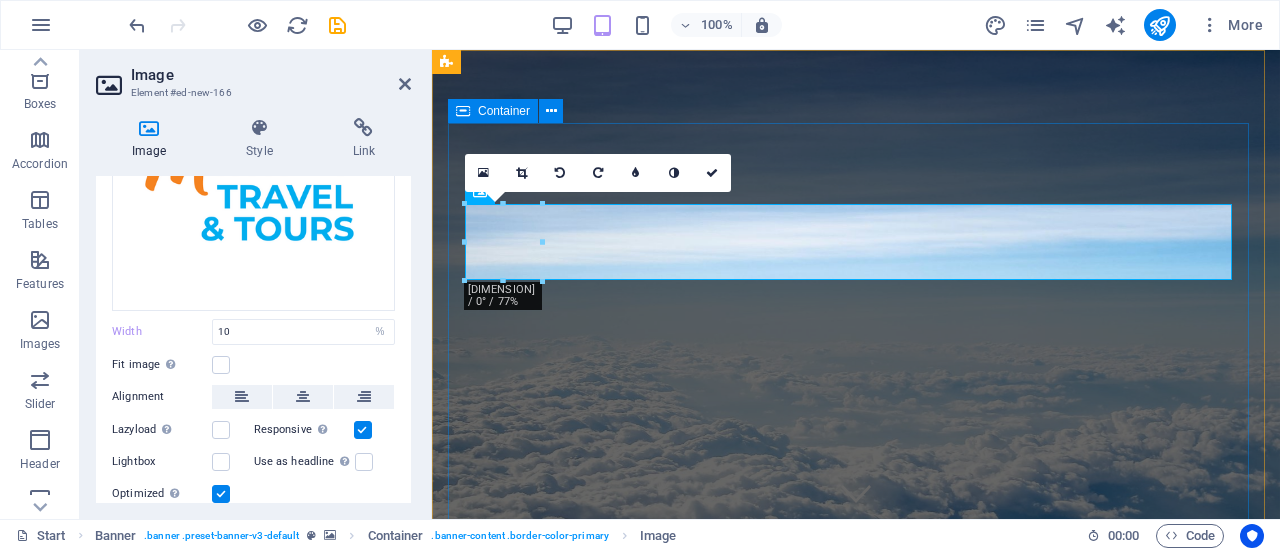 click on "No destination  is too far away
Destination
Maldives
Antarctica
China
Submit   I have read and understand the privacy policy. Unreadable? Load new" at bounding box center [856, 1175] 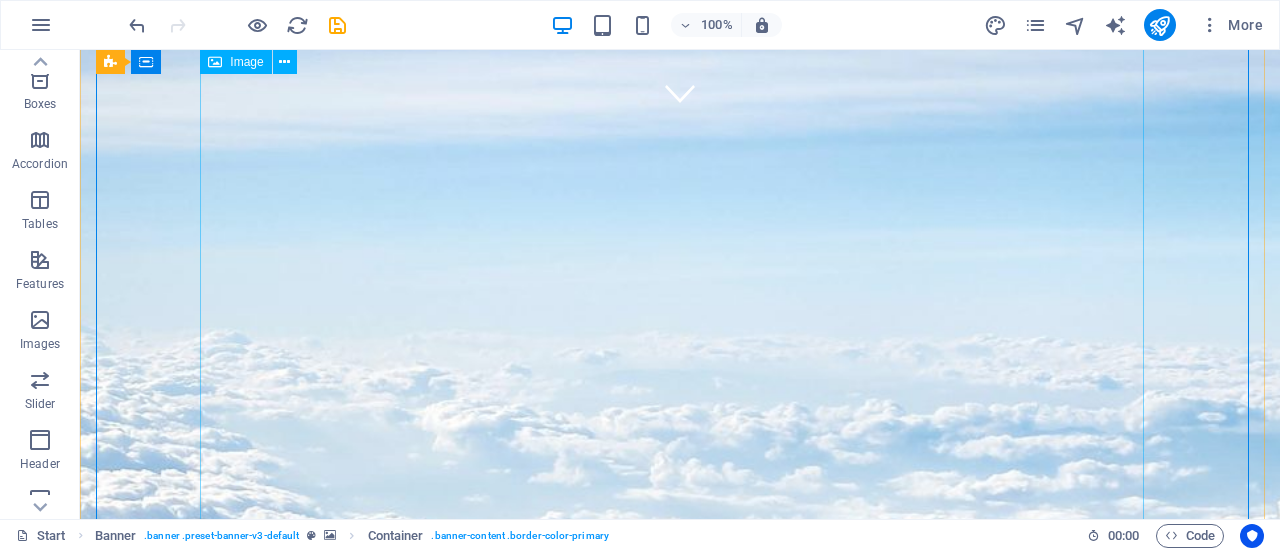 scroll, scrollTop: 0, scrollLeft: 0, axis: both 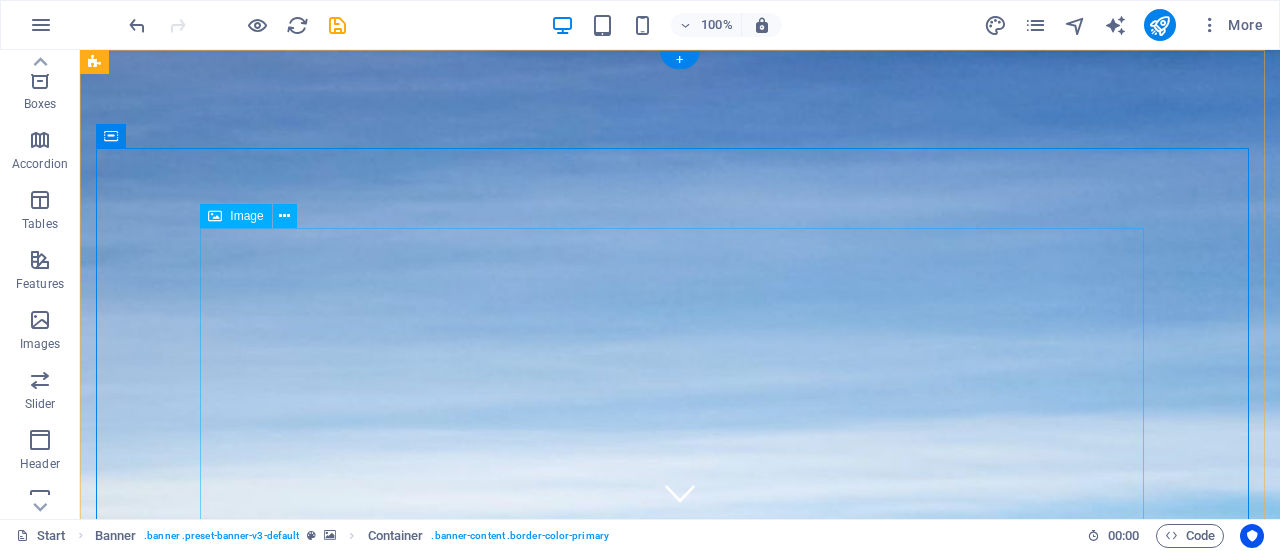 click at bounding box center (680, 2426) 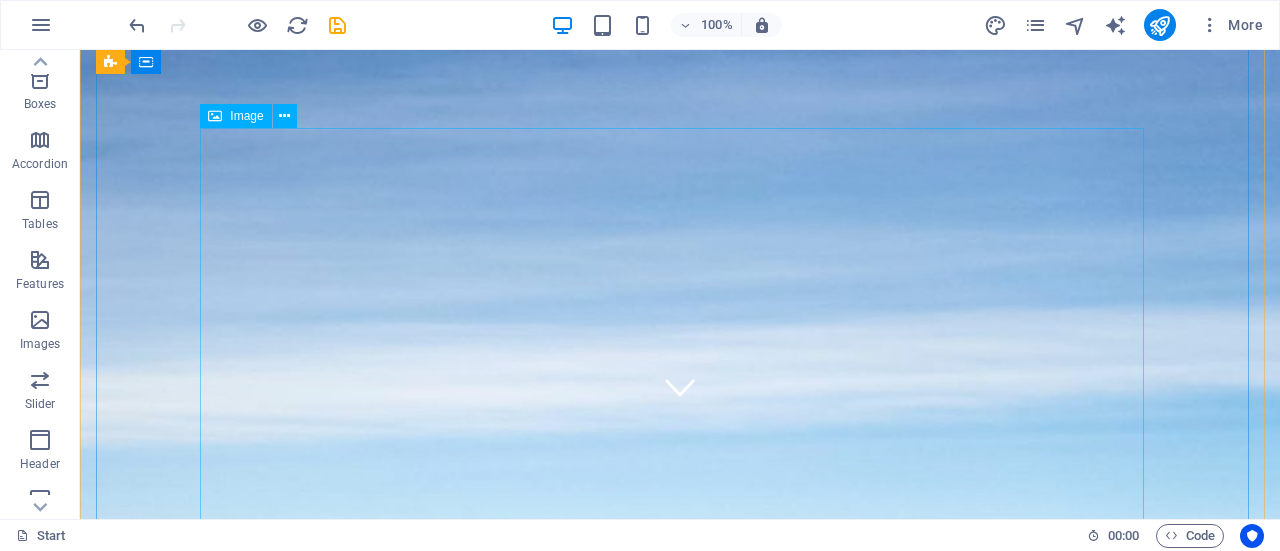 scroll, scrollTop: 100, scrollLeft: 0, axis: vertical 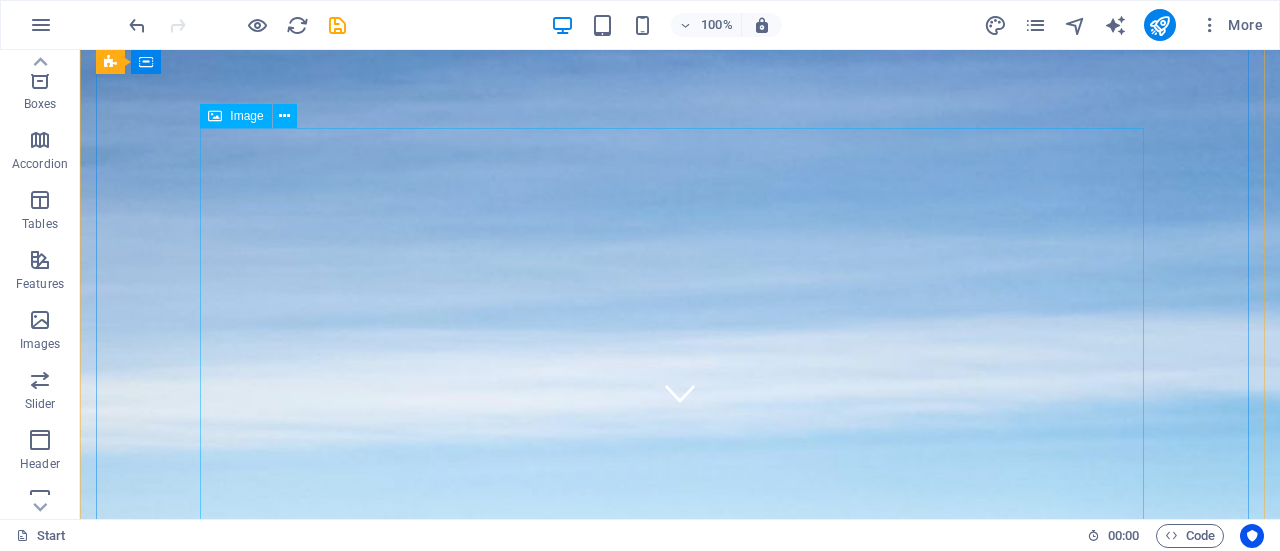 click at bounding box center [680, 2326] 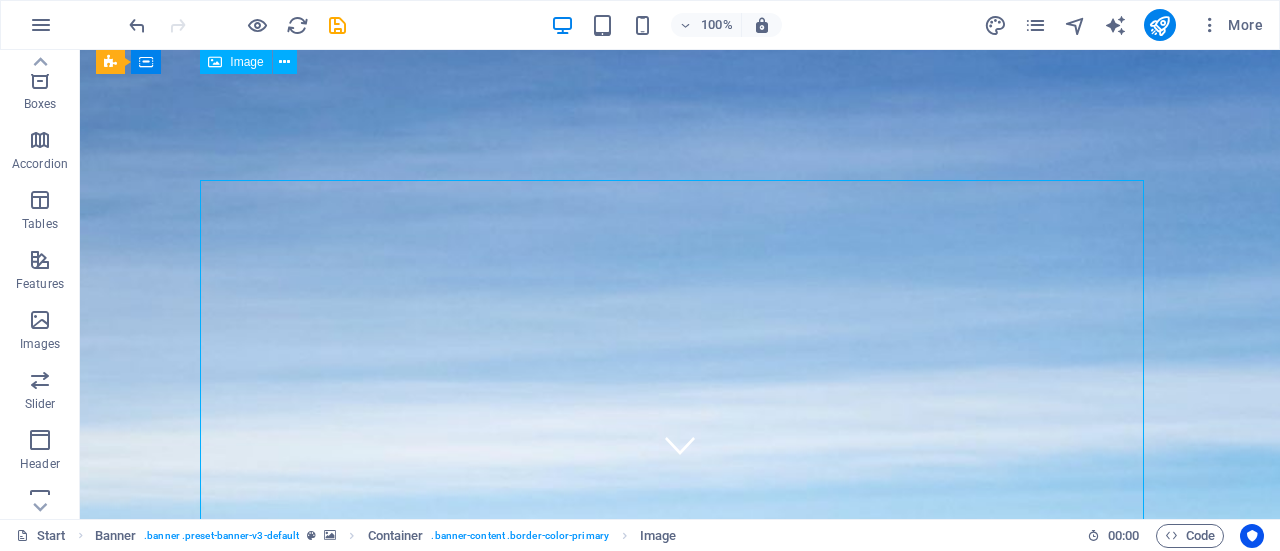 scroll, scrollTop: 0, scrollLeft: 0, axis: both 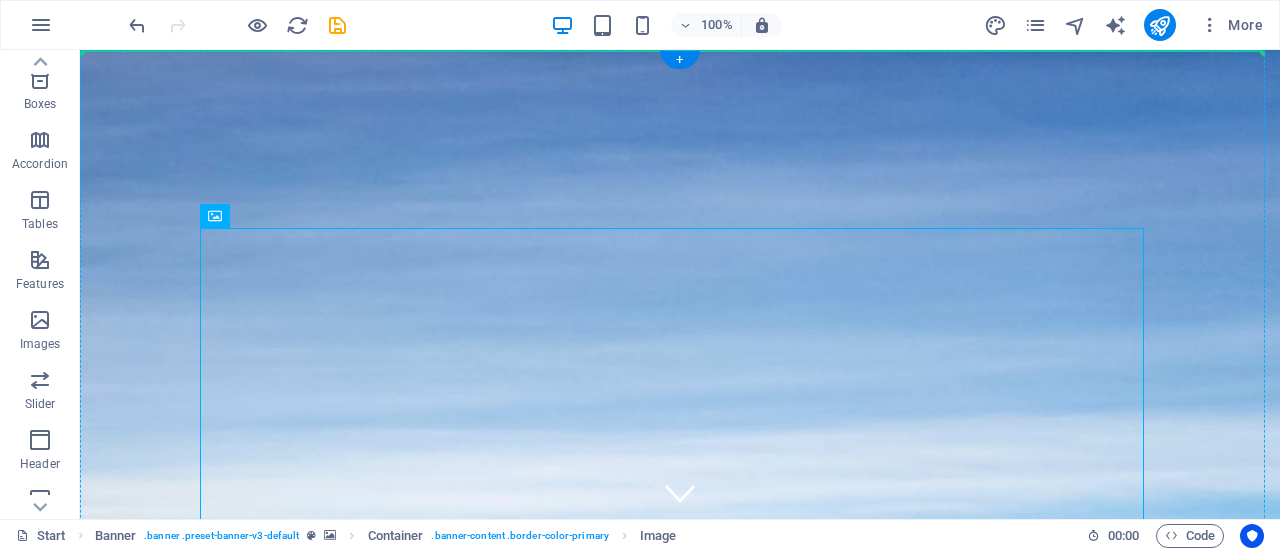 drag, startPoint x: 445, startPoint y: 307, endPoint x: 399, endPoint y: 158, distance: 155.93909 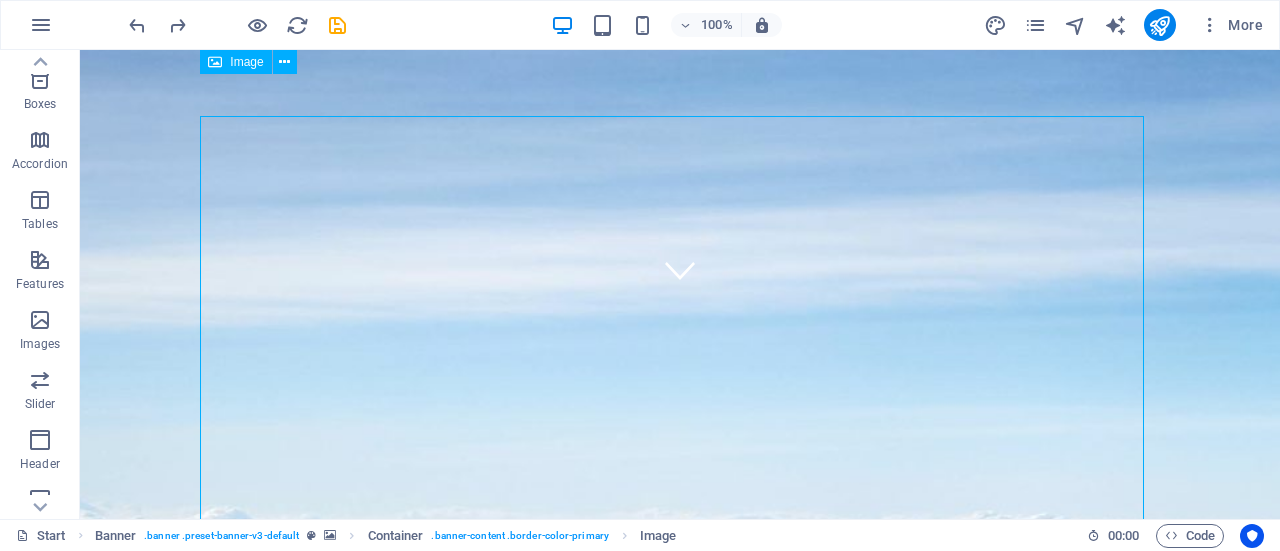 scroll, scrollTop: 100, scrollLeft: 0, axis: vertical 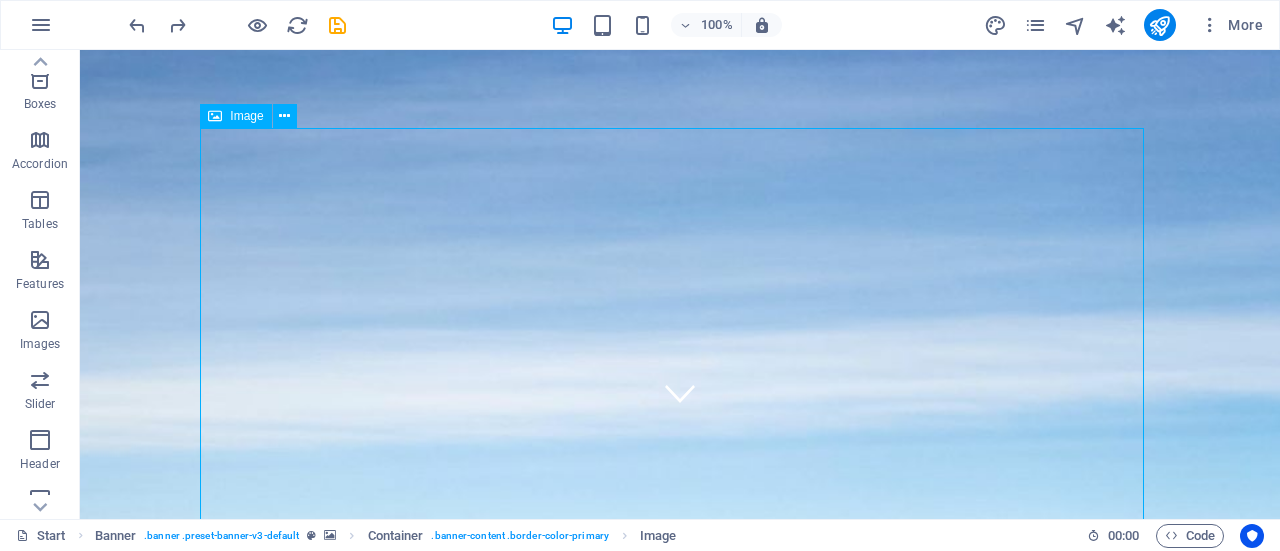 click at bounding box center (680, 2326) 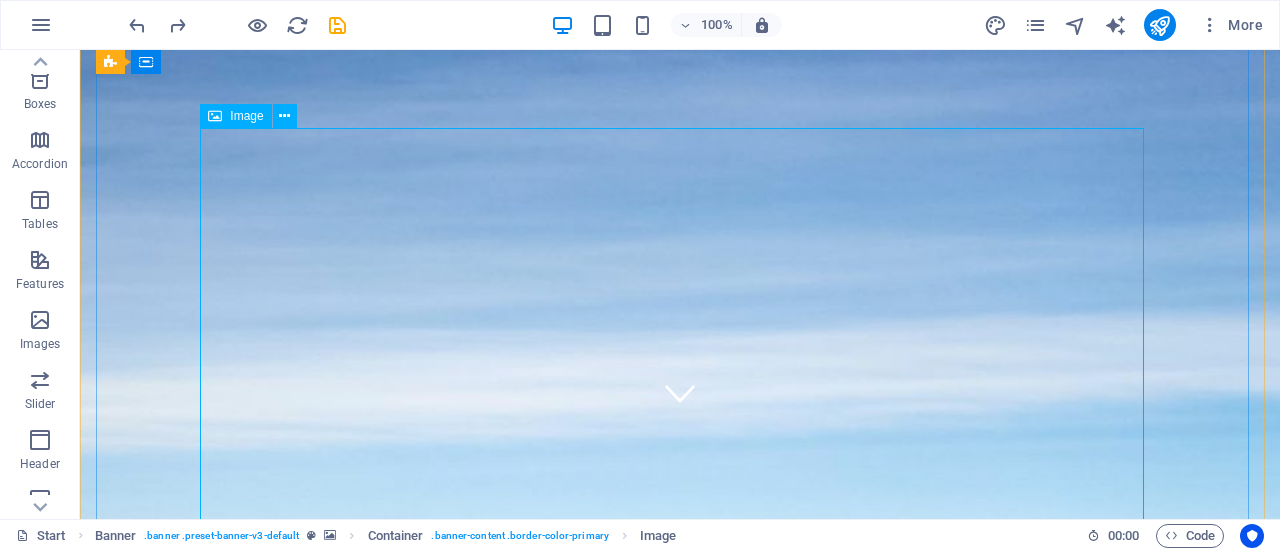 click at bounding box center [680, 2326] 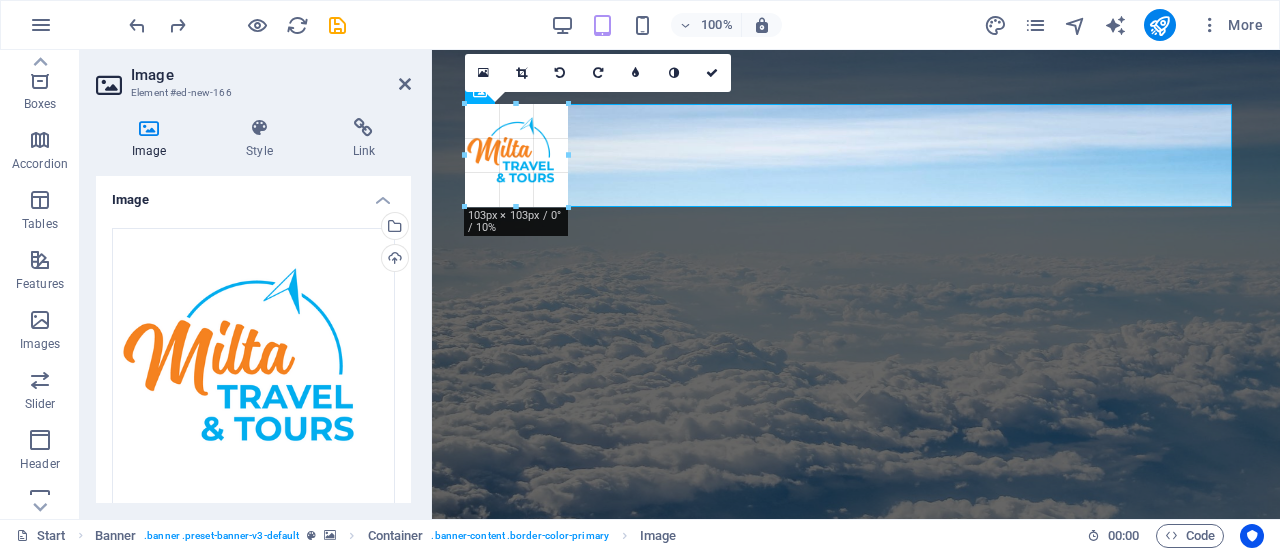 drag, startPoint x: 546, startPoint y: 180, endPoint x: 569, endPoint y: 135, distance: 50.537113 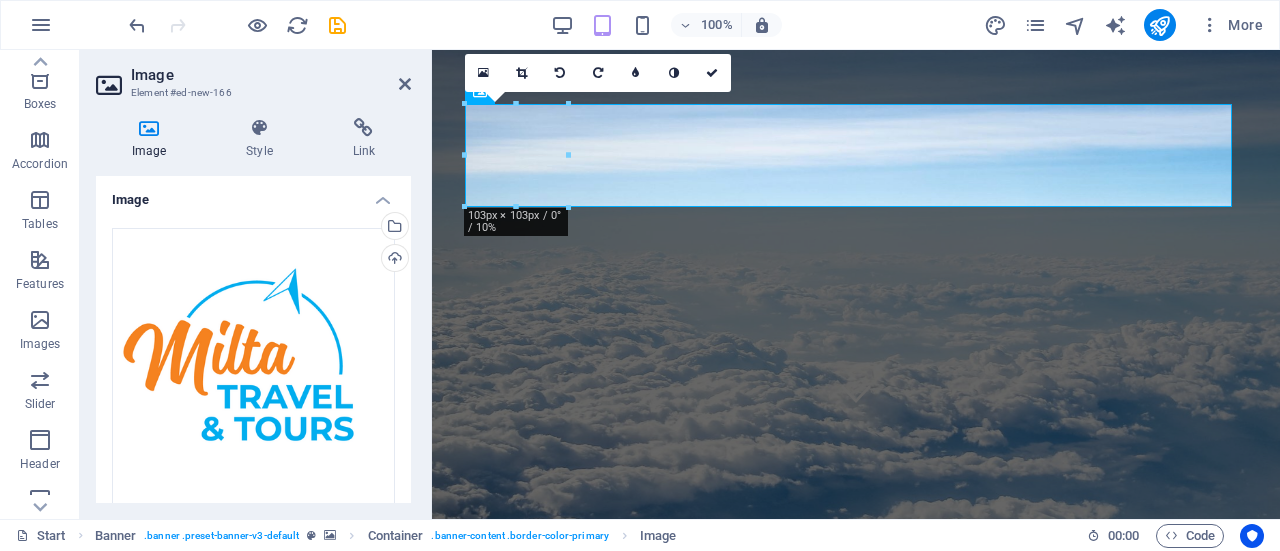 type on "103" 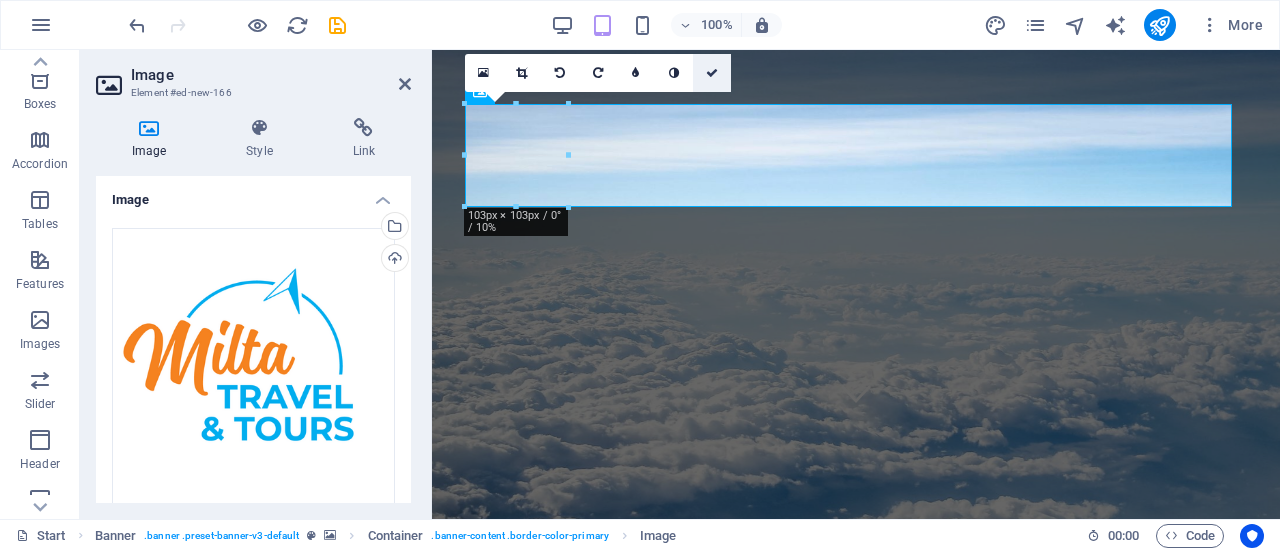 click at bounding box center [712, 73] 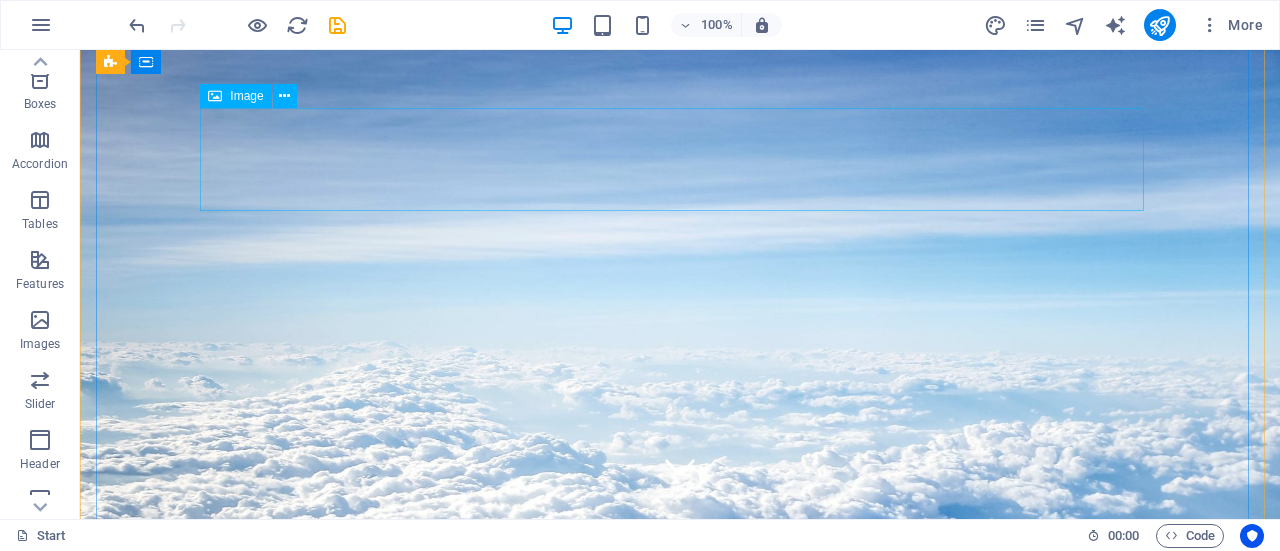 scroll, scrollTop: 0, scrollLeft: 0, axis: both 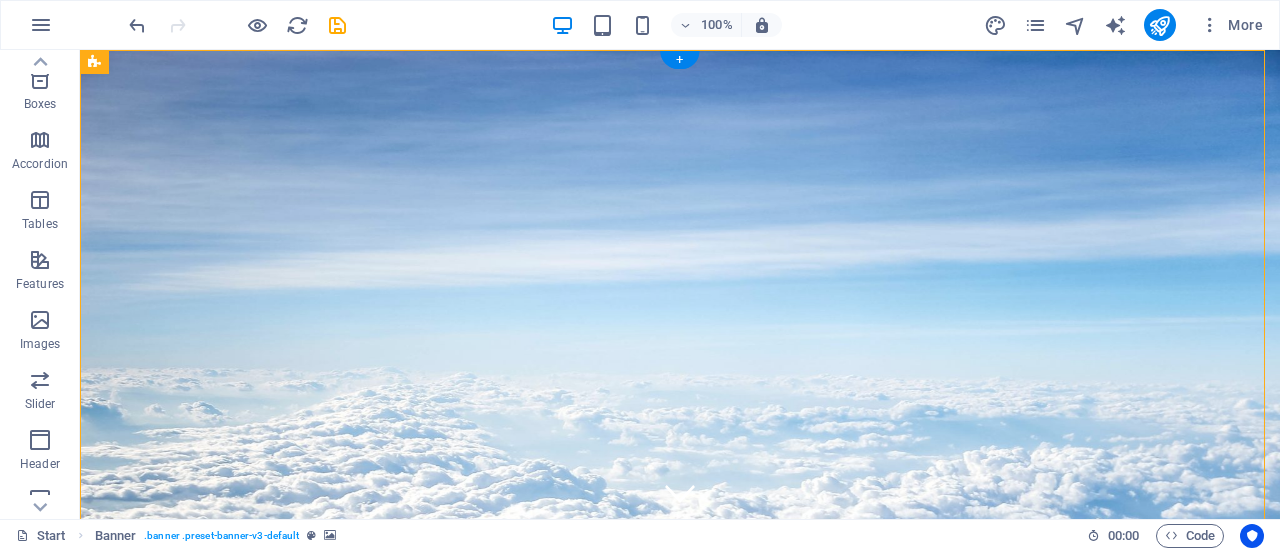drag, startPoint x: 225, startPoint y: 259, endPoint x: 192, endPoint y: 126, distance: 137.03284 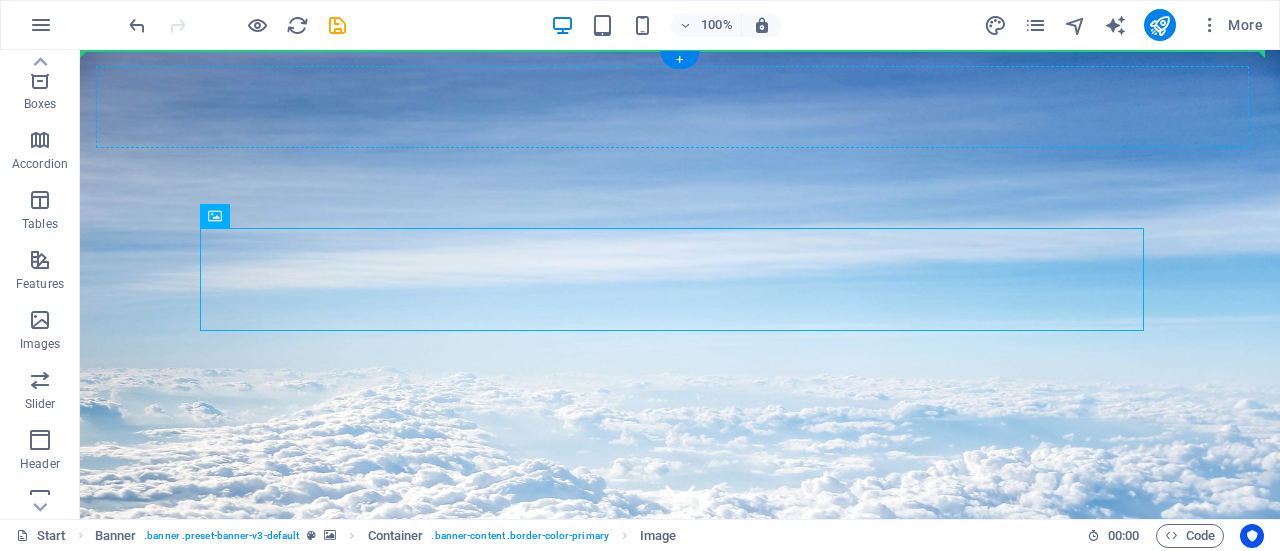 drag, startPoint x: 266, startPoint y: 293, endPoint x: 233, endPoint y: 125, distance: 171.2104 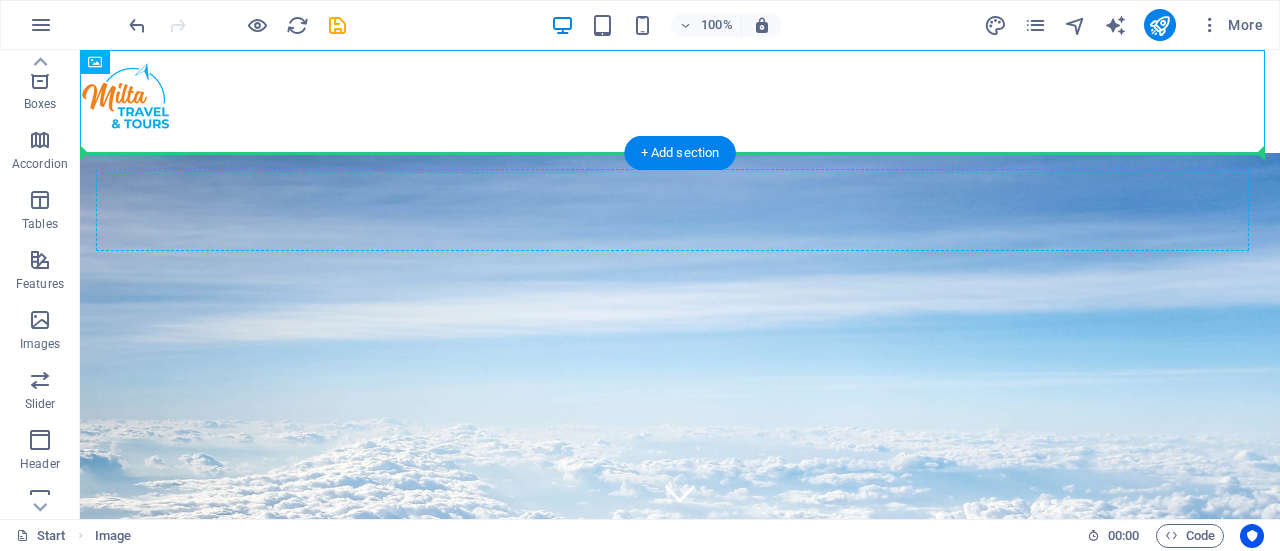 drag, startPoint x: 149, startPoint y: 93, endPoint x: 212, endPoint y: 235, distance: 155.34799 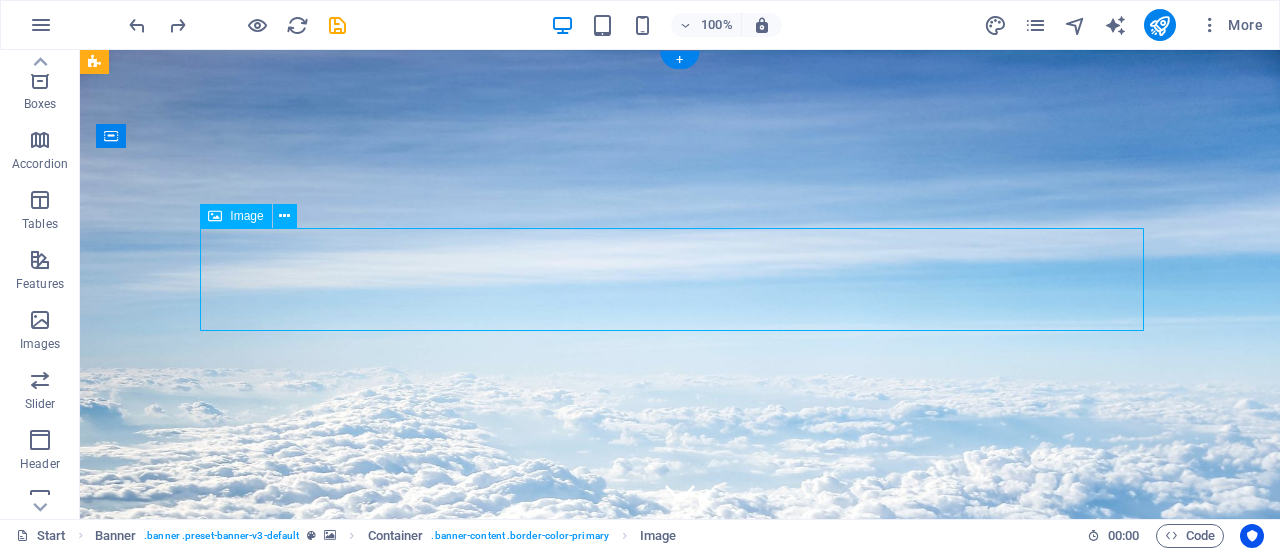 drag, startPoint x: 270, startPoint y: 293, endPoint x: 268, endPoint y: 232, distance: 61.03278 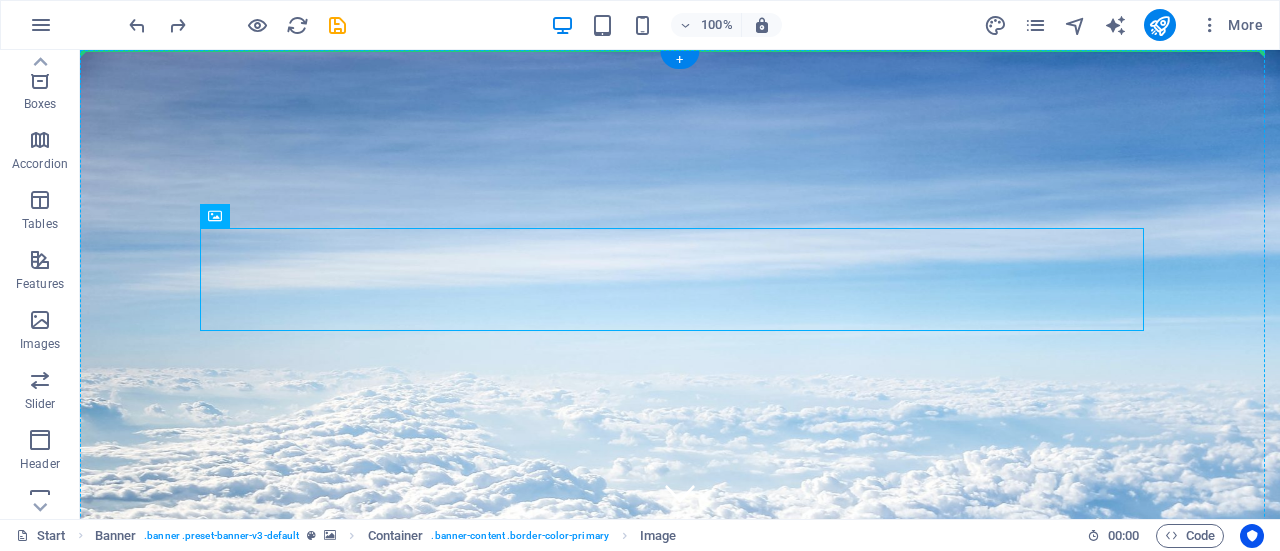 drag, startPoint x: 245, startPoint y: 265, endPoint x: 240, endPoint y: 186, distance: 79.15807 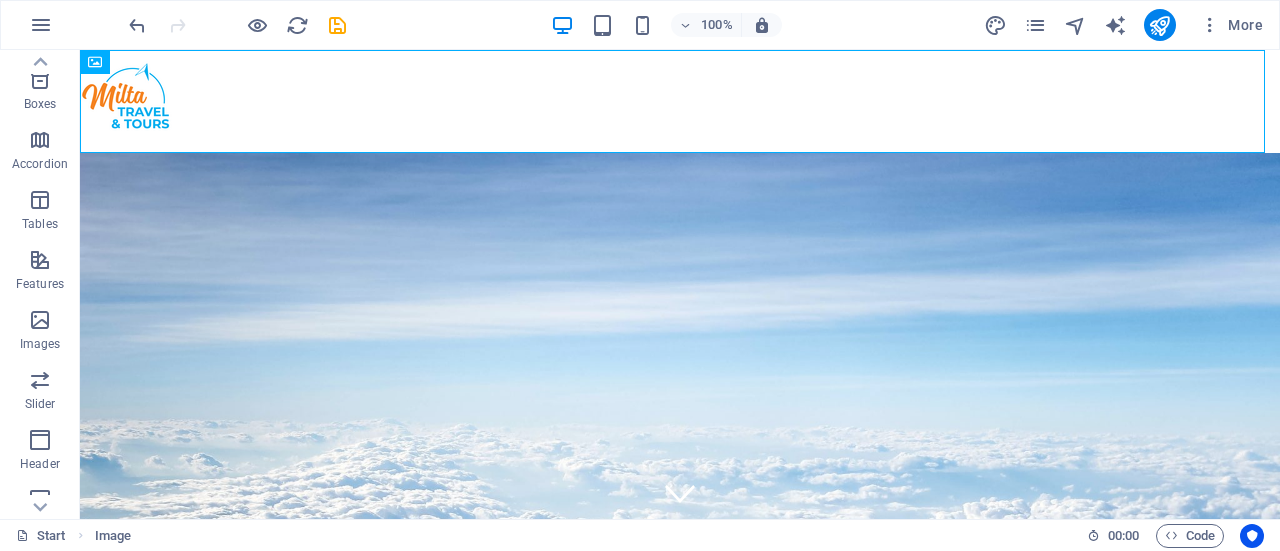 drag, startPoint x: 152, startPoint y: 109, endPoint x: 641, endPoint y: 136, distance: 489.74484 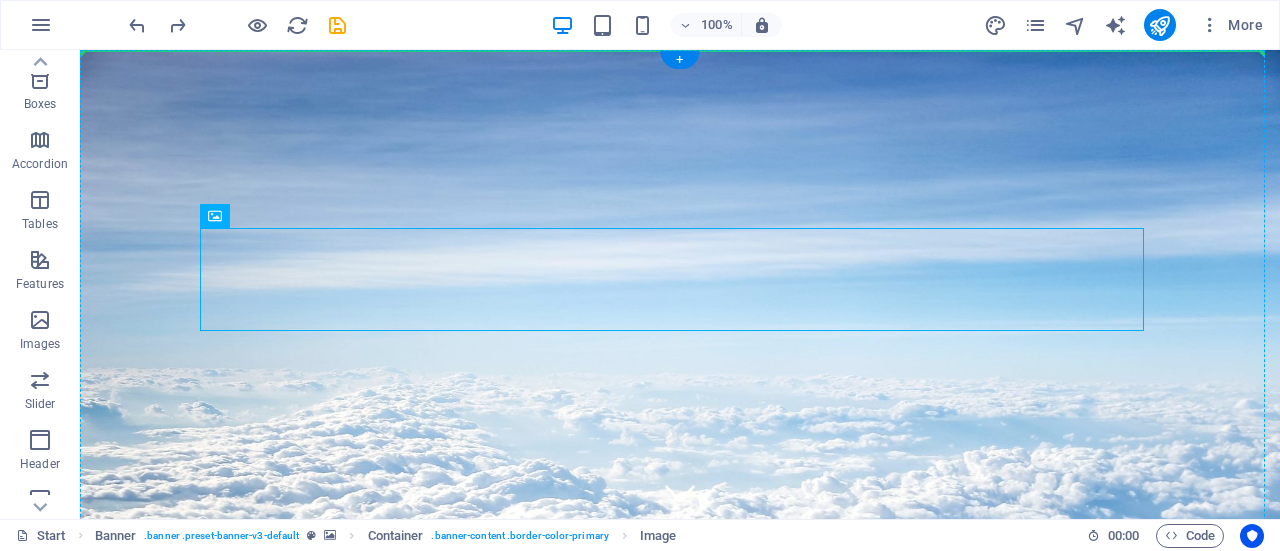 drag, startPoint x: 235, startPoint y: 265, endPoint x: 564, endPoint y: 201, distance: 335.1671 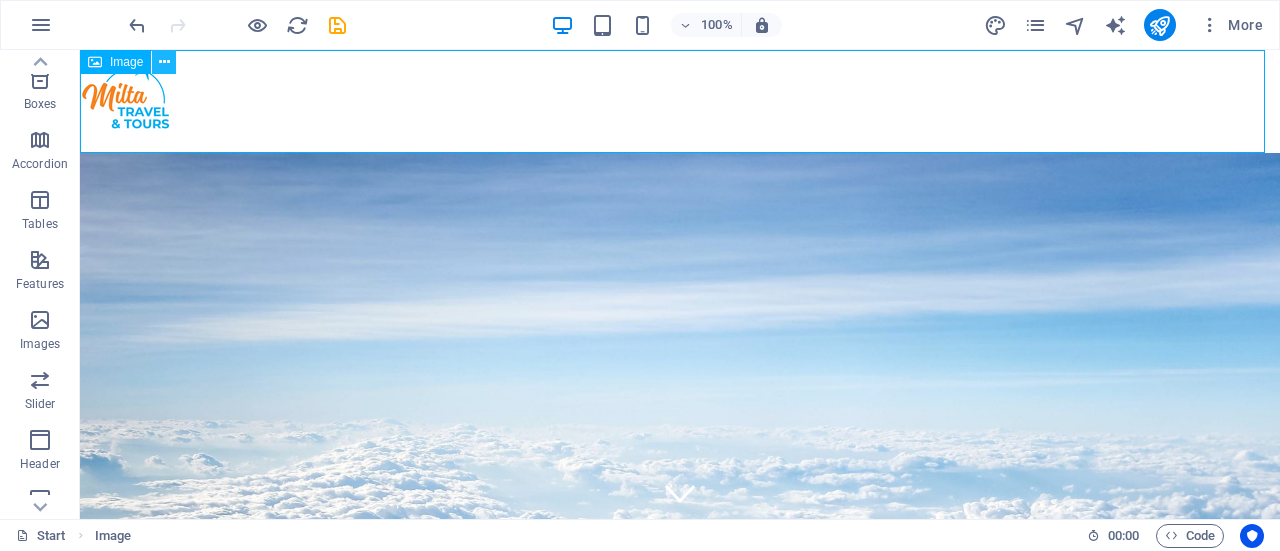 click at bounding box center (164, 62) 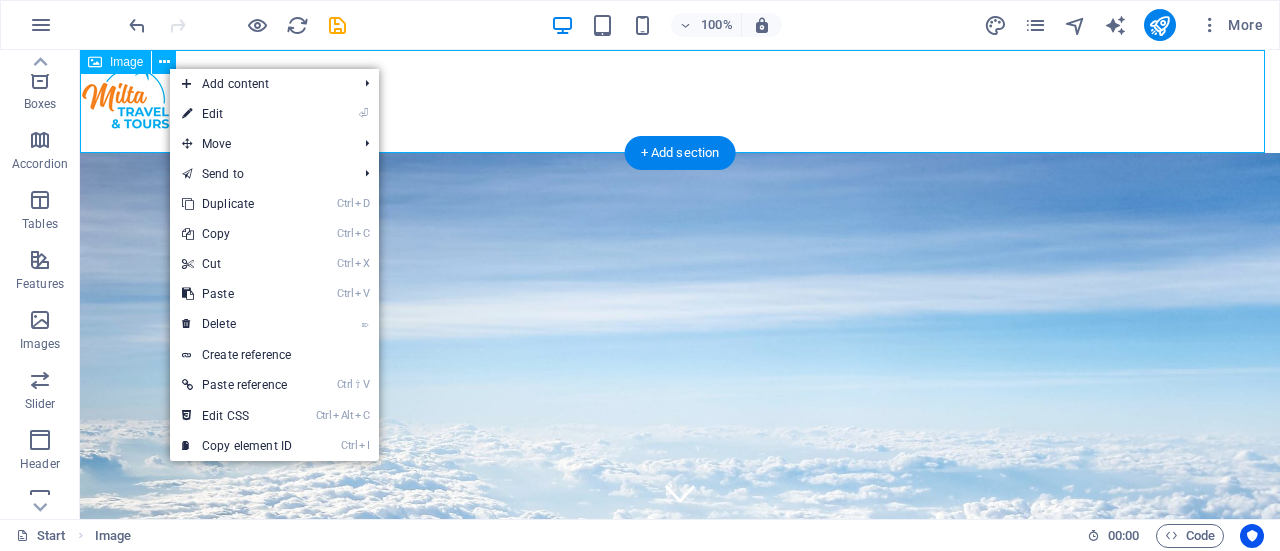 click at bounding box center (680, 101) 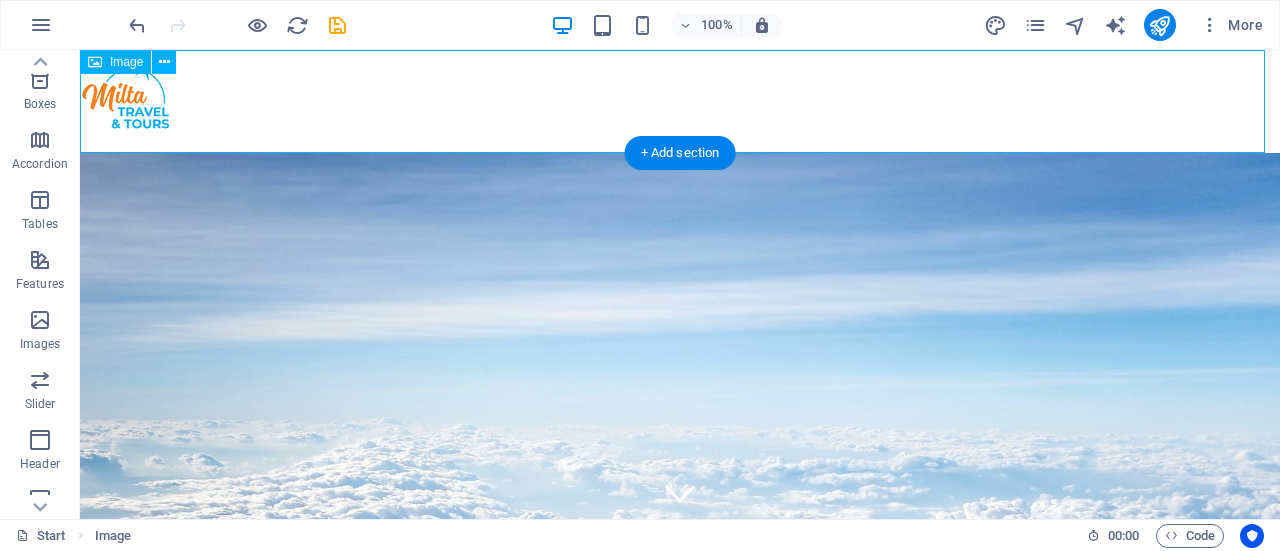 click at bounding box center [680, 101] 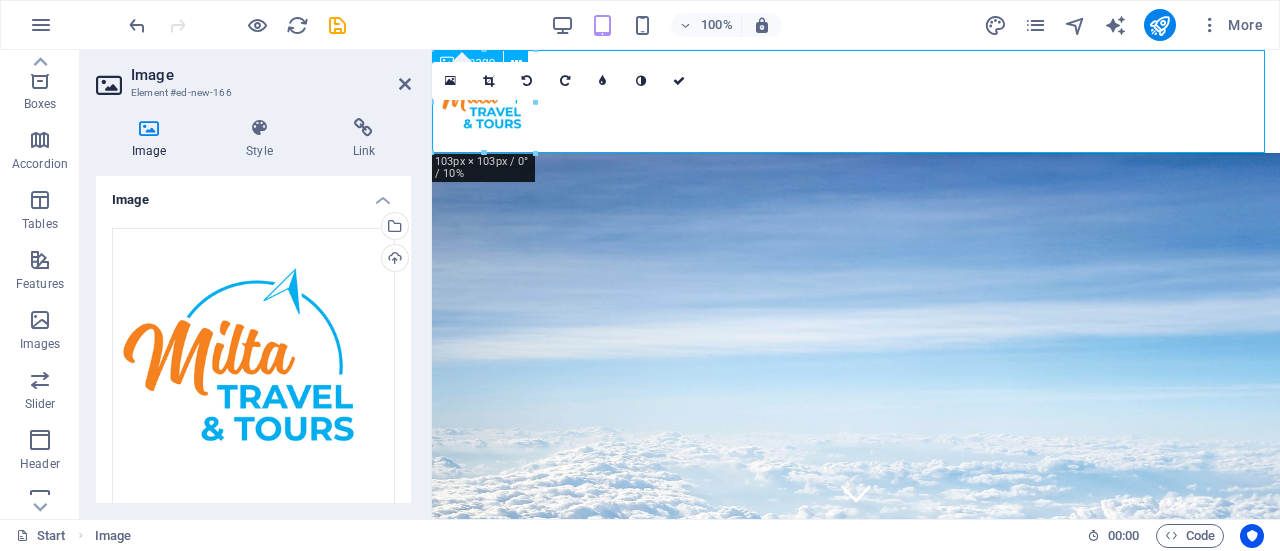 drag, startPoint x: 496, startPoint y: 115, endPoint x: 851, endPoint y: 111, distance: 355.02252 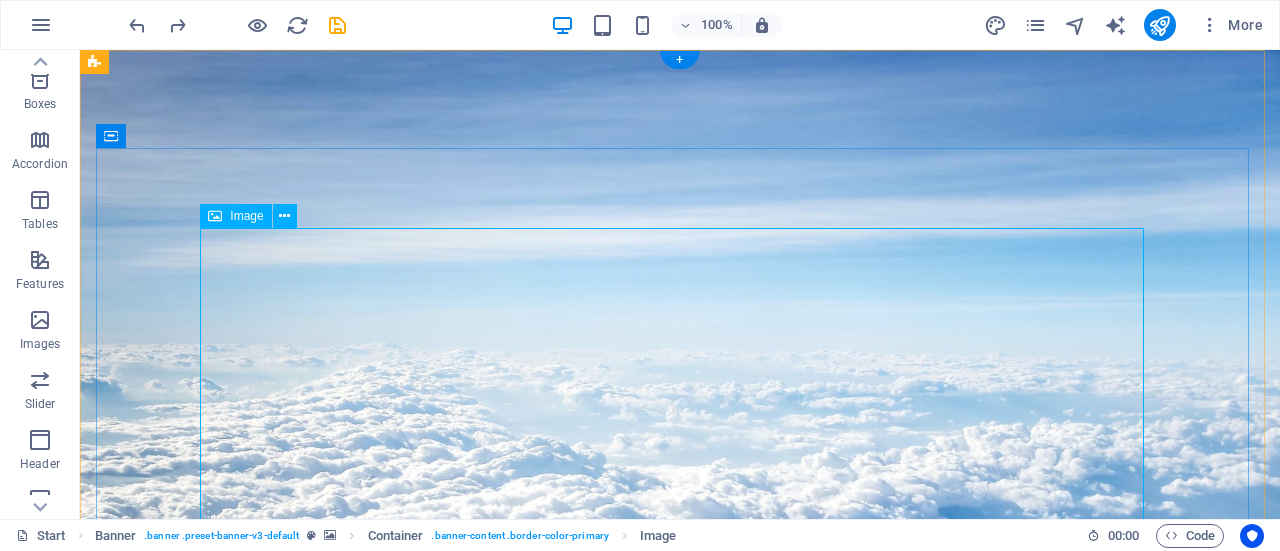 click at bounding box center (680, 1536) 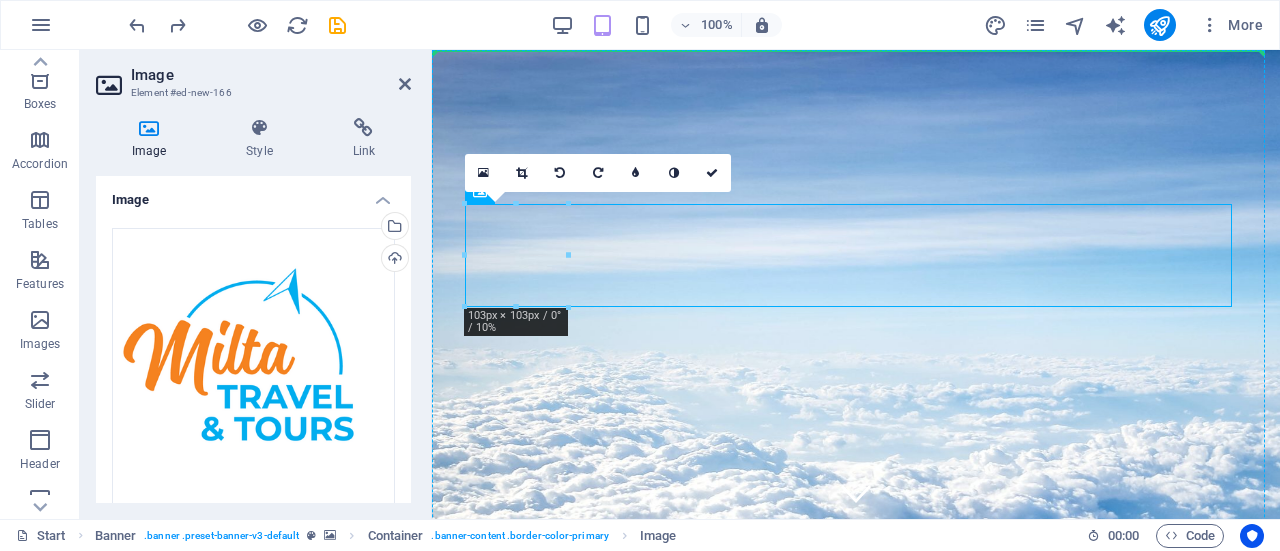 drag, startPoint x: 524, startPoint y: 261, endPoint x: 574, endPoint y: 189, distance: 87.658424 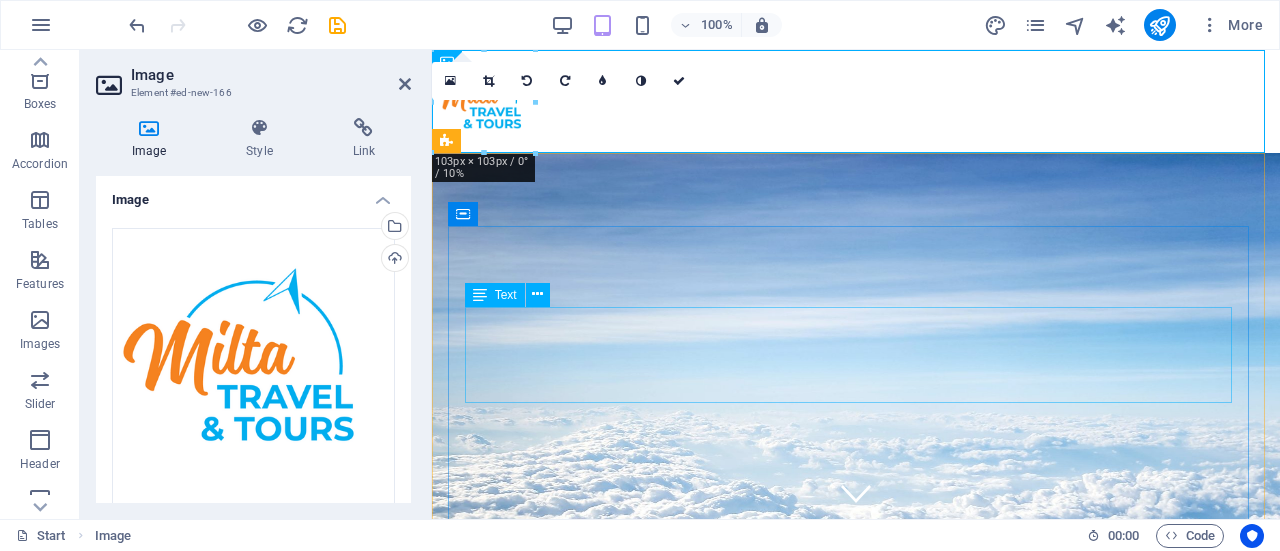 click on "No destination  is too far away" at bounding box center (856, 984) 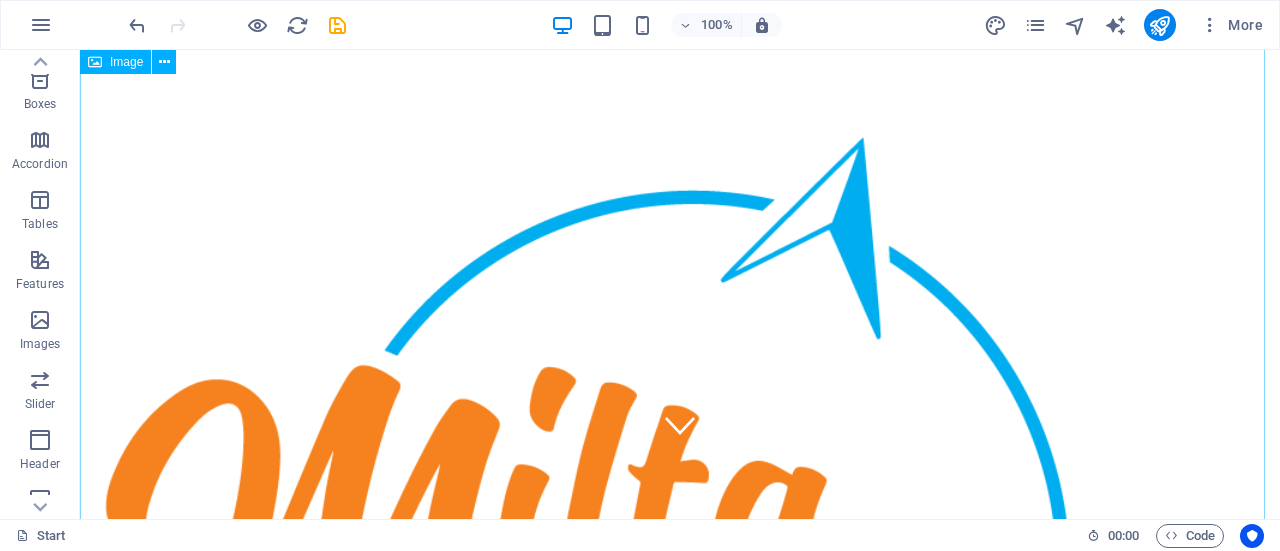 scroll, scrollTop: 0, scrollLeft: 0, axis: both 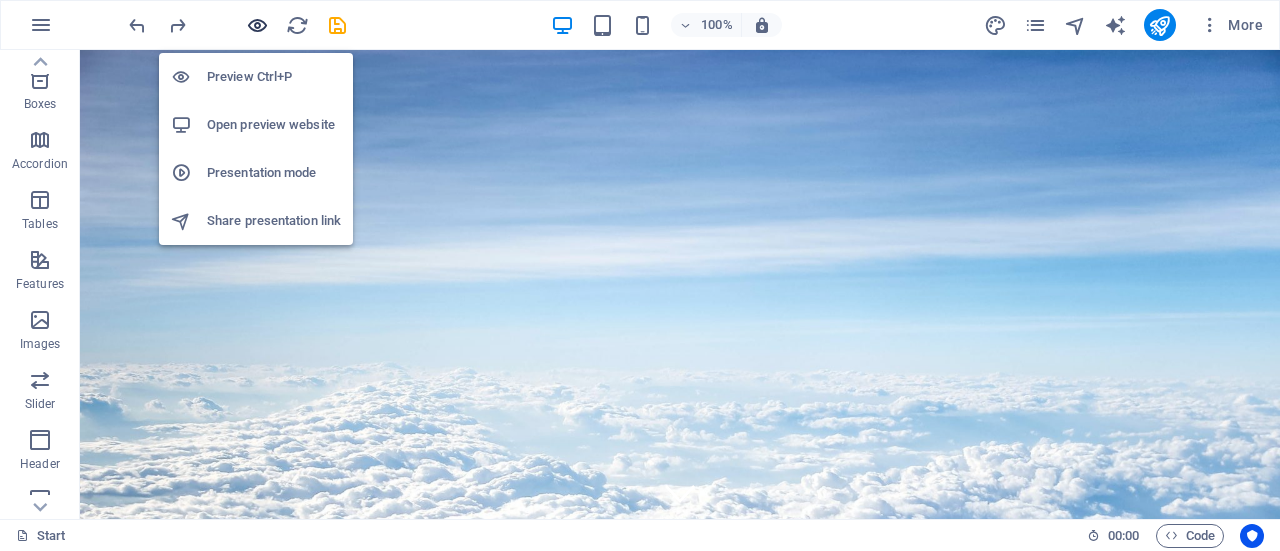 click at bounding box center [257, 25] 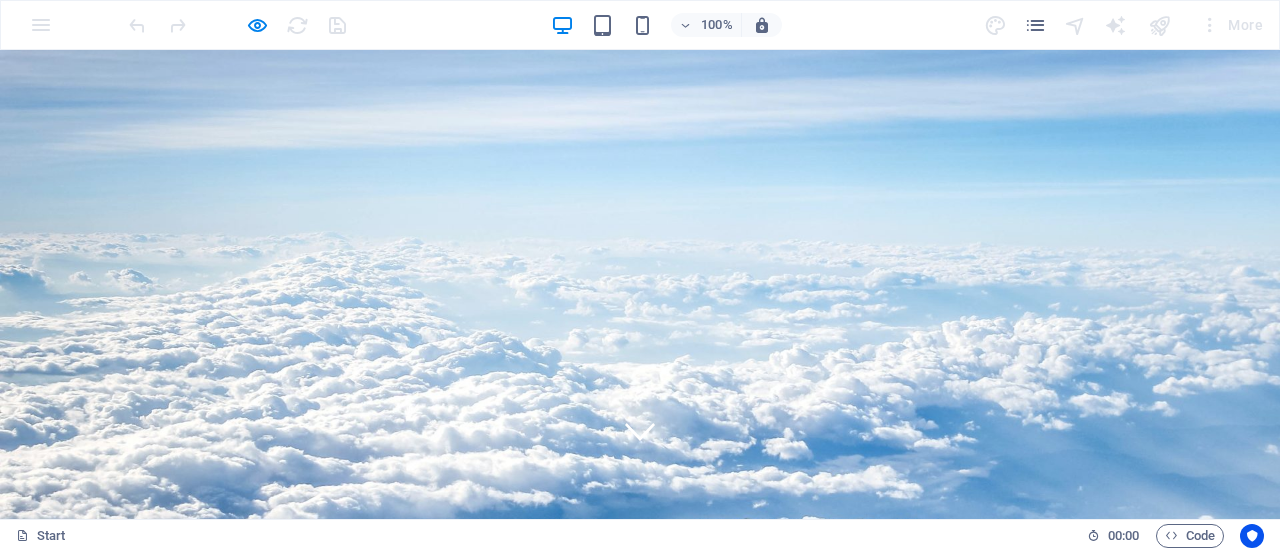 scroll, scrollTop: 0, scrollLeft: 0, axis: both 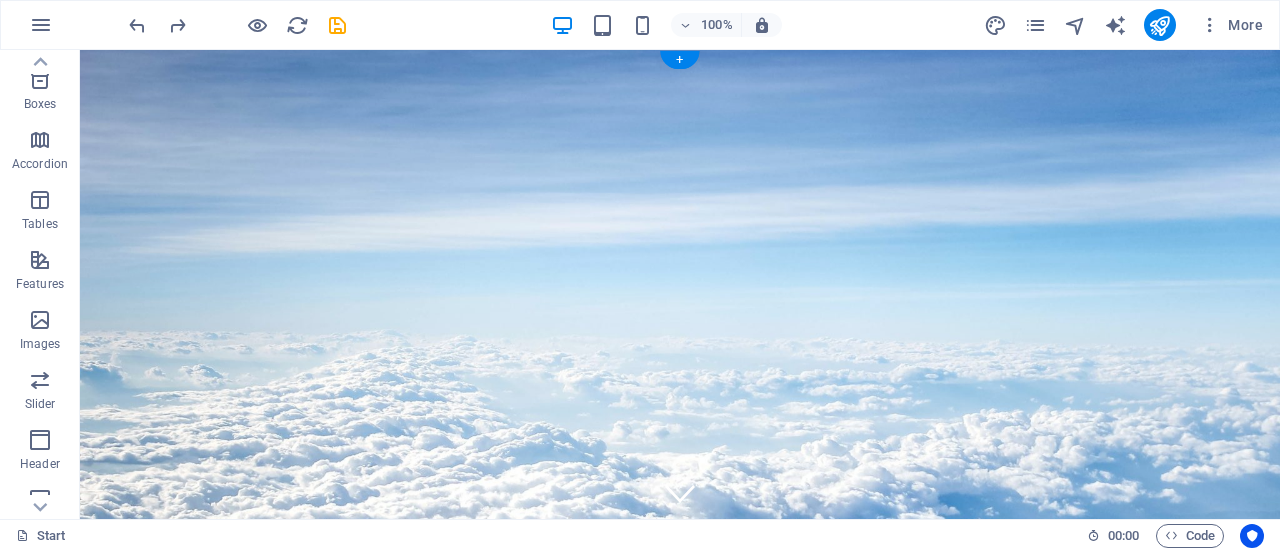 click at bounding box center [680, 958] 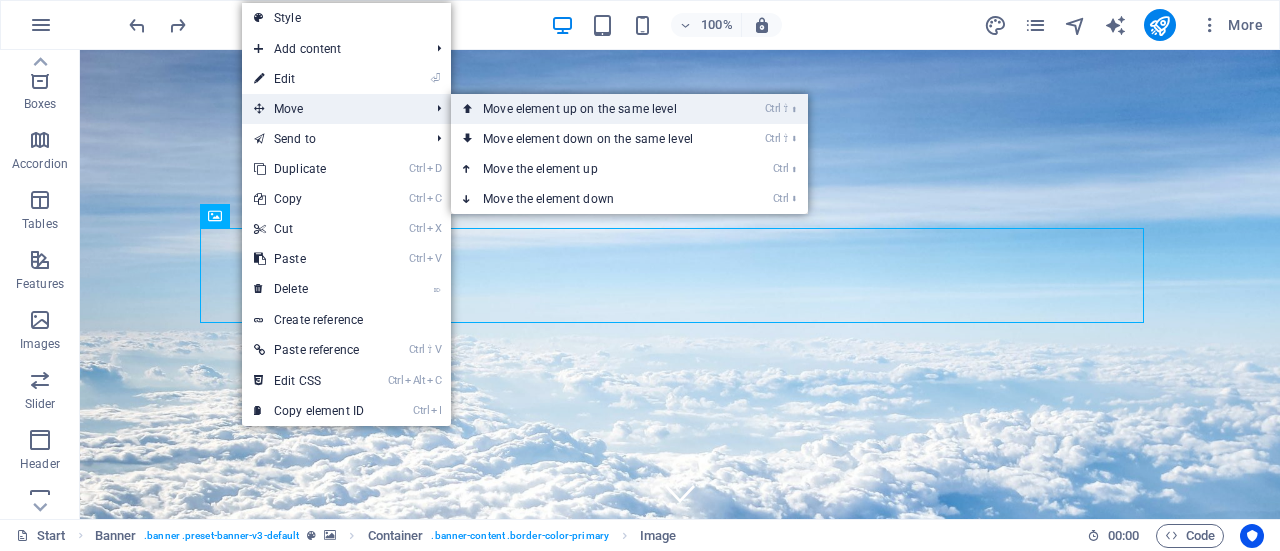 click on "Ctrl ⇧ ⬆  Move element up on the same level" at bounding box center [592, 109] 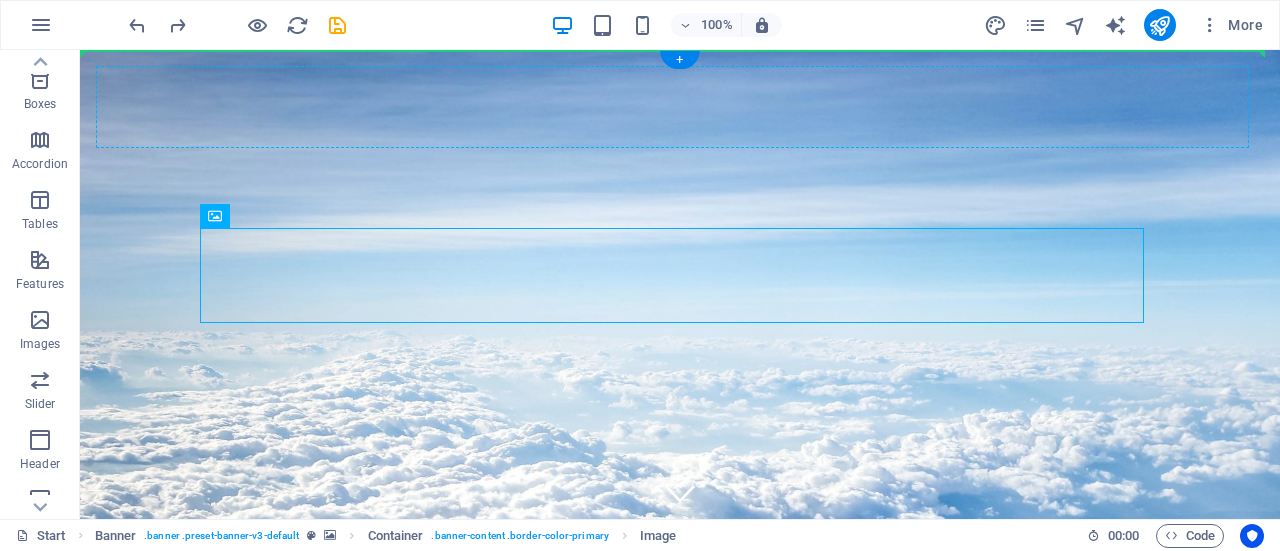 drag, startPoint x: 314, startPoint y: 260, endPoint x: 321, endPoint y: 90, distance: 170.14406 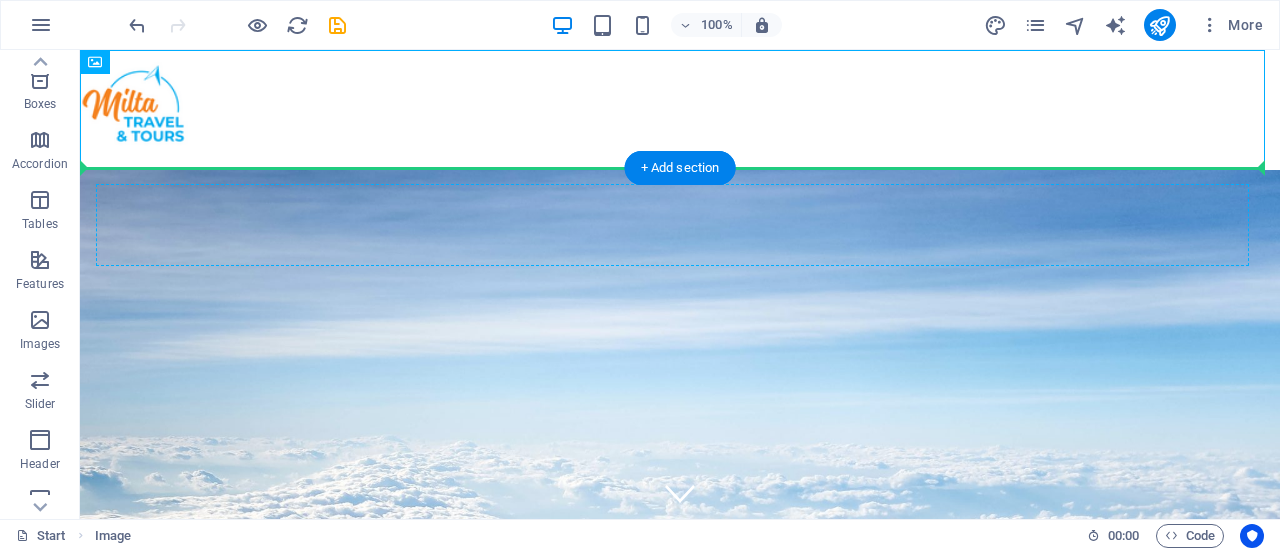 drag, startPoint x: 316, startPoint y: 95, endPoint x: 305, endPoint y: 222, distance: 127.47549 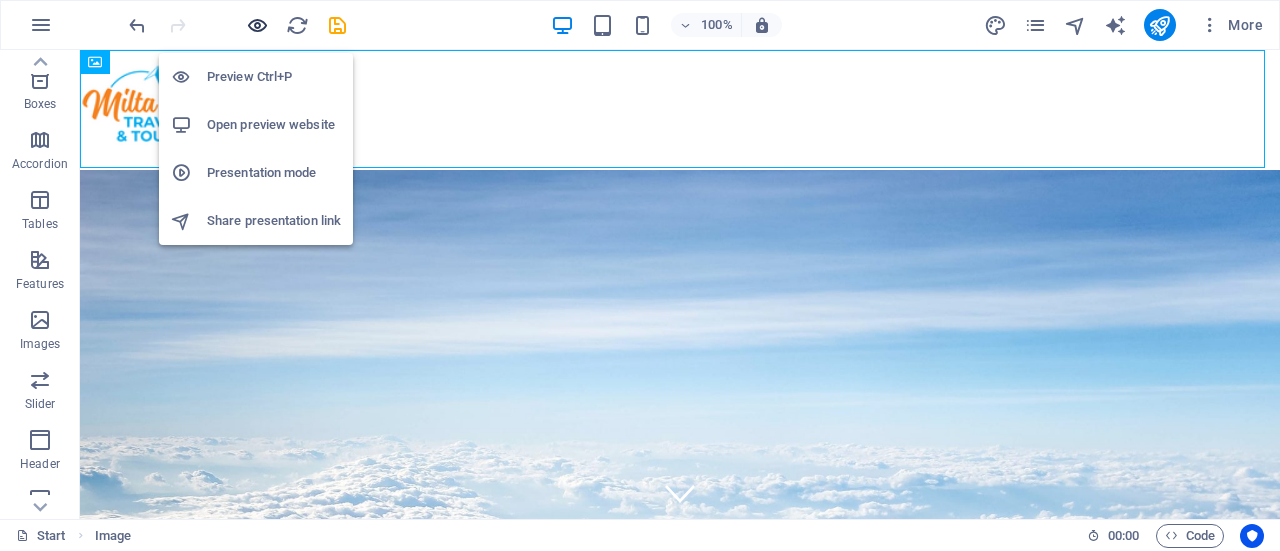 click at bounding box center (257, 25) 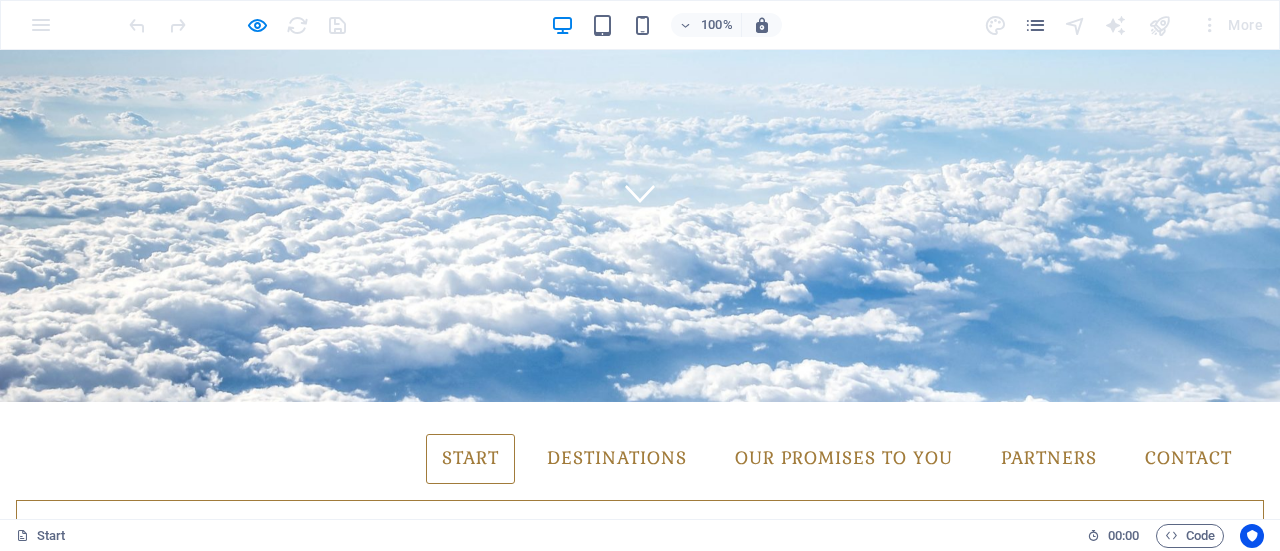 scroll, scrollTop: 0, scrollLeft: 0, axis: both 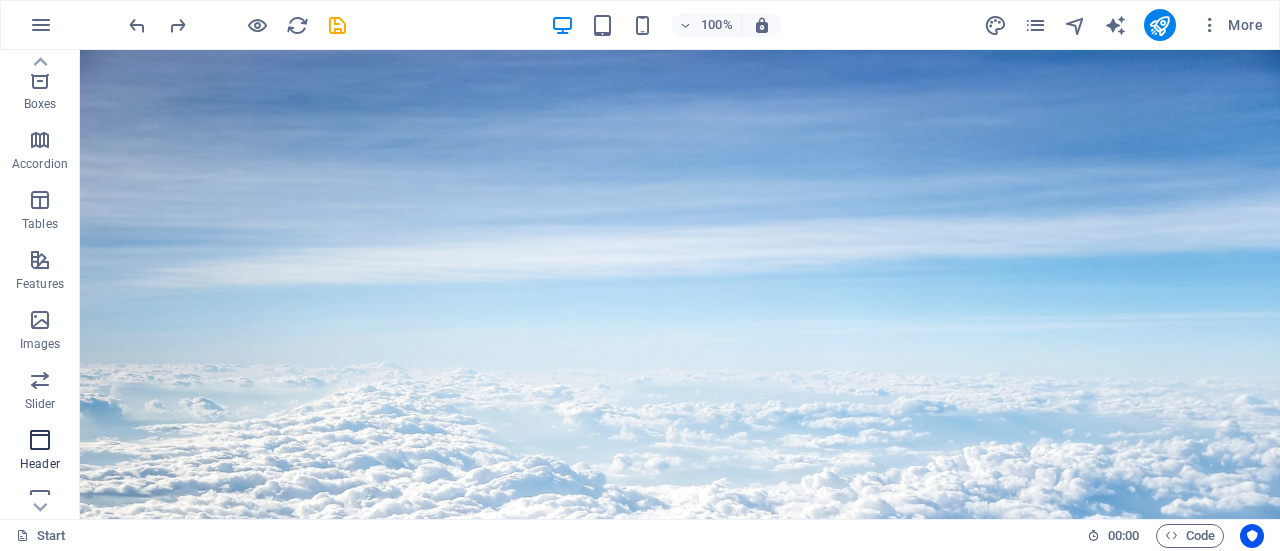 click on "Header" at bounding box center [40, 464] 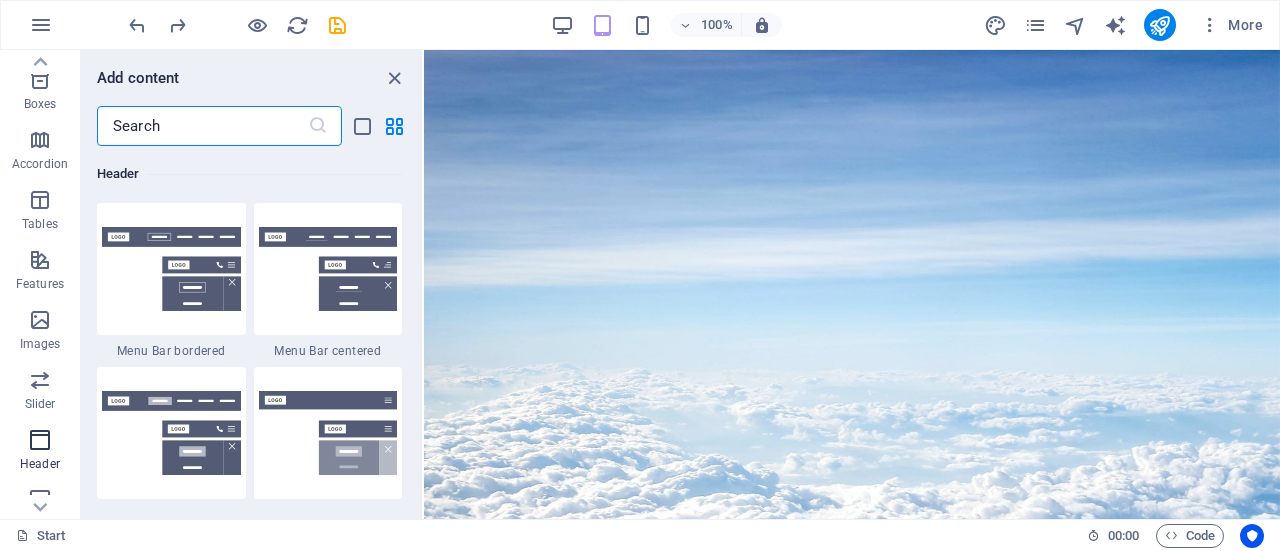 scroll, scrollTop: 12042, scrollLeft: 0, axis: vertical 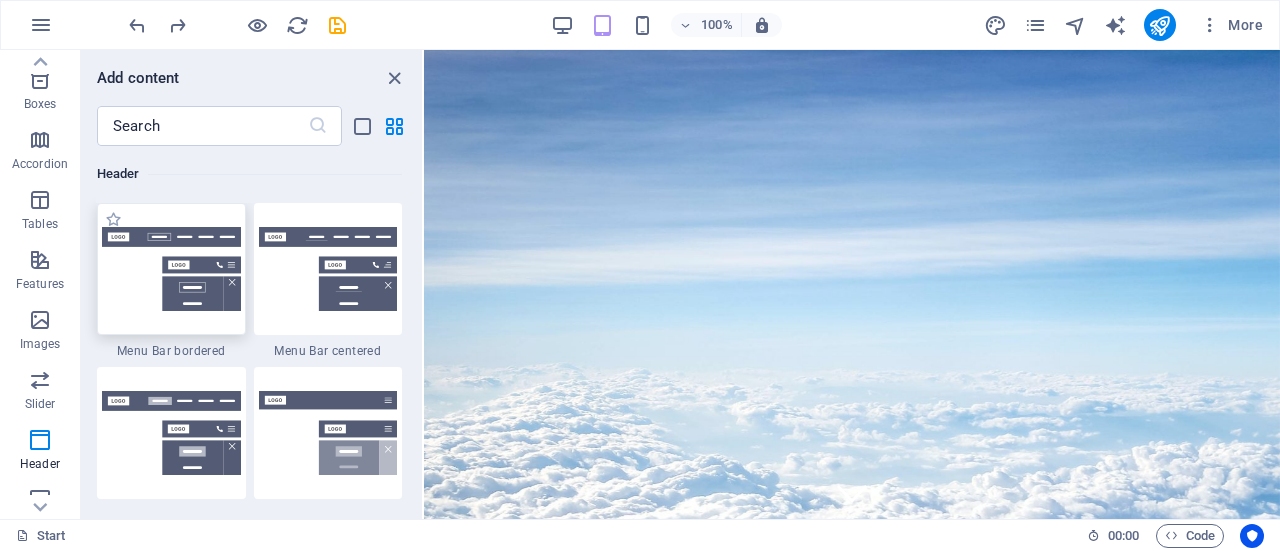click at bounding box center [171, 269] 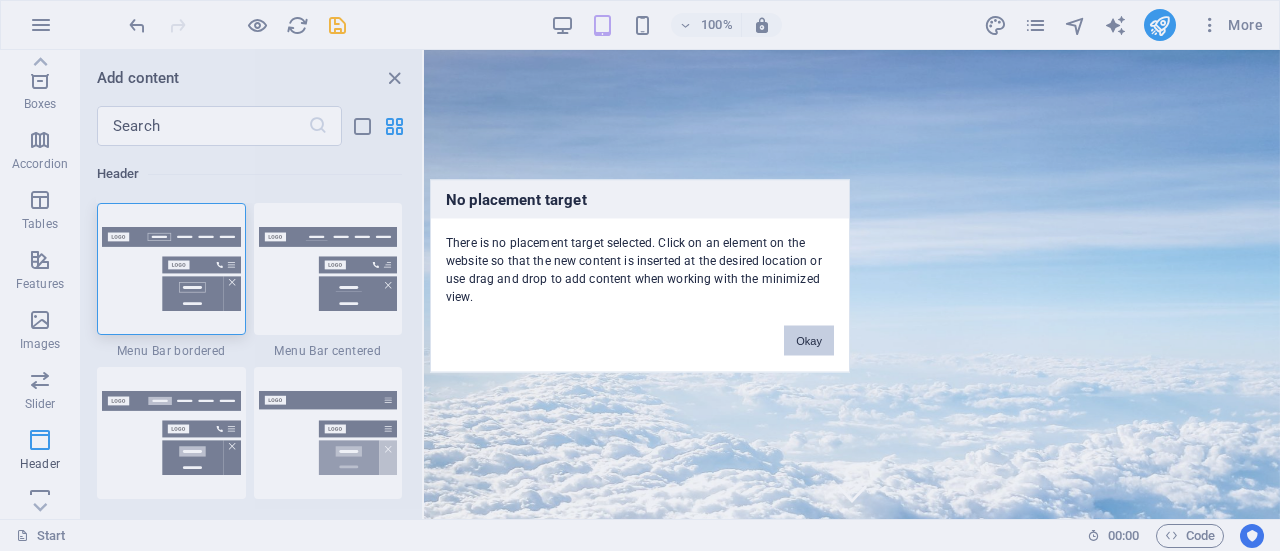 click on "Okay" at bounding box center [809, 340] 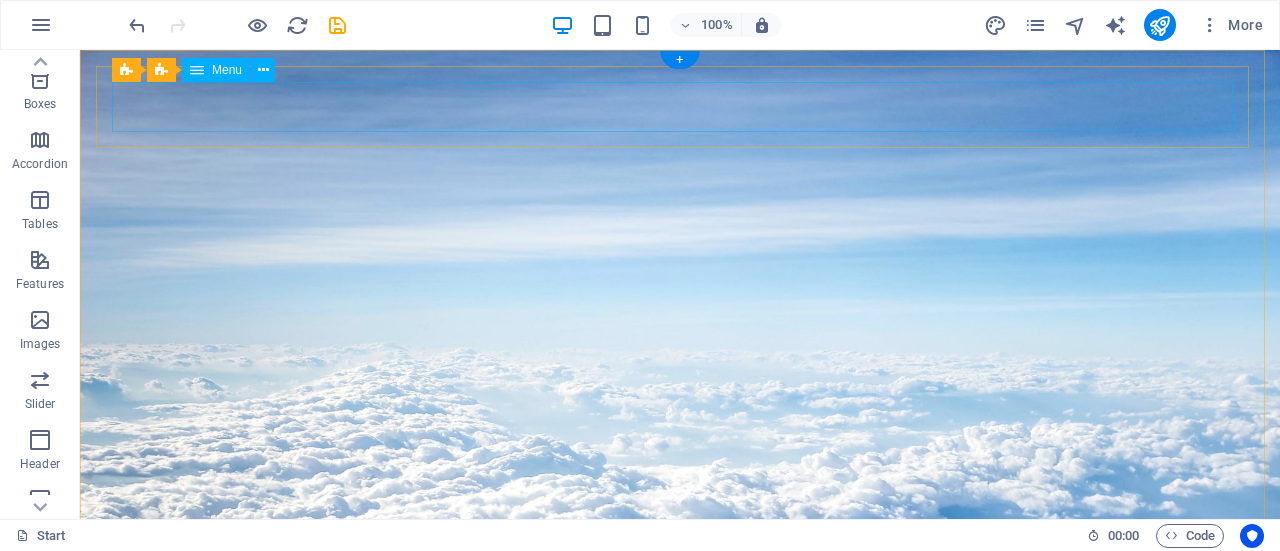 click on "Start Destinations Monthly Specials All Destinations Our promises to you Partners Contact" at bounding box center (680, 814) 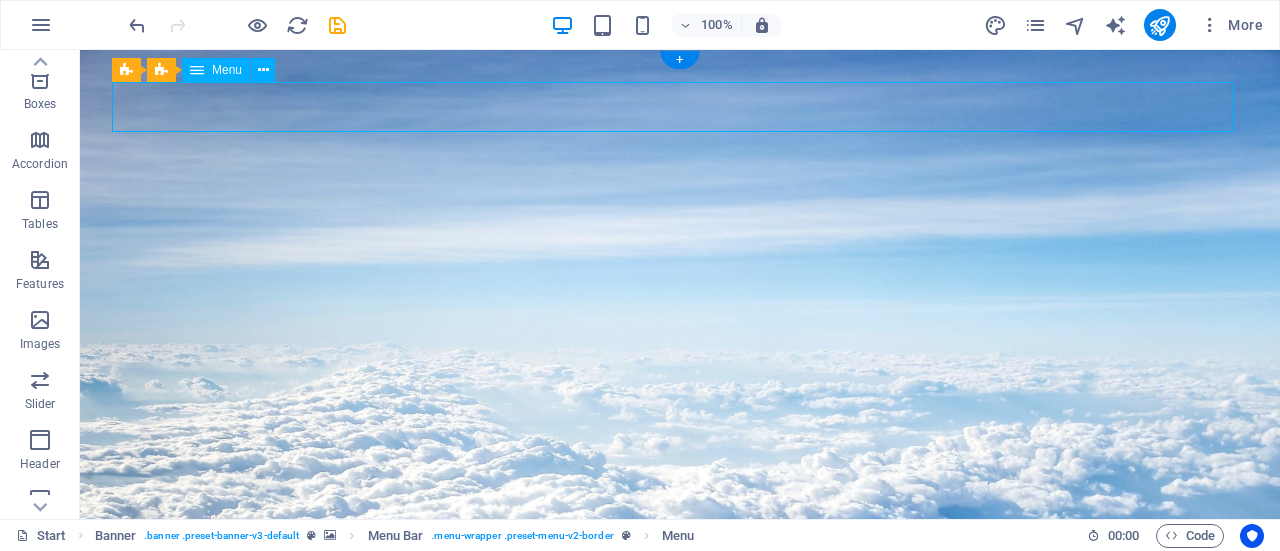 click on "Start Destinations Monthly Specials All Destinations Our promises to you Partners Contact" at bounding box center (680, 814) 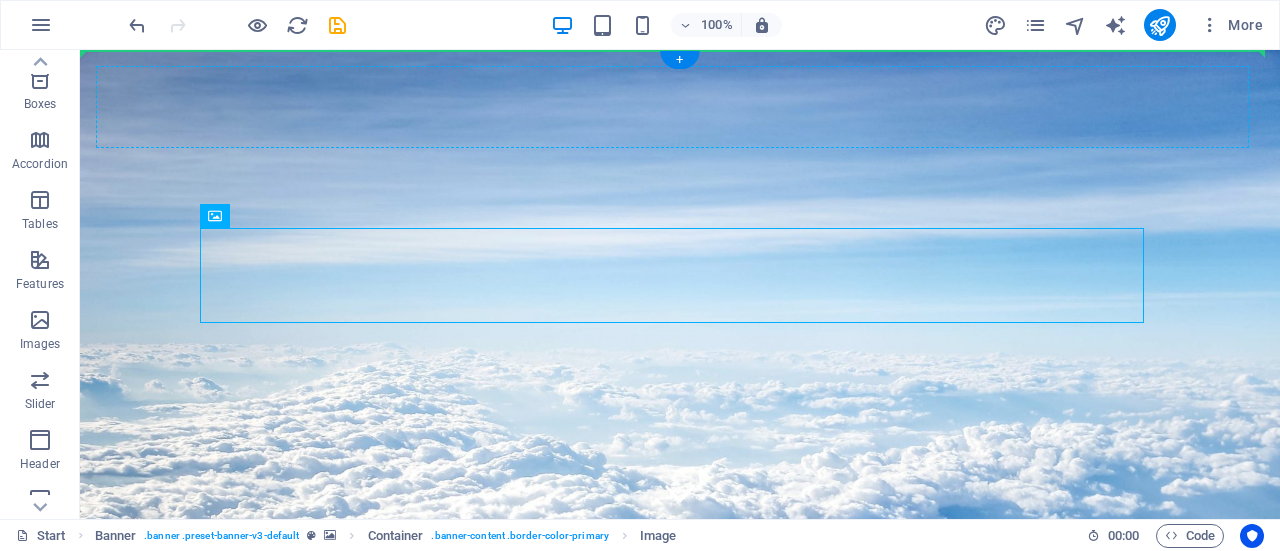 drag, startPoint x: 142, startPoint y: 250, endPoint x: 297, endPoint y: 108, distance: 210.21179 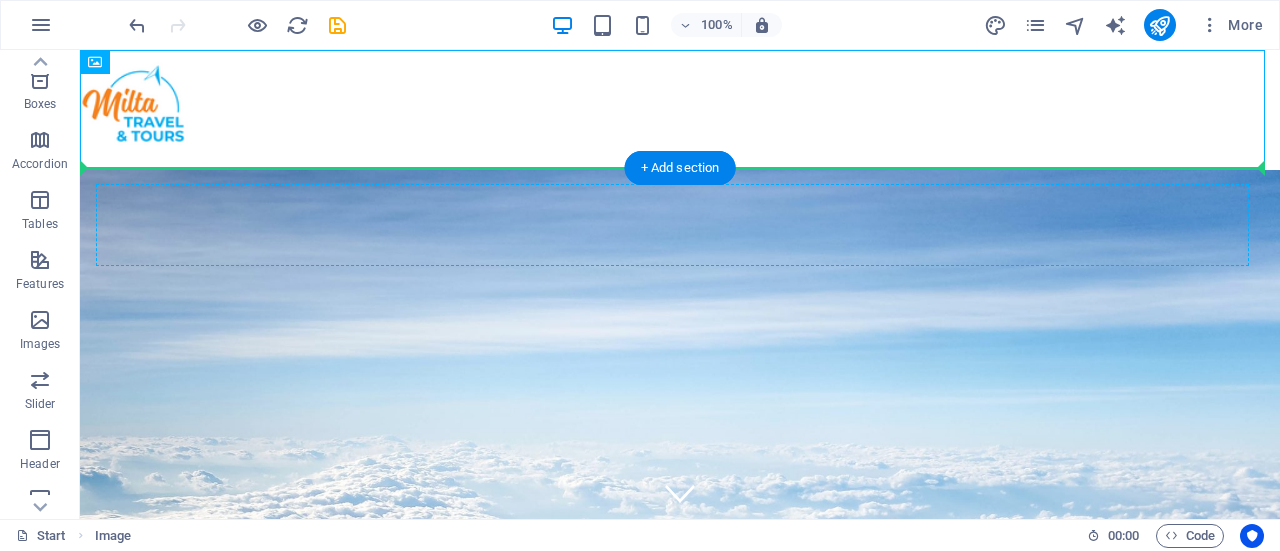 drag, startPoint x: 158, startPoint y: 122, endPoint x: 265, endPoint y: 231, distance: 152.74161 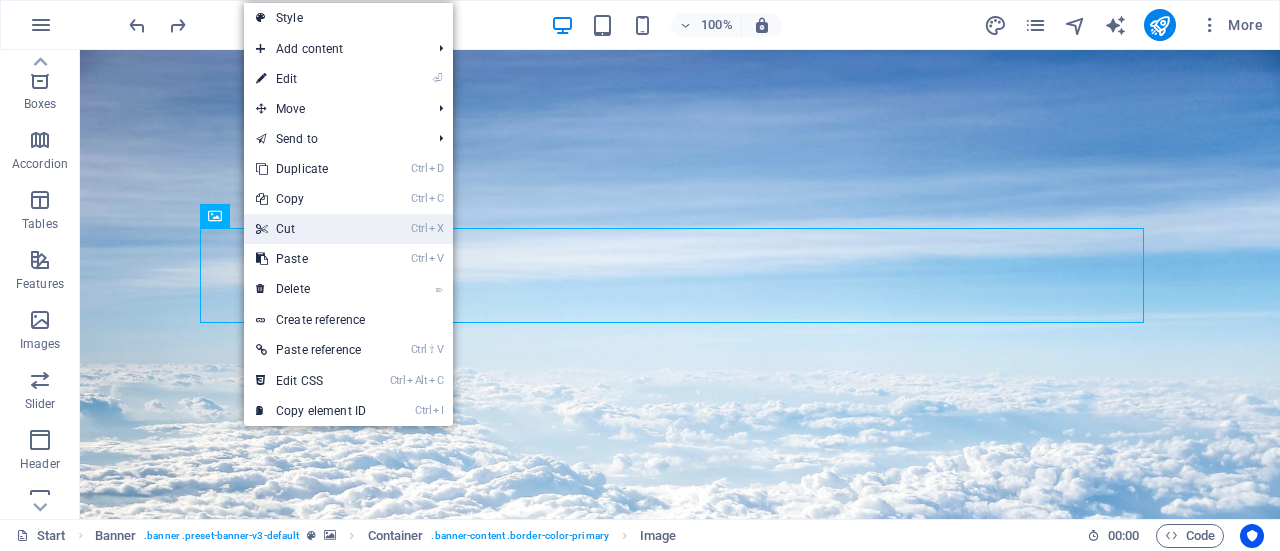 click on "Ctrl X  Cut" at bounding box center (311, 229) 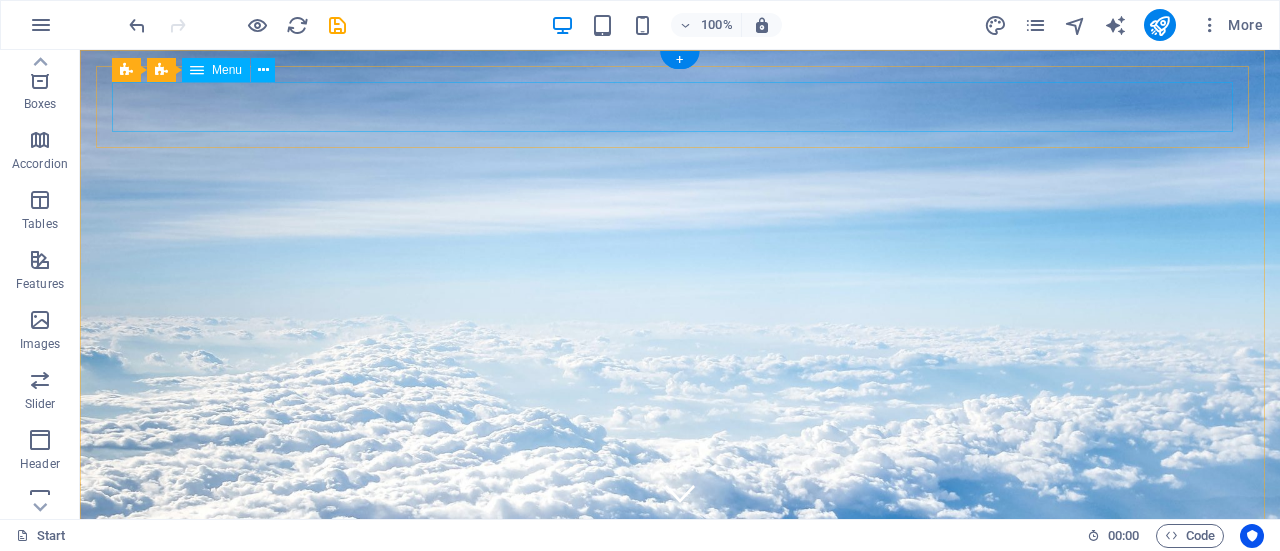 click on "Start Destinations Monthly Specials All Destinations Our promises to you Partners Contact" at bounding box center (680, 760) 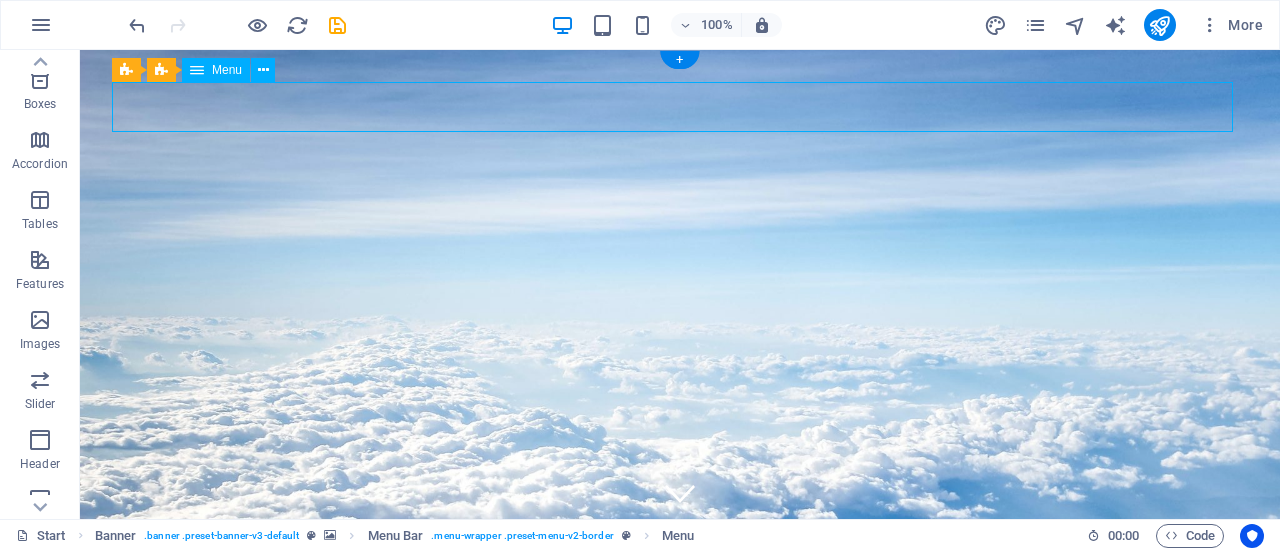 click on "Start Destinations Monthly Specials All Destinations Our promises to you Partners Contact" at bounding box center (680, 760) 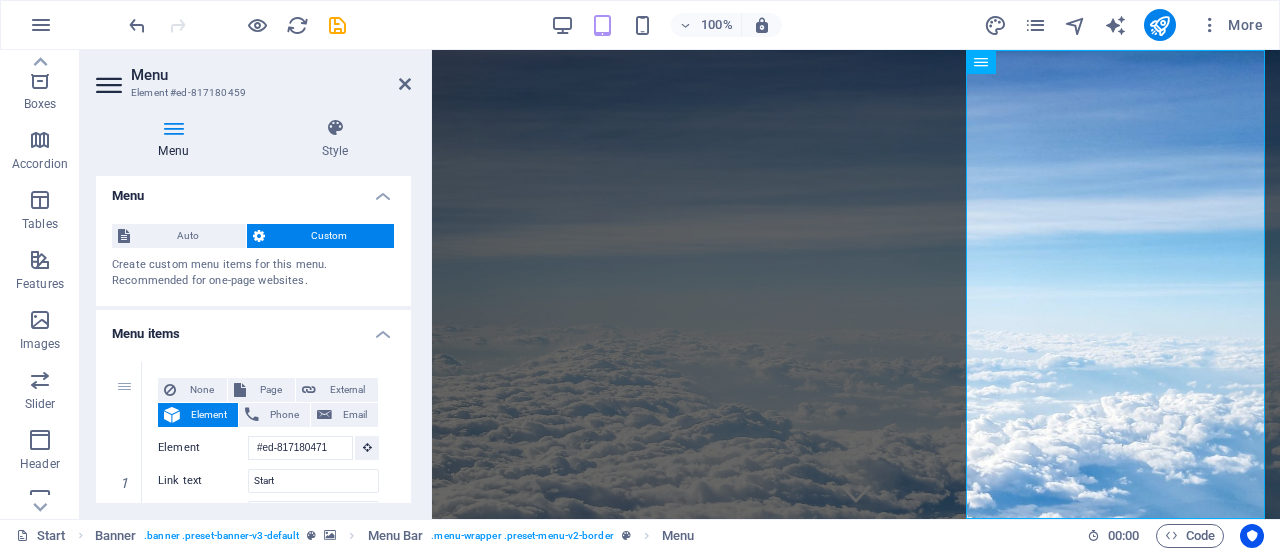 scroll, scrollTop: 104, scrollLeft: 0, axis: vertical 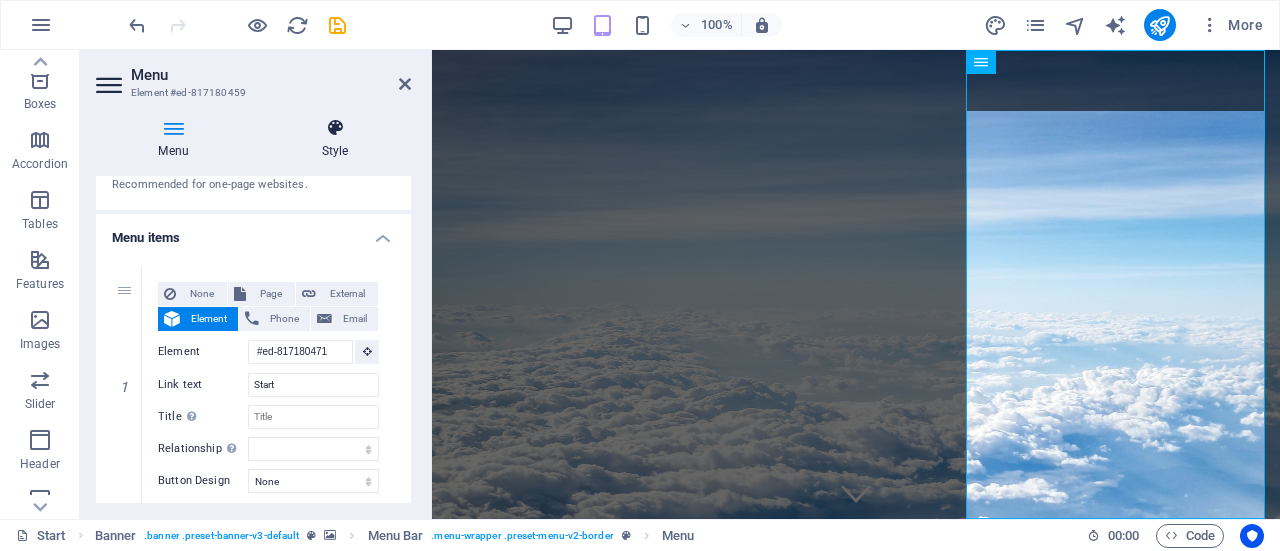 click at bounding box center [335, 128] 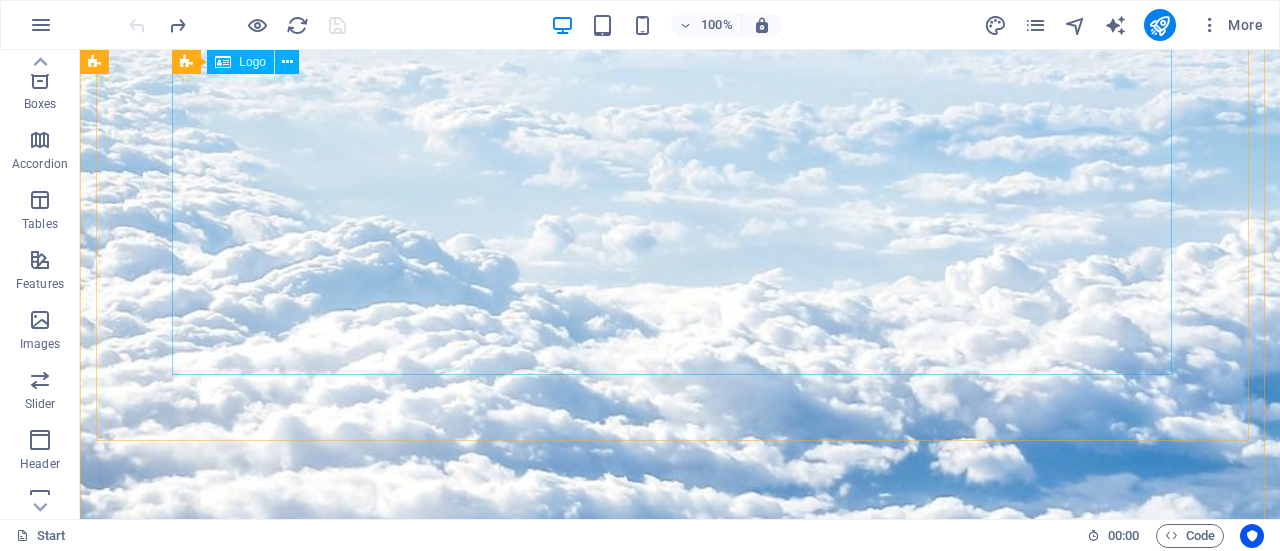 scroll, scrollTop: 700, scrollLeft: 0, axis: vertical 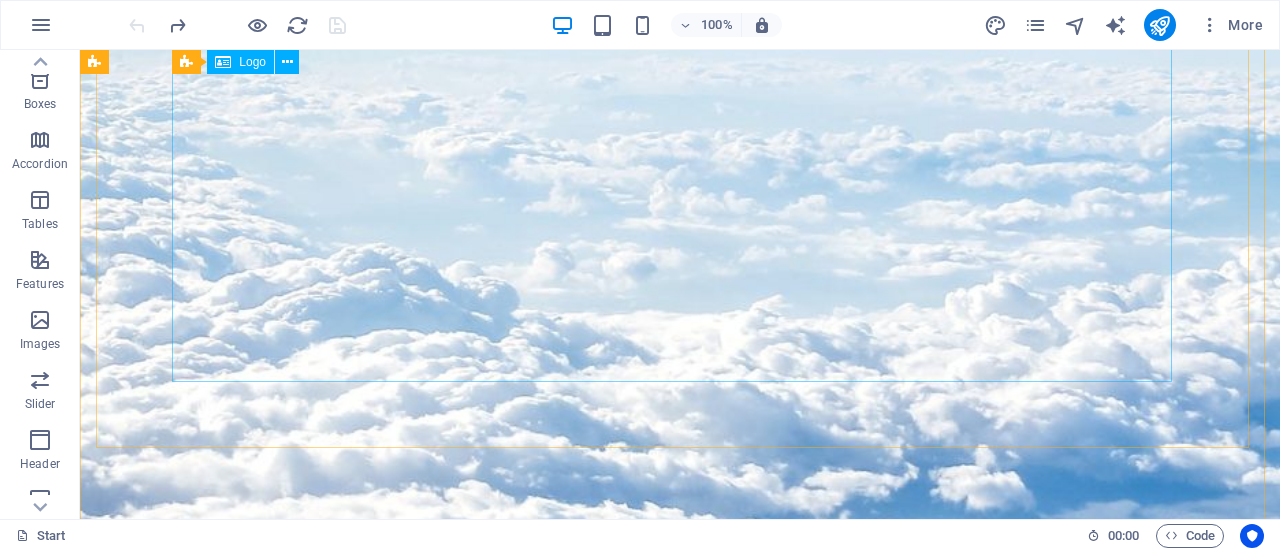 click at bounding box center [680, 1535] 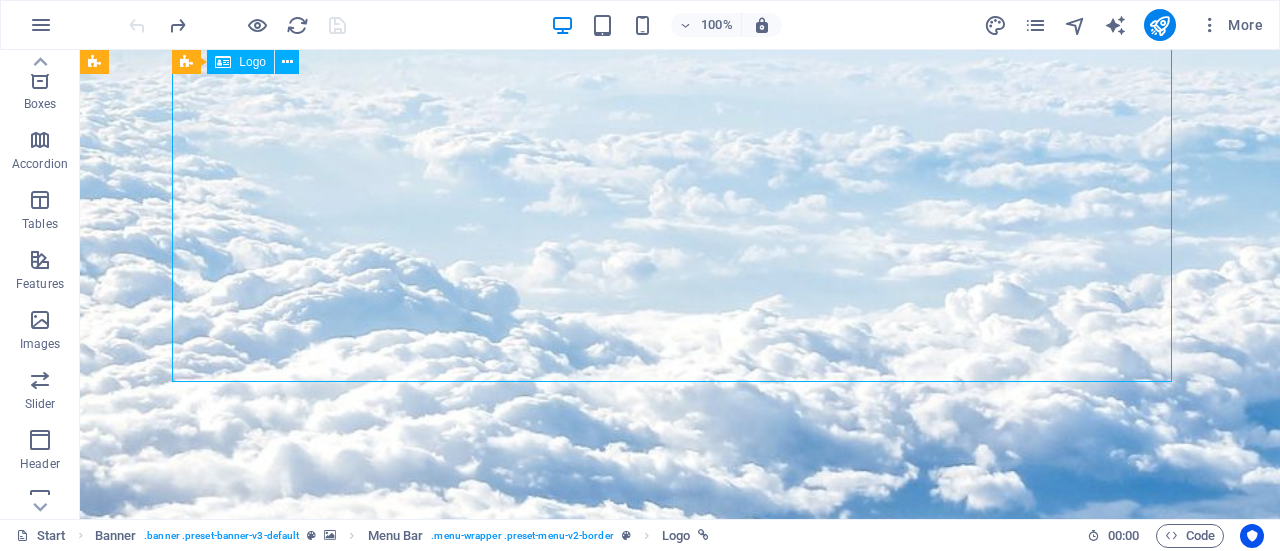 click at bounding box center (680, 1535) 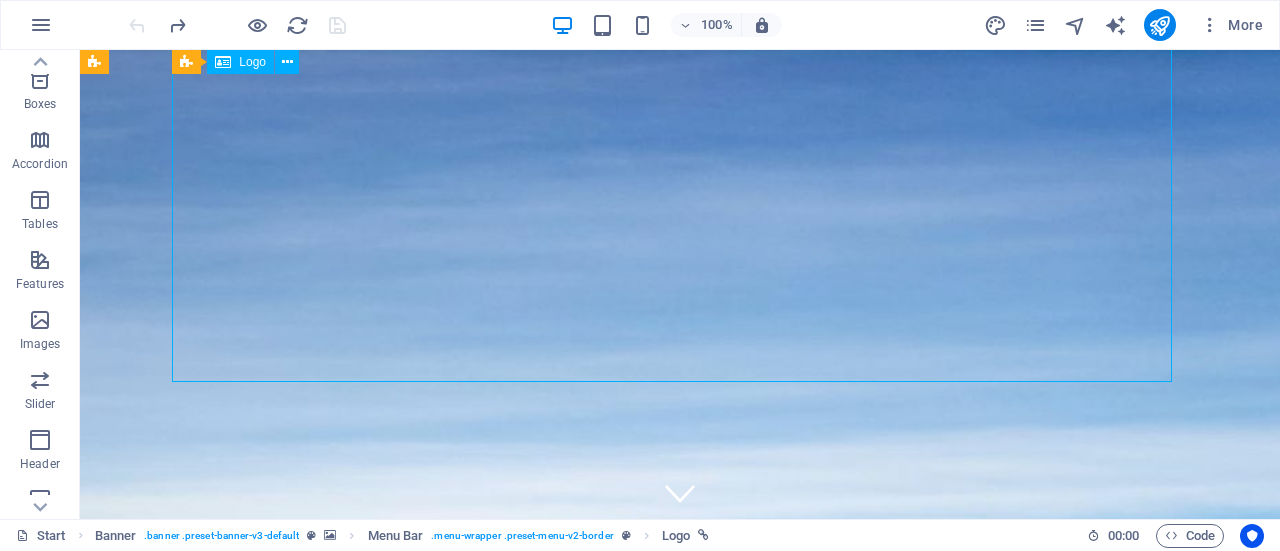 select on "%" 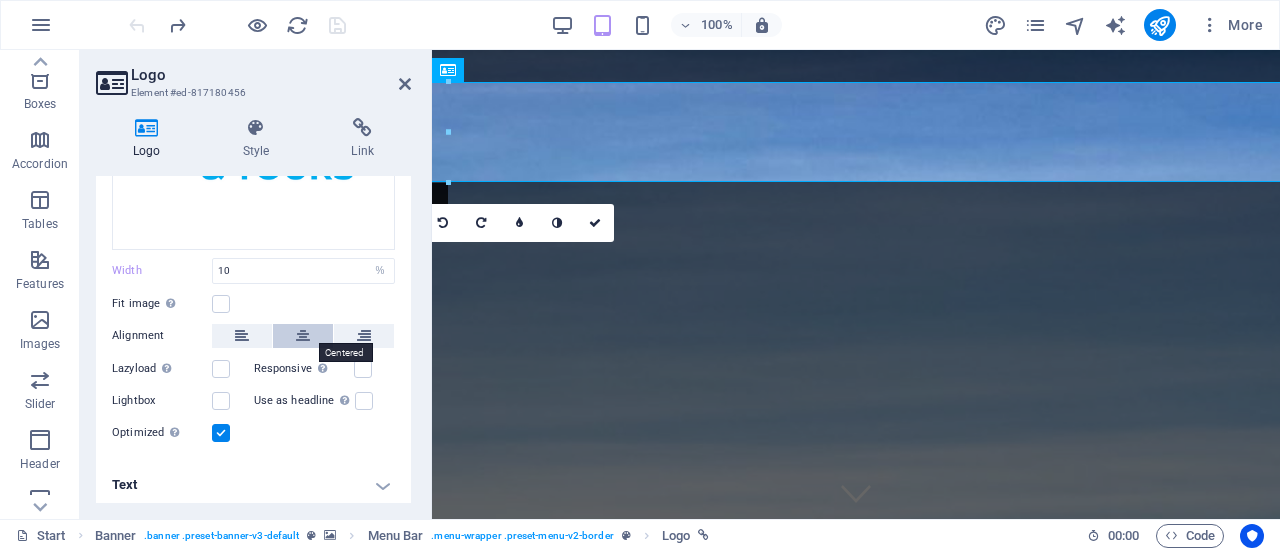 scroll, scrollTop: 194, scrollLeft: 0, axis: vertical 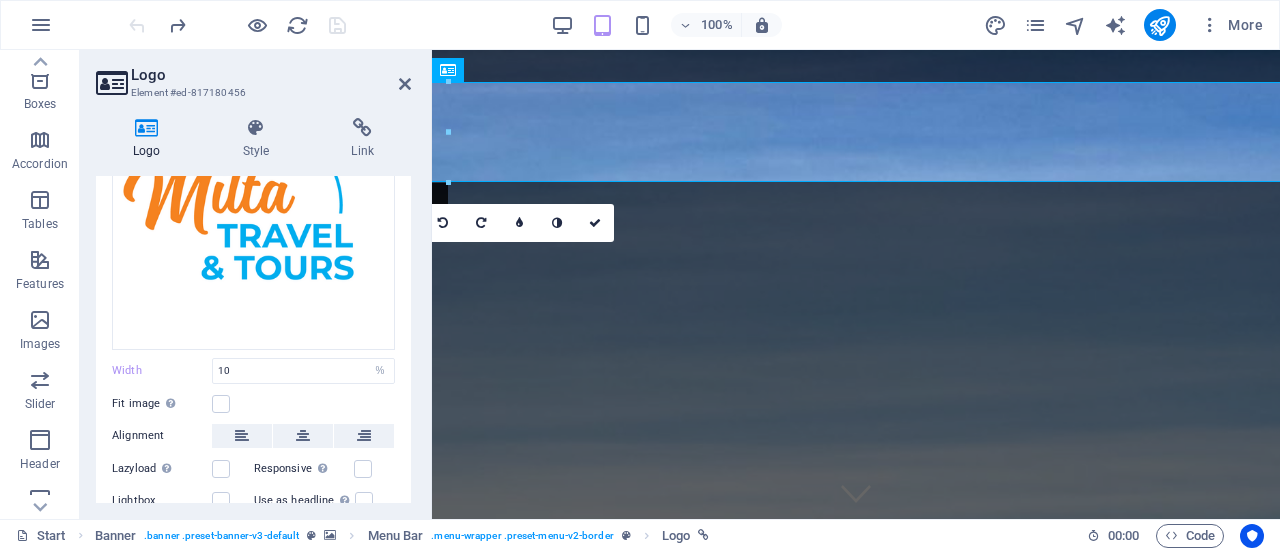 drag, startPoint x: 400, startPoint y: 315, endPoint x: 102, endPoint y: 334, distance: 298.6051 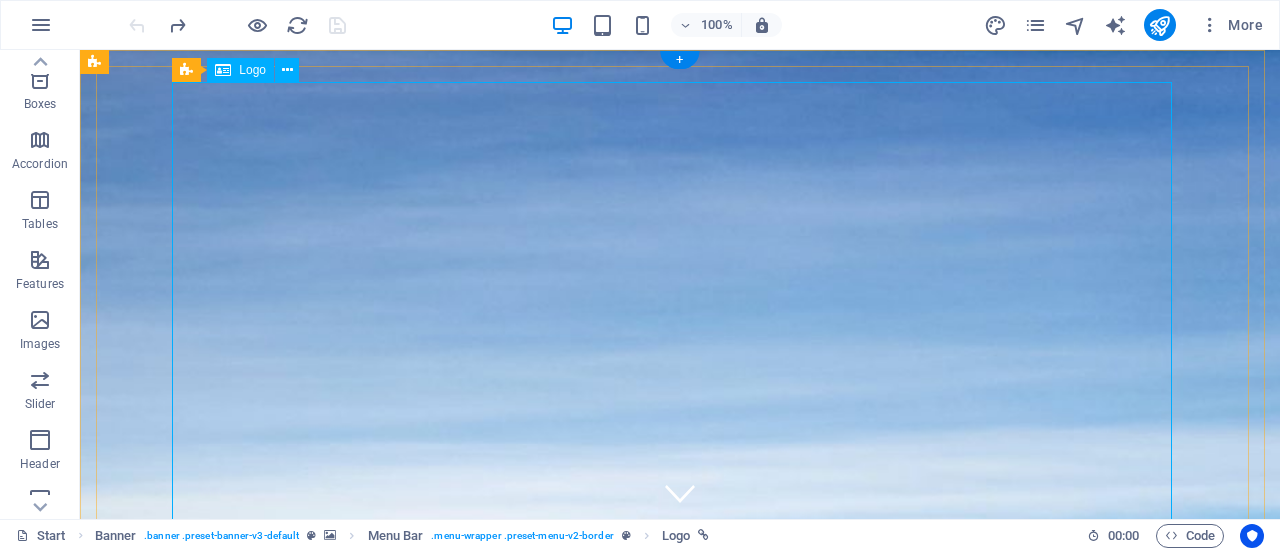 click at bounding box center [680, 2235] 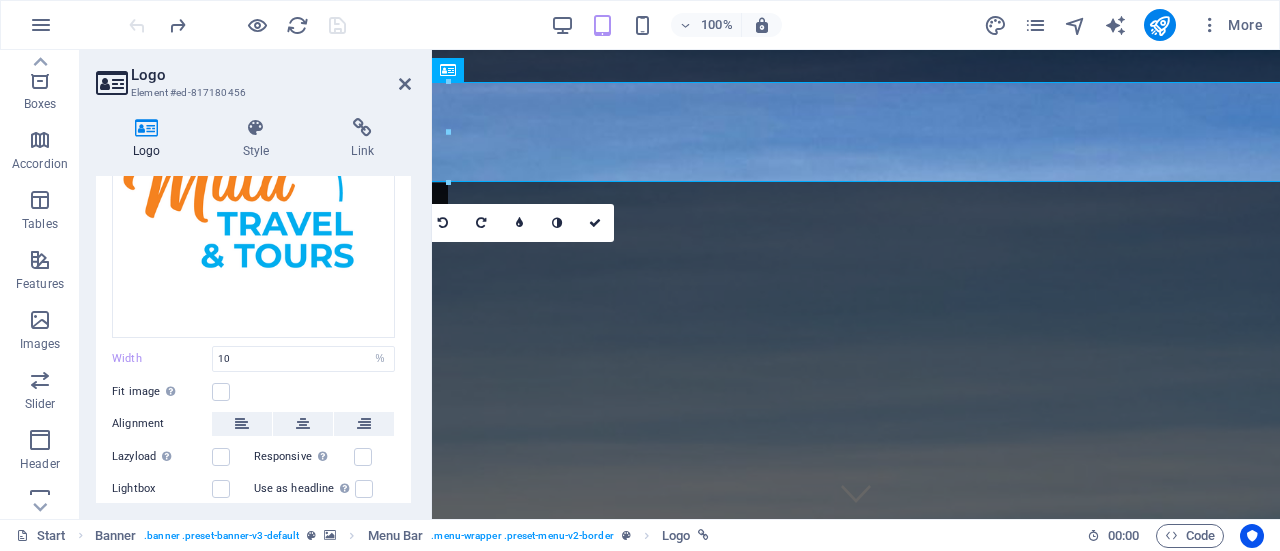 scroll, scrollTop: 294, scrollLeft: 0, axis: vertical 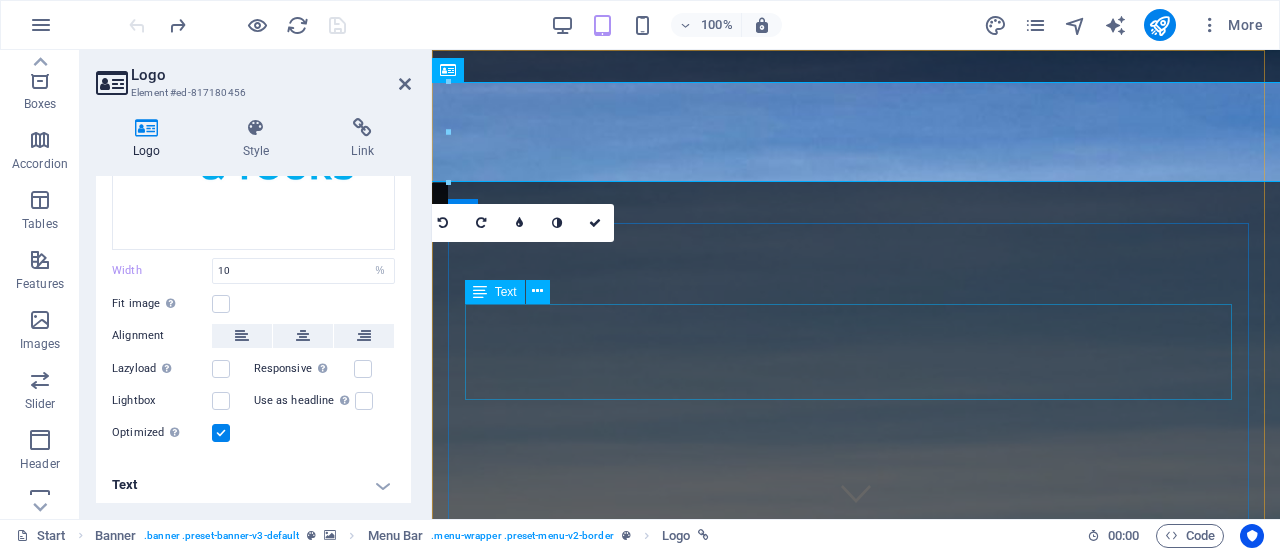 click on "No destination  is too far away" at bounding box center [856, 2008] 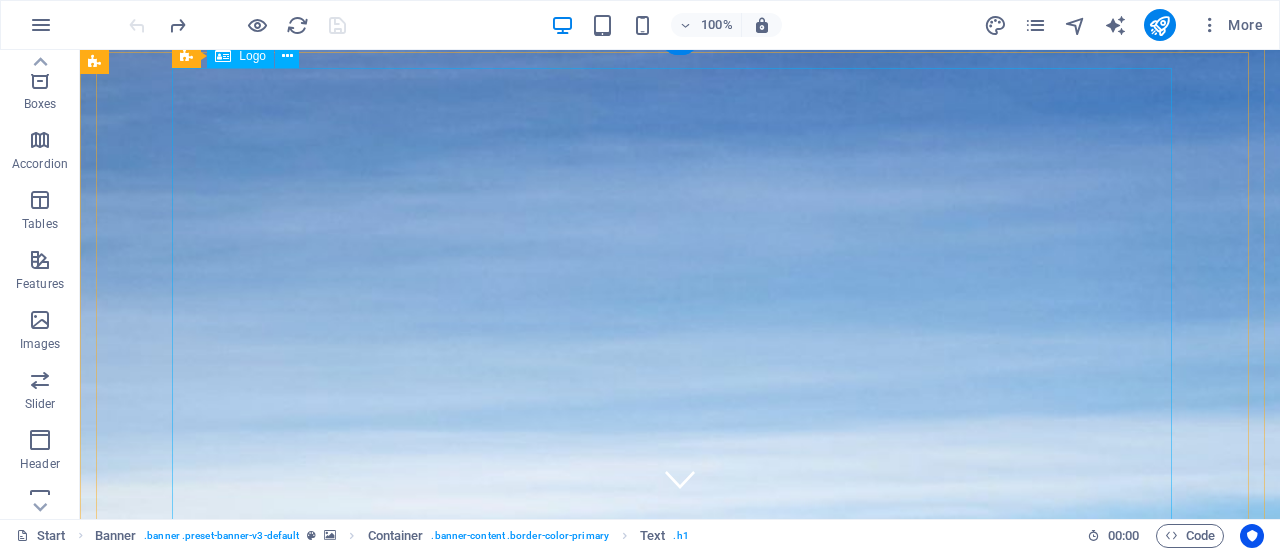 scroll, scrollTop: 14, scrollLeft: 0, axis: vertical 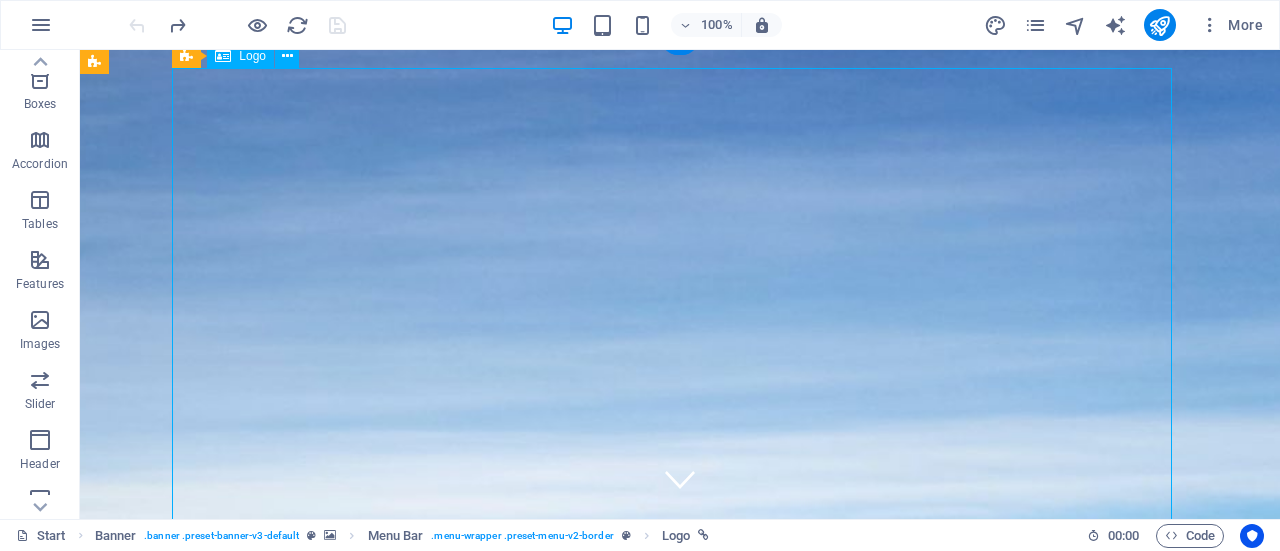 click at bounding box center (680, 2231) 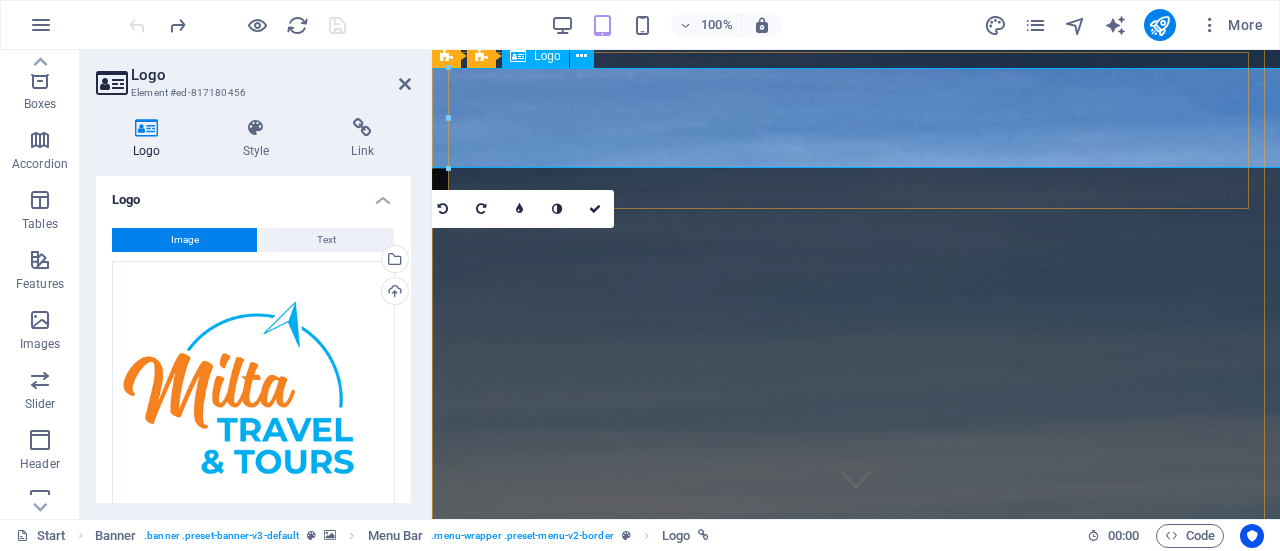 click at bounding box center [856, 1770] 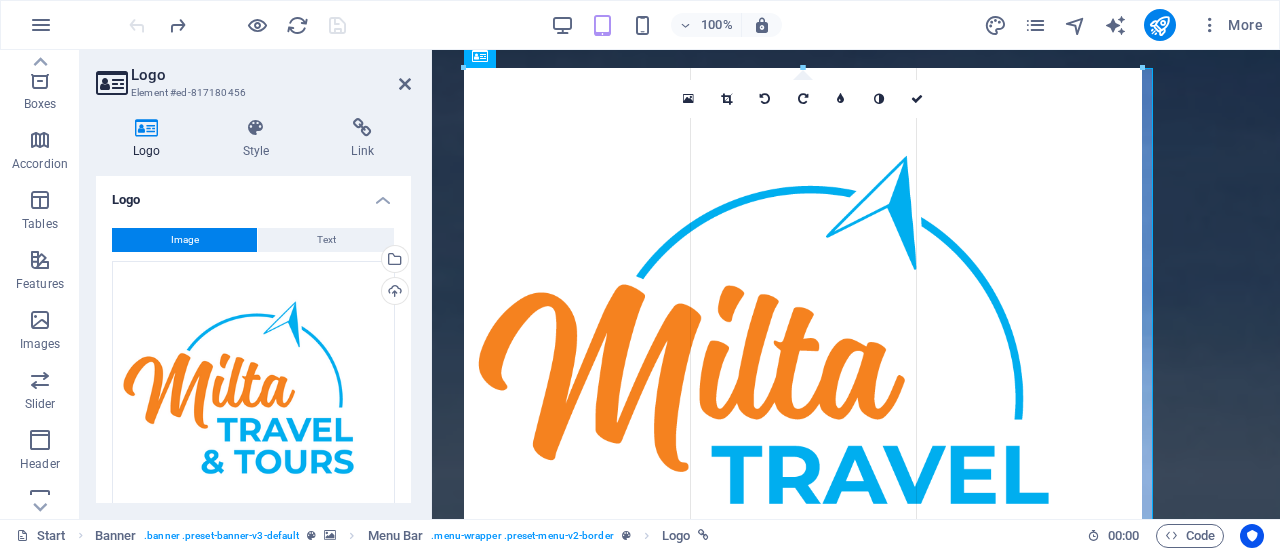 type on "689" 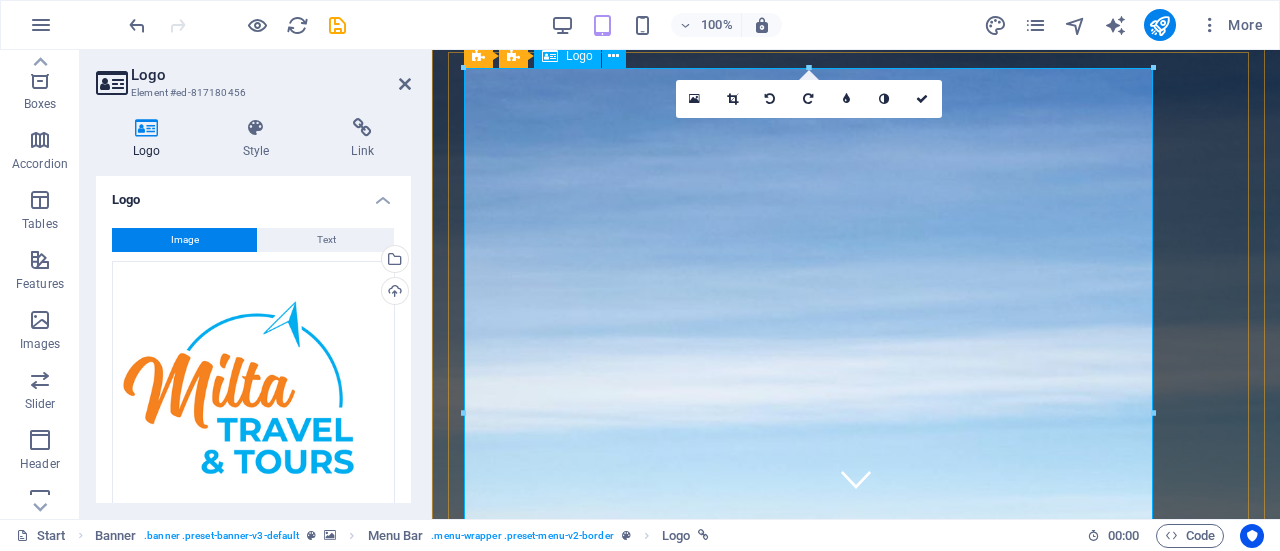 click at bounding box center [856, 1680] 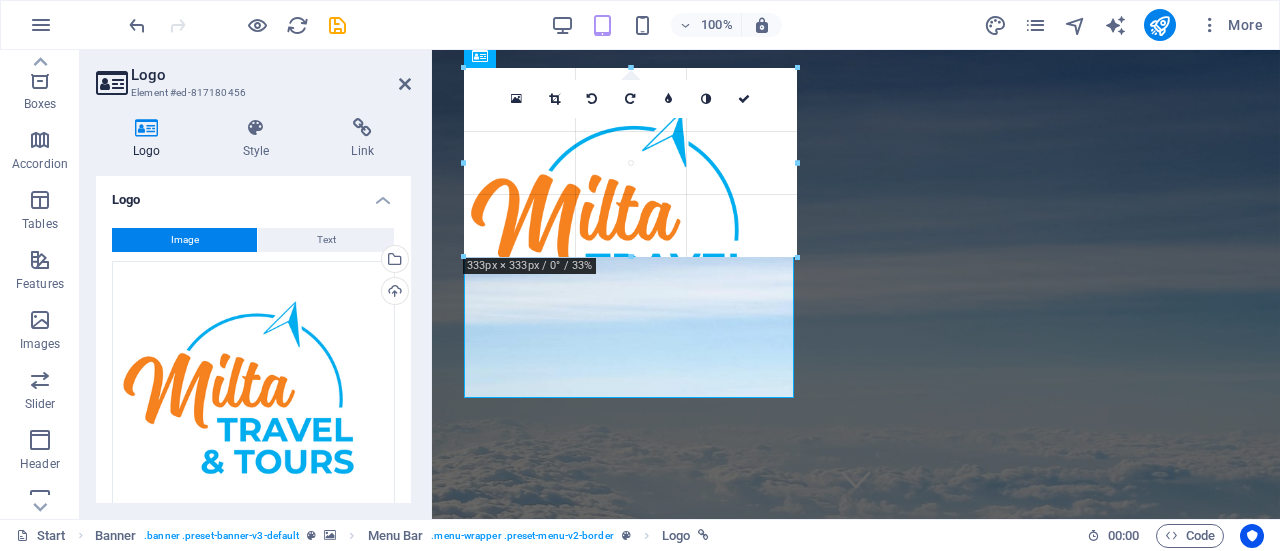 drag, startPoint x: 1152, startPoint y: 69, endPoint x: 652, endPoint y: 595, distance: 725.7245 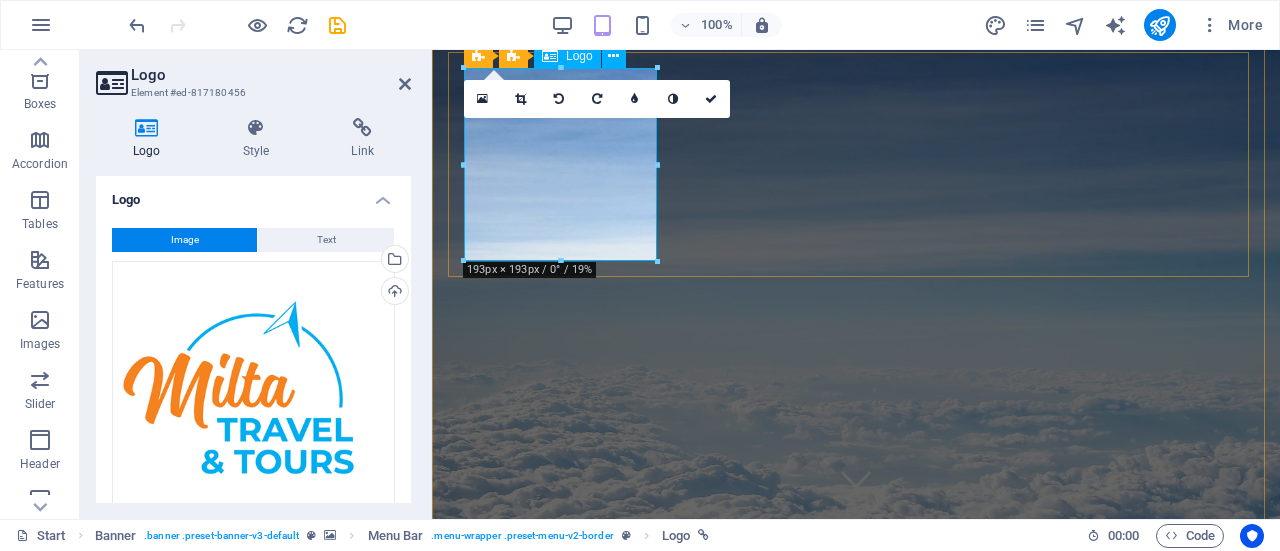 drag, startPoint x: 1085, startPoint y: 307, endPoint x: 617, endPoint y: 183, distance: 484.14874 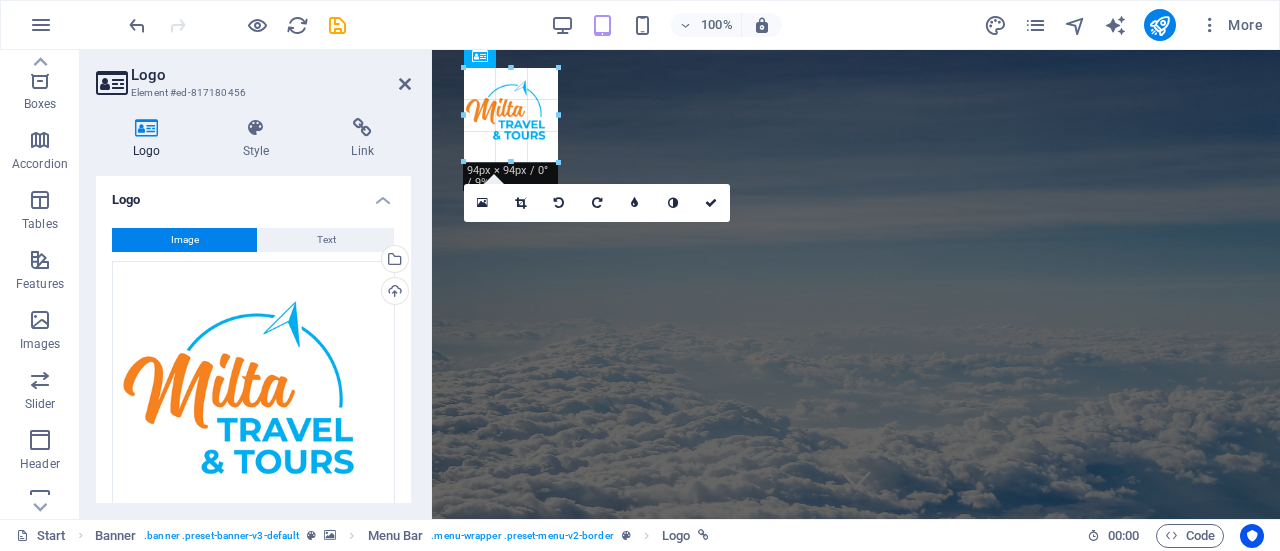 click at bounding box center [848, 372] 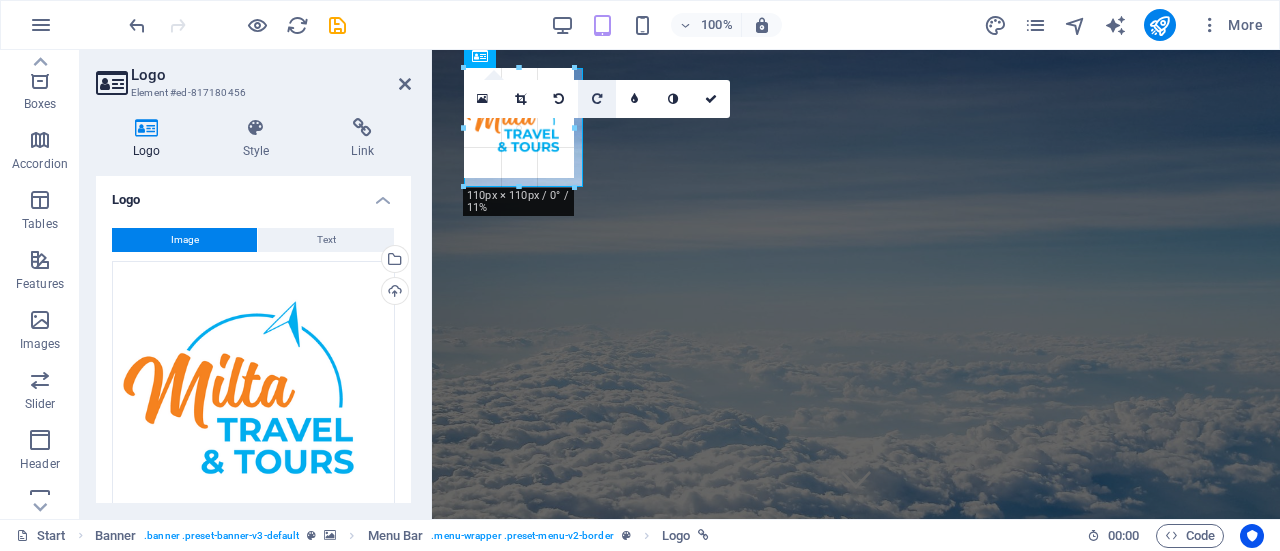 drag, startPoint x: 559, startPoint y: 112, endPoint x: 584, endPoint y: 98, distance: 28.653097 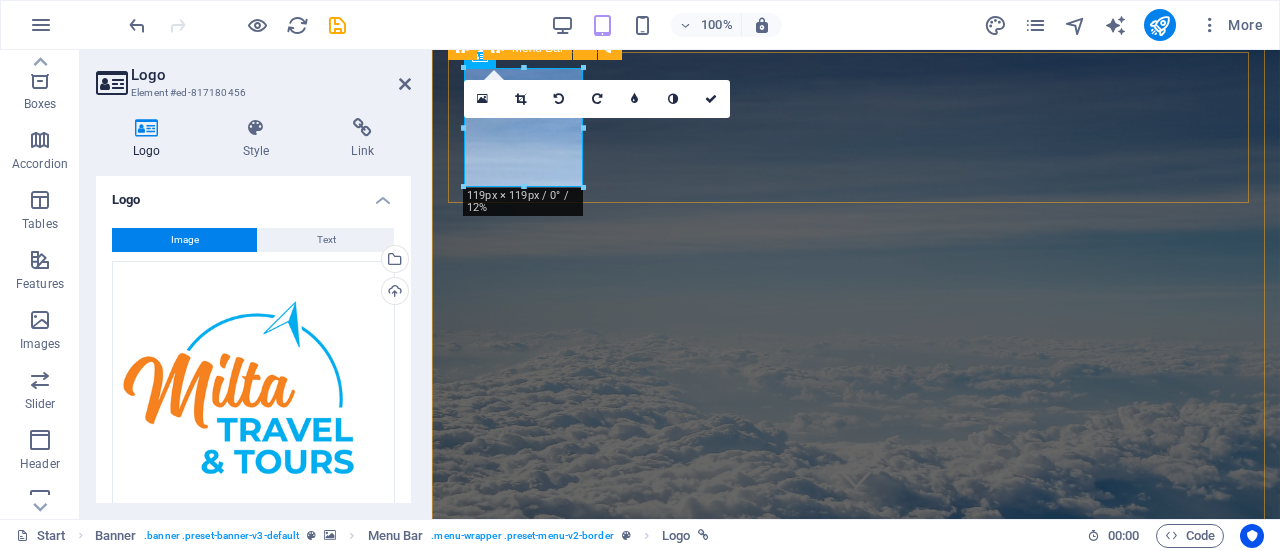 click on "Start Destinations Monthly Specials All Destinations Our promises to you Partners Contact" at bounding box center (856, 850) 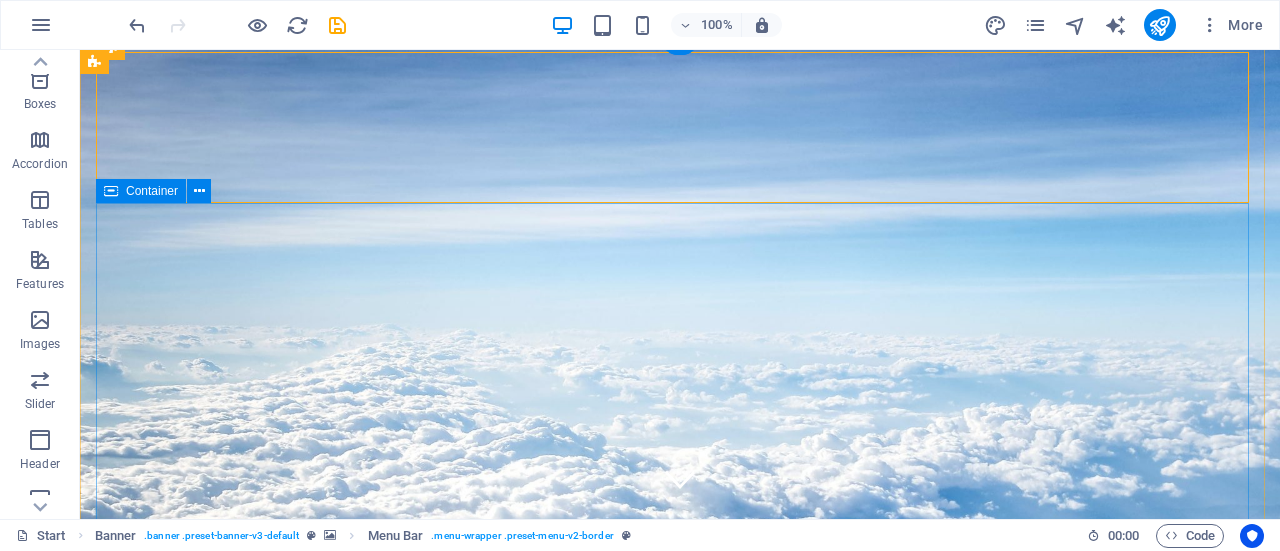click on "No destination  is too far away
Destination
Maldives
Antarctica
China
Submit   I have read and understand the privacy policy. Unreadable? Load new" at bounding box center [680, 1270] 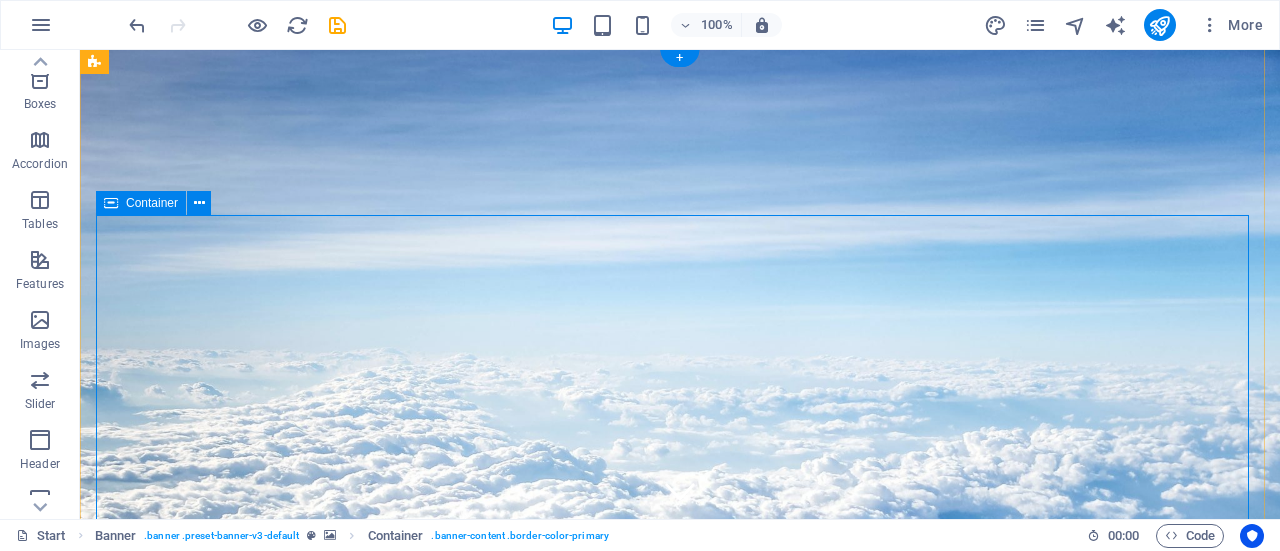 scroll, scrollTop: 0, scrollLeft: 0, axis: both 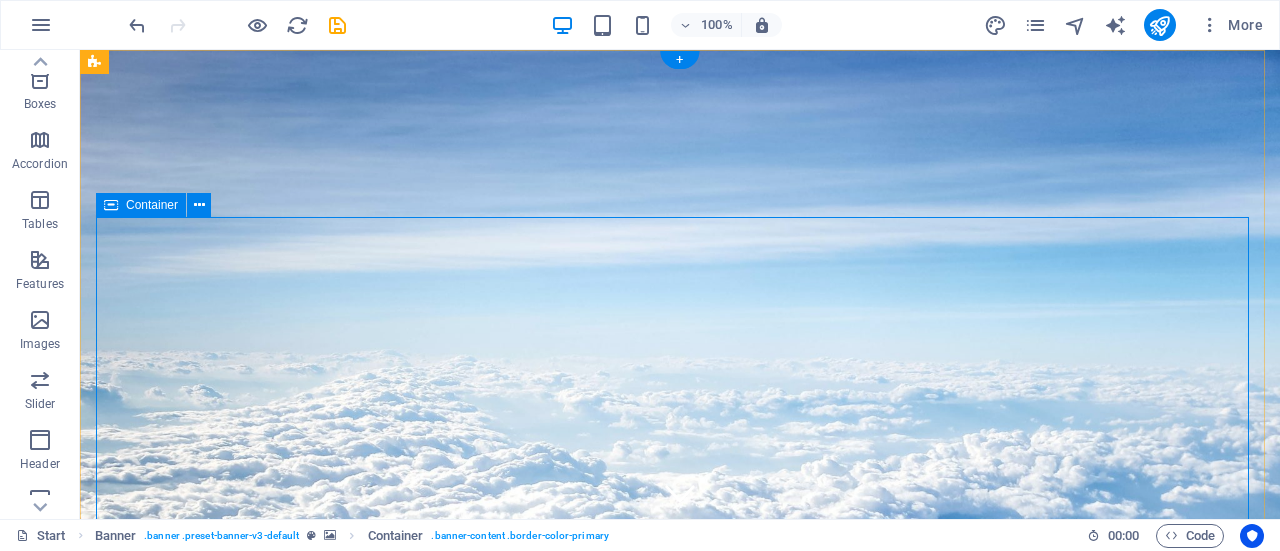 click on "No destination  is too far away
Destination
Maldives
Antarctica
China
Submit   I have read and understand the privacy policy. Unreadable? Load new" at bounding box center (680, 1308) 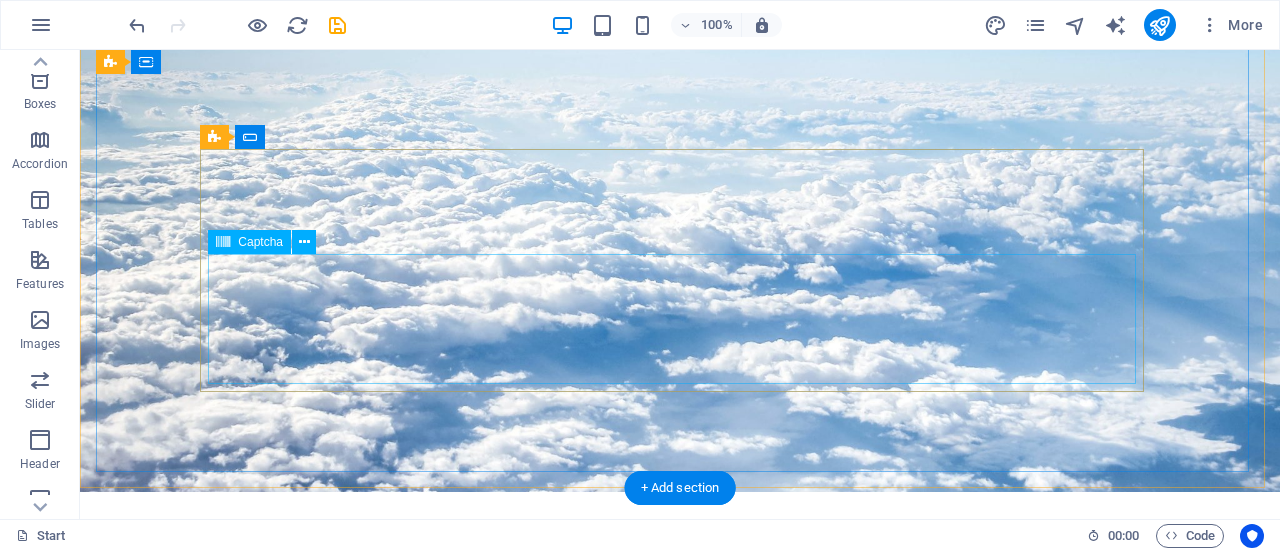 scroll, scrollTop: 0, scrollLeft: 0, axis: both 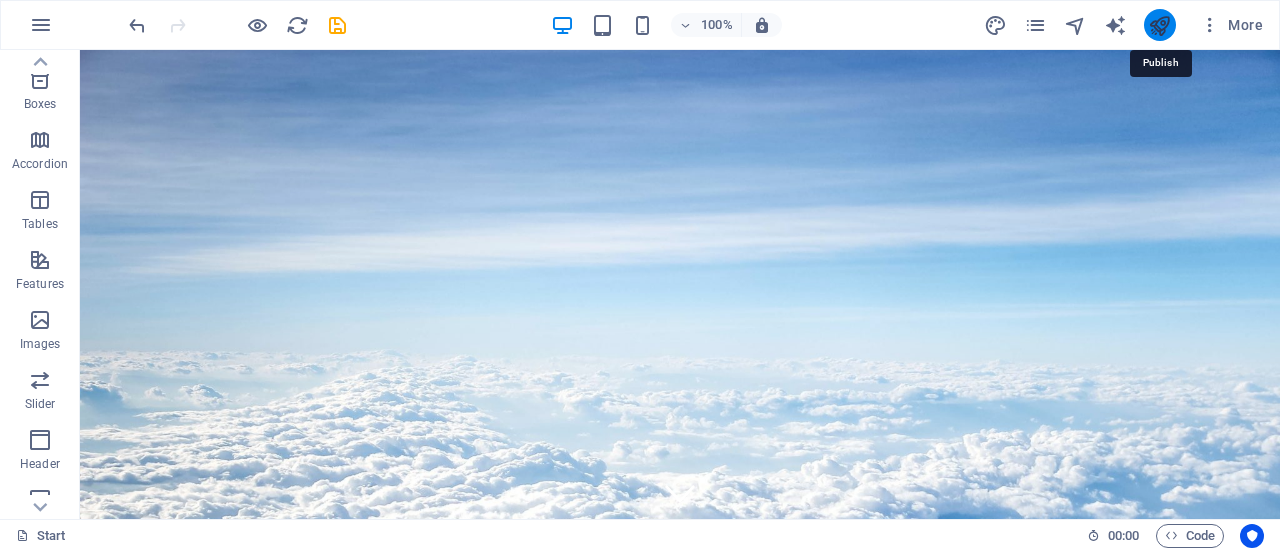 click at bounding box center [1159, 25] 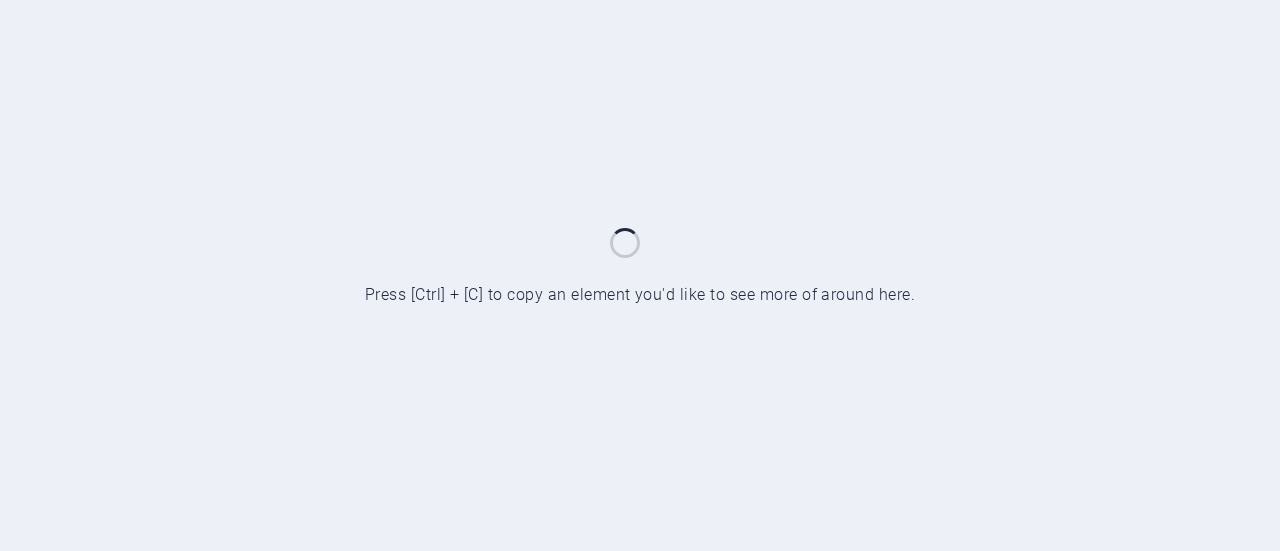 scroll, scrollTop: 0, scrollLeft: 0, axis: both 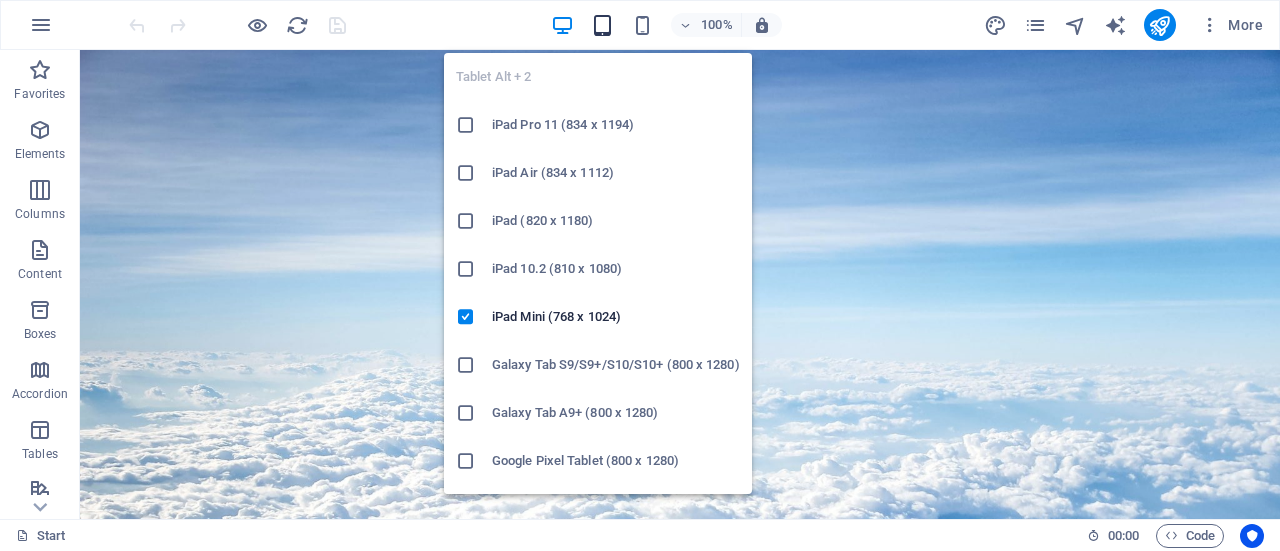 click at bounding box center (602, 25) 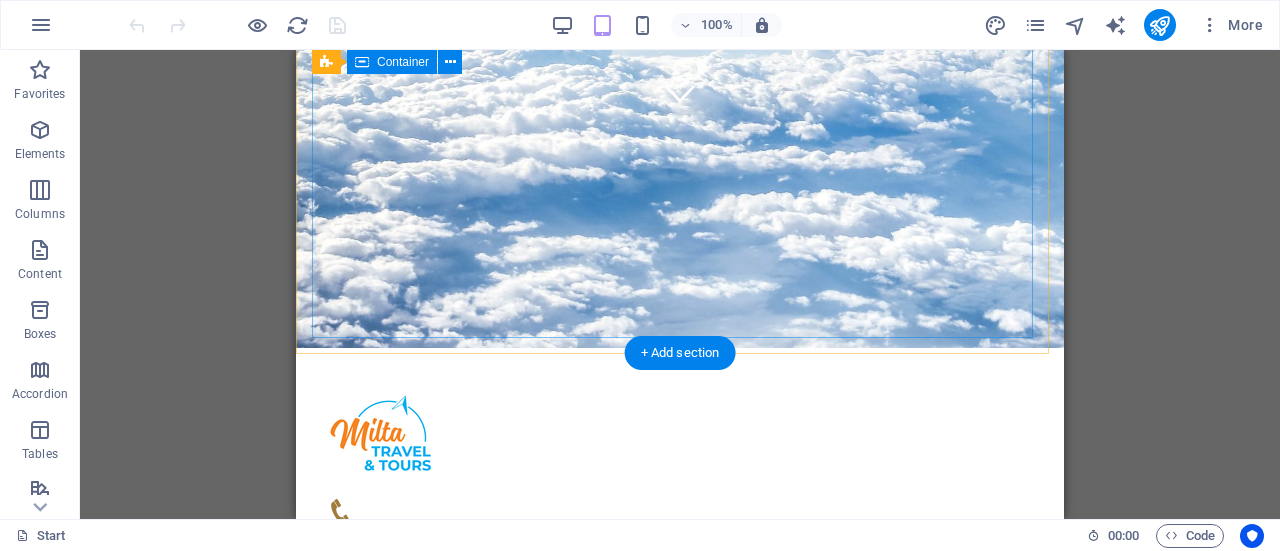 scroll, scrollTop: 0, scrollLeft: 0, axis: both 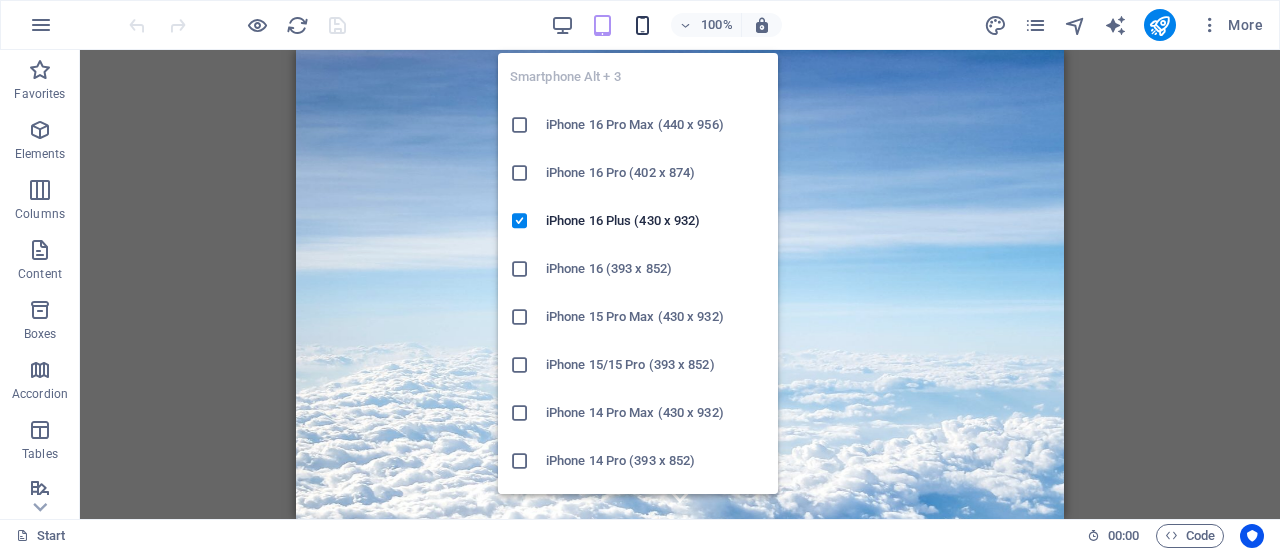 click at bounding box center (642, 25) 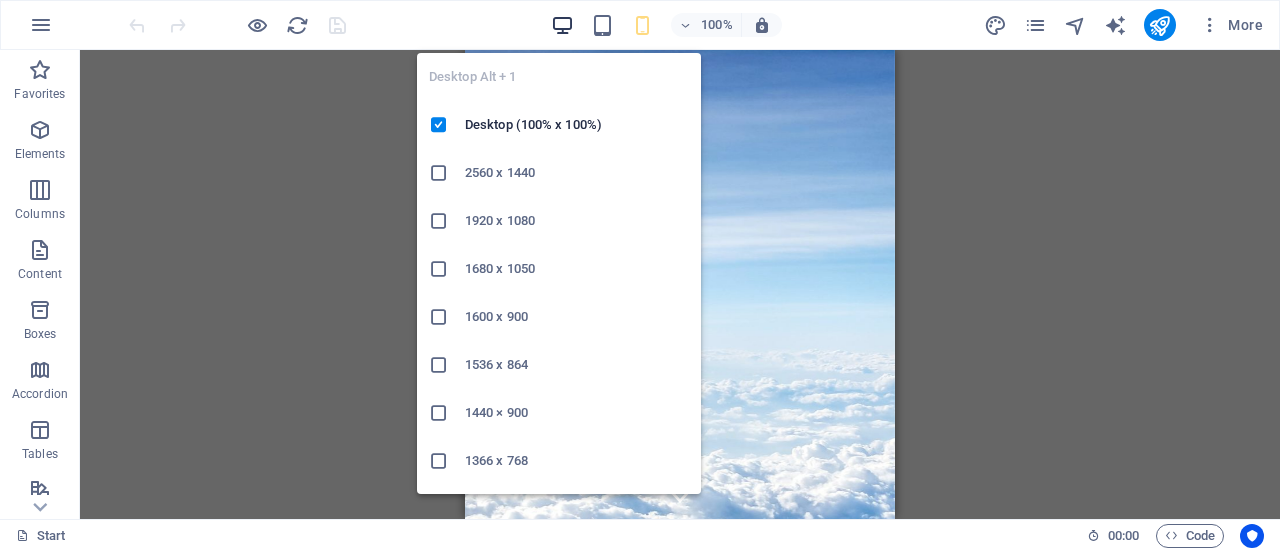 click at bounding box center [562, 25] 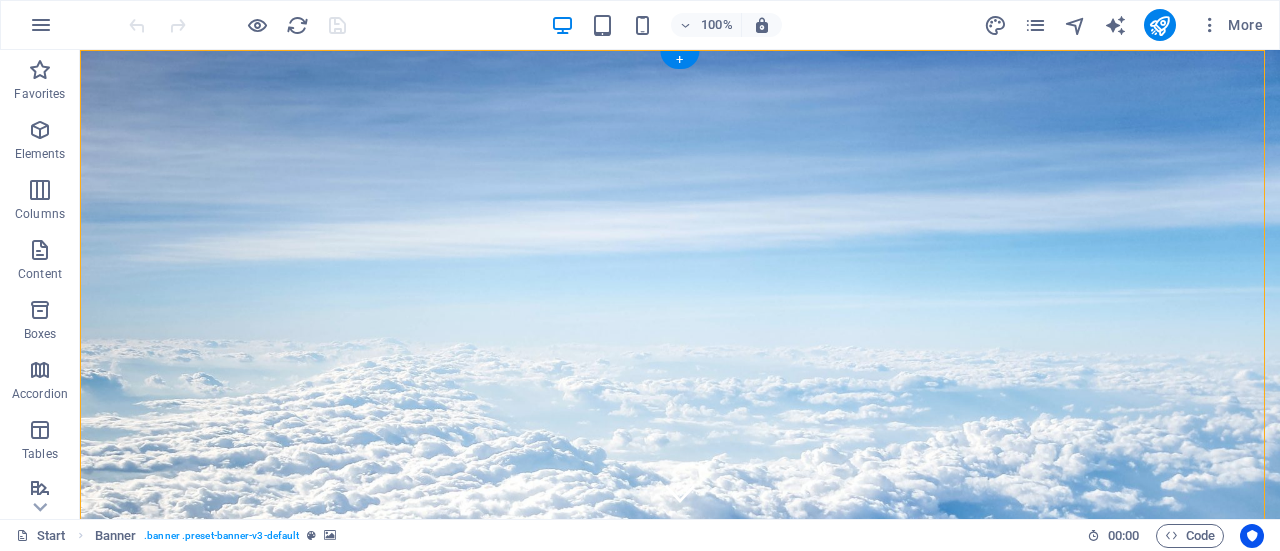 drag, startPoint x: 183, startPoint y: 146, endPoint x: 264, endPoint y: 149, distance: 81.055534 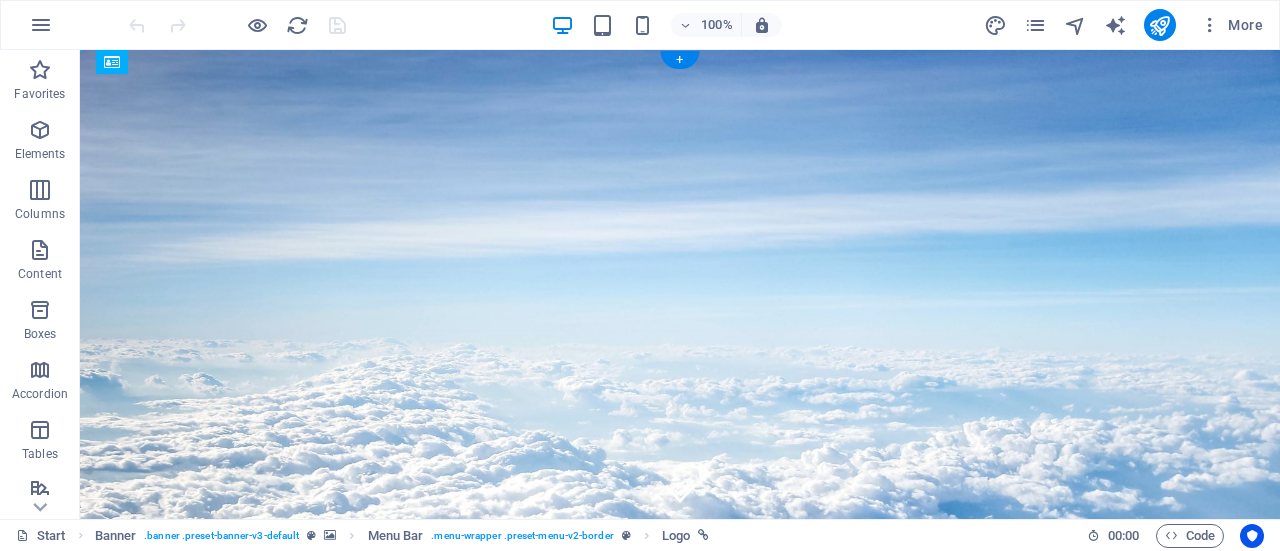 drag, startPoint x: 190, startPoint y: 135, endPoint x: 212, endPoint y: 137, distance: 22.090721 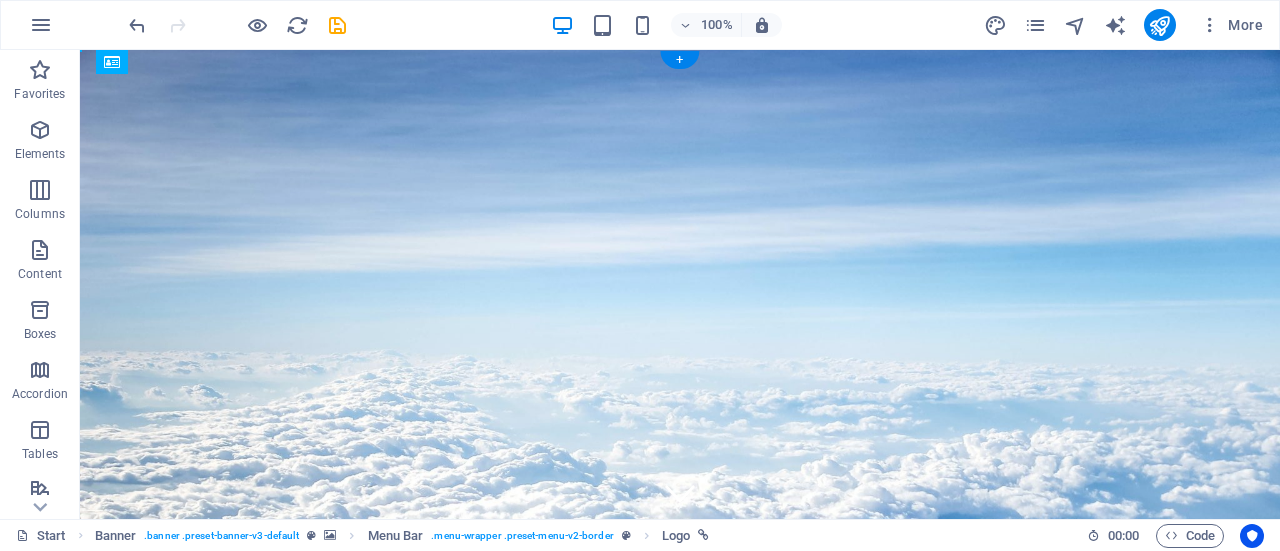 drag, startPoint x: 204, startPoint y: 137, endPoint x: 231, endPoint y: 135, distance: 27.073973 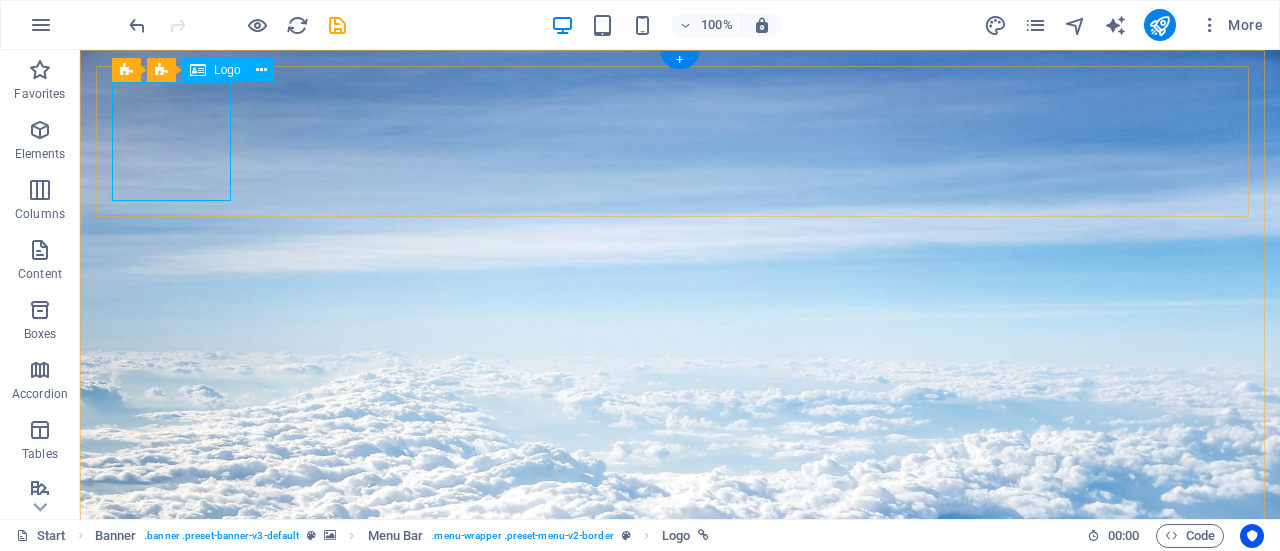 click at bounding box center [680, 863] 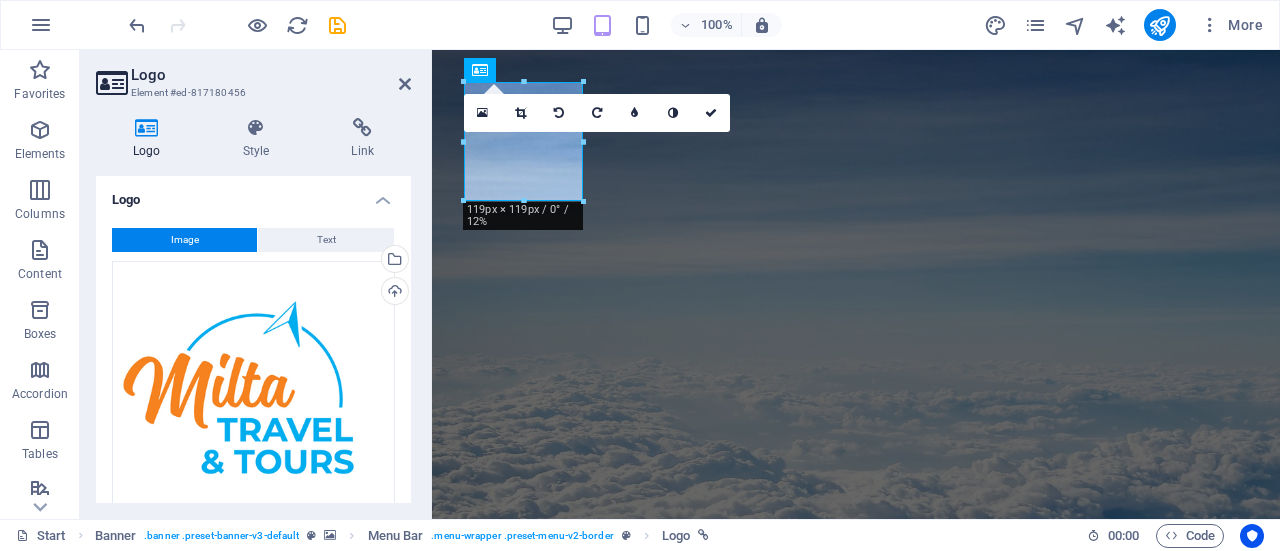 click on "16:10 16:9 4:3 1:1 1:2 0" at bounding box center (597, 113) 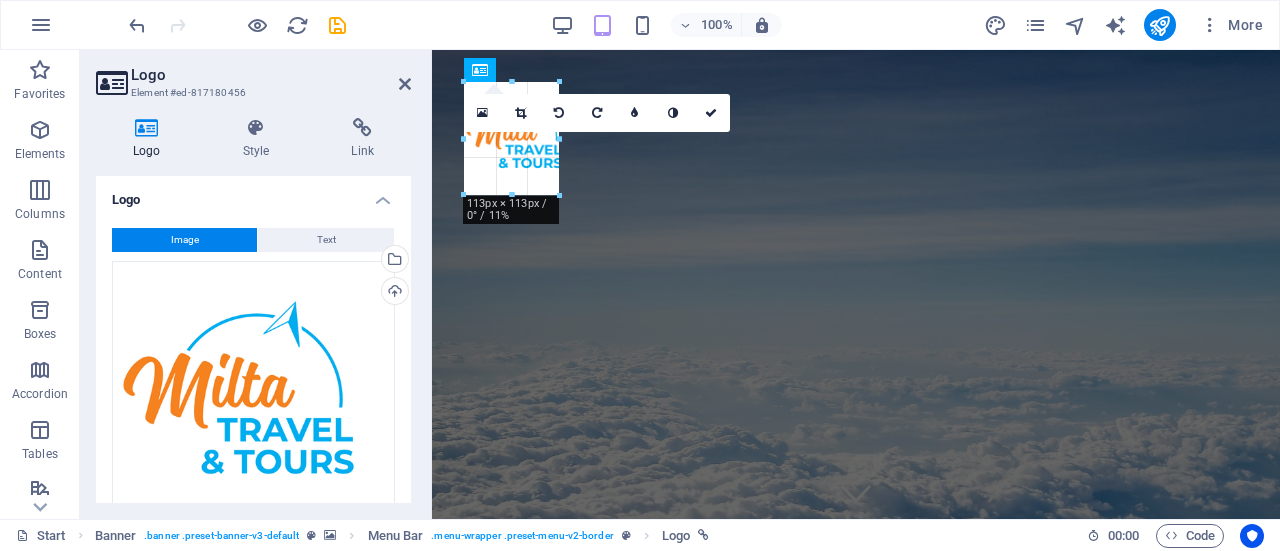 drag, startPoint x: 524, startPoint y: 199, endPoint x: 158, endPoint y: 125, distance: 373.40594 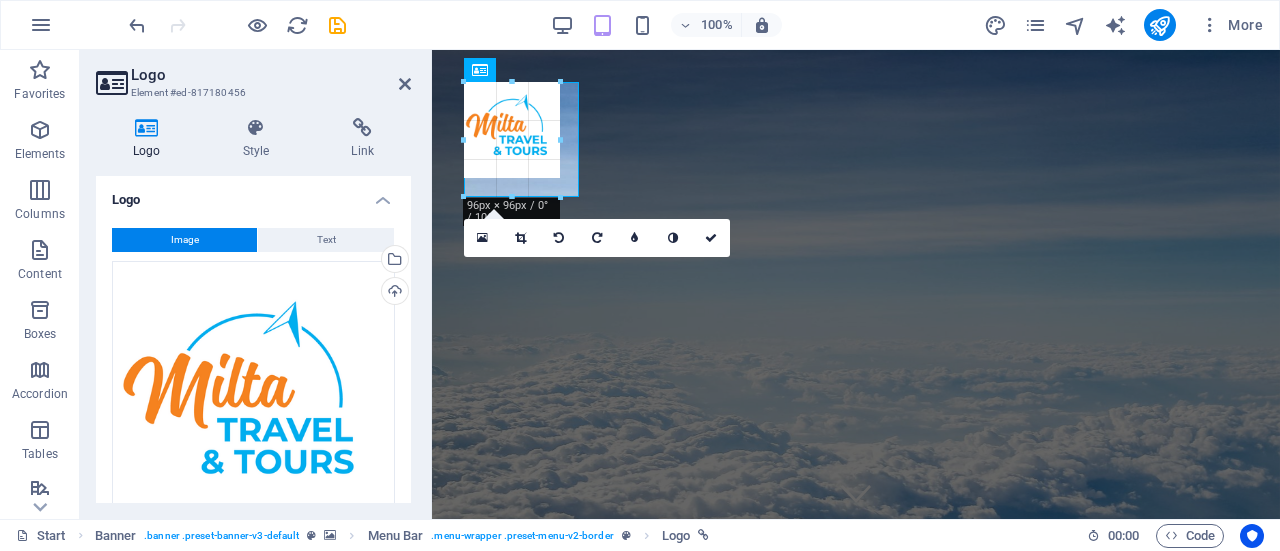 drag, startPoint x: 560, startPoint y: 128, endPoint x: 580, endPoint y: 136, distance: 21.540659 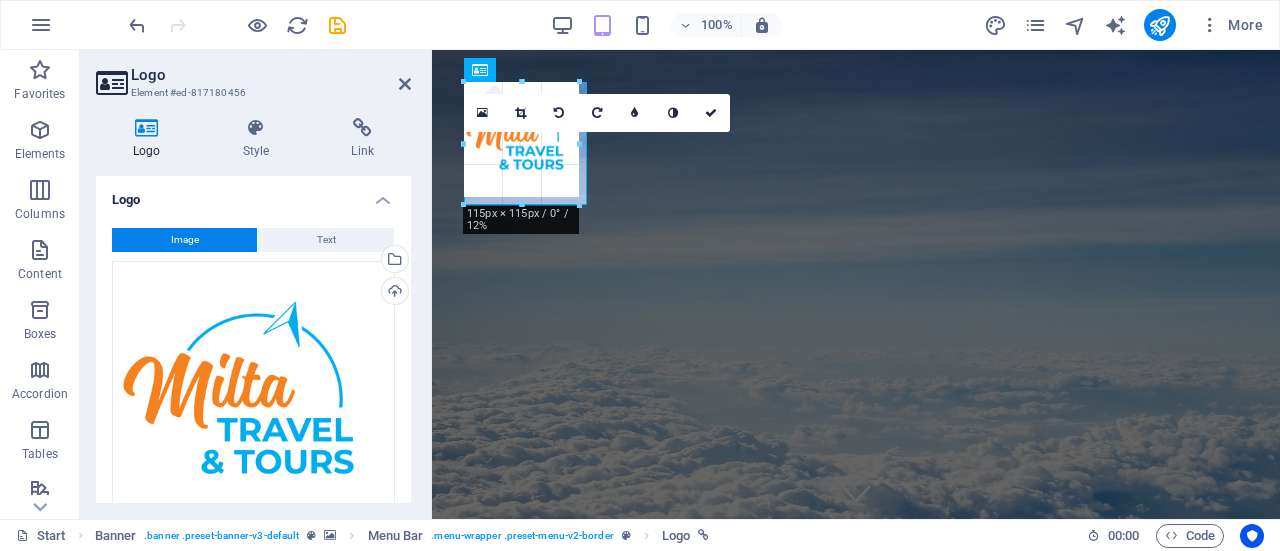 type on "123" 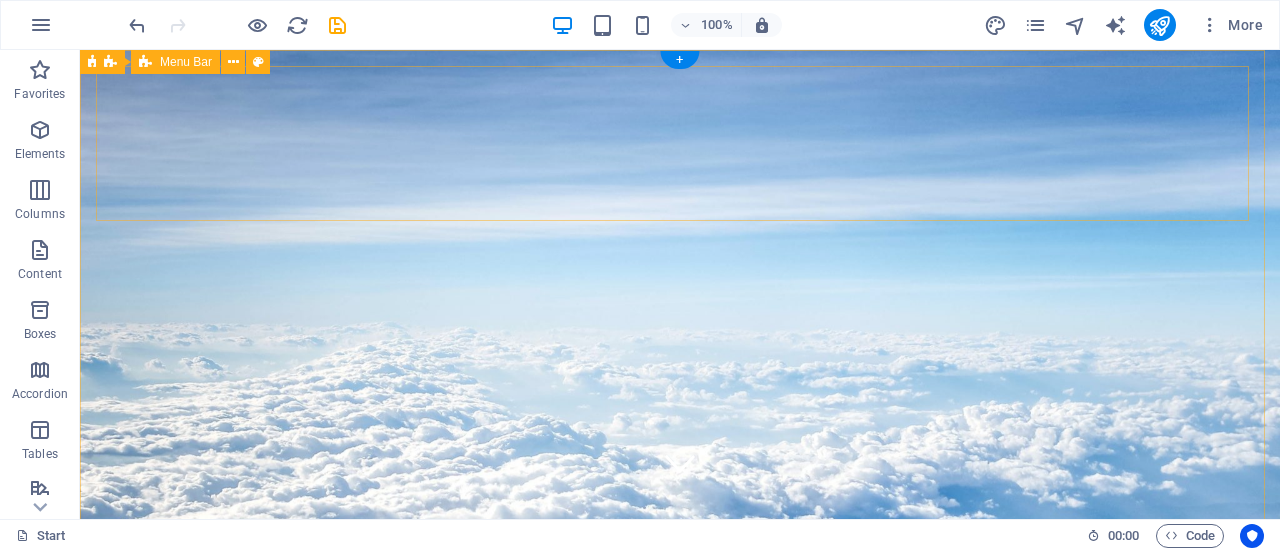 scroll, scrollTop: 0, scrollLeft: 0, axis: both 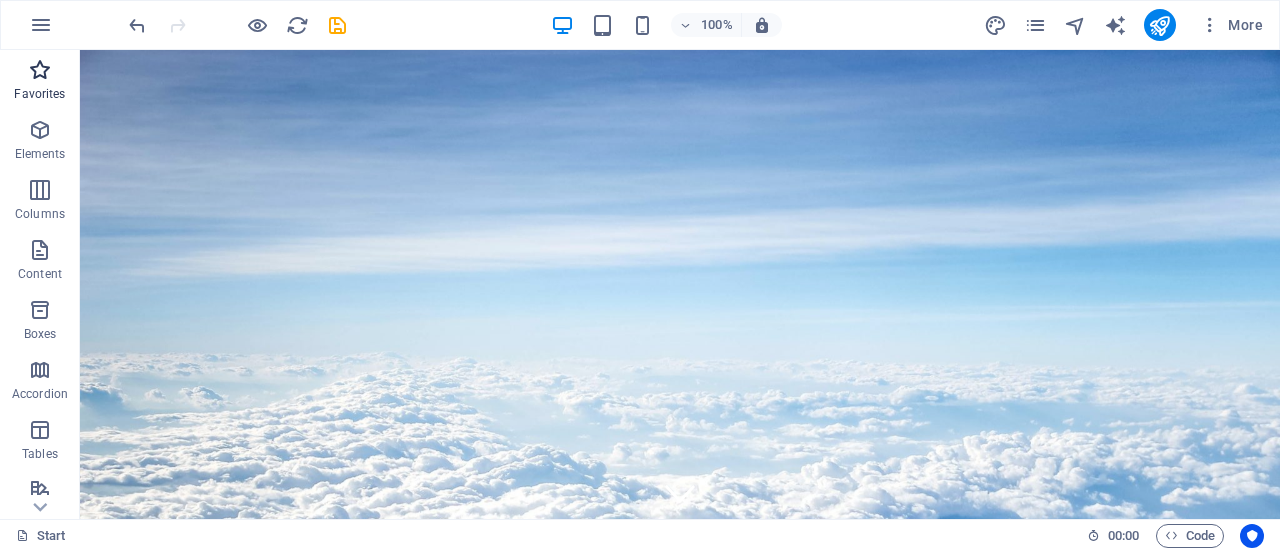 click at bounding box center [40, 70] 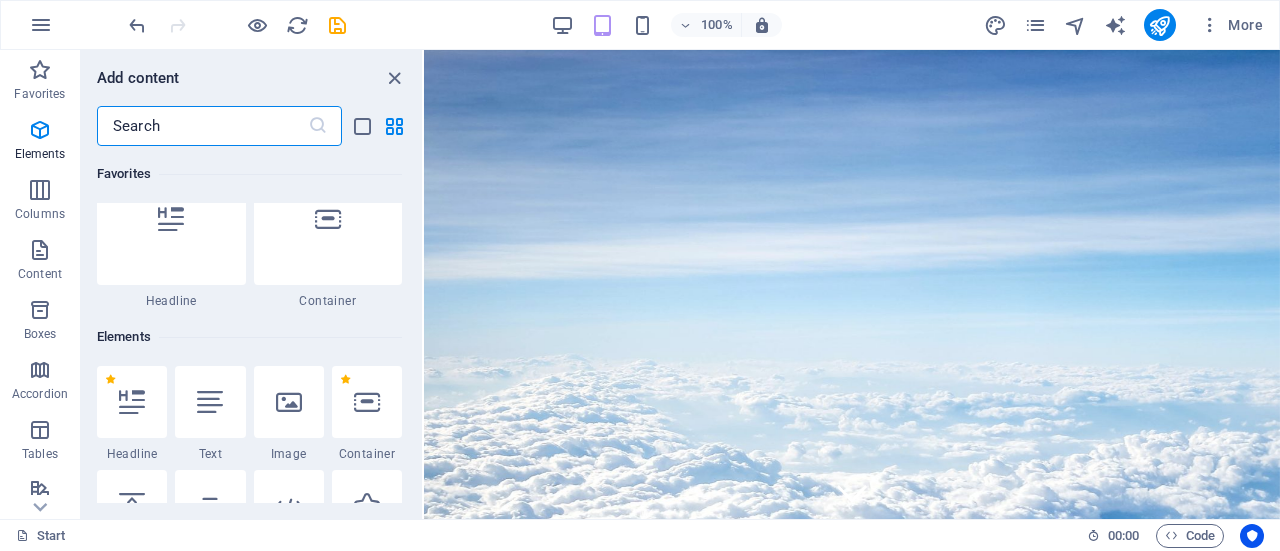 scroll, scrollTop: 0, scrollLeft: 0, axis: both 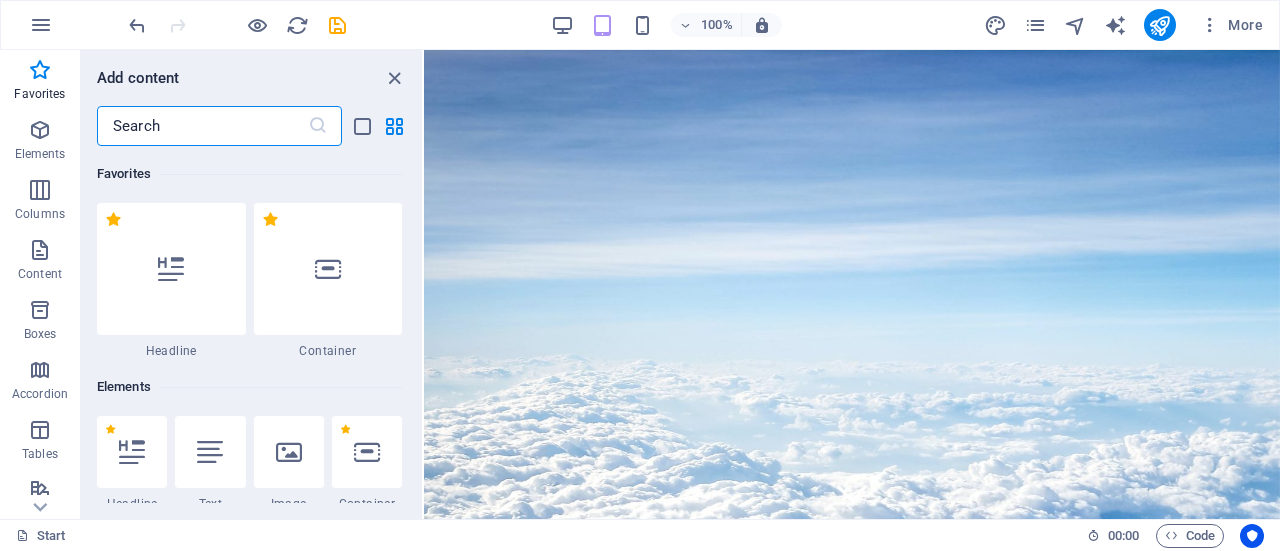 click on "100% More" at bounding box center (698, 25) 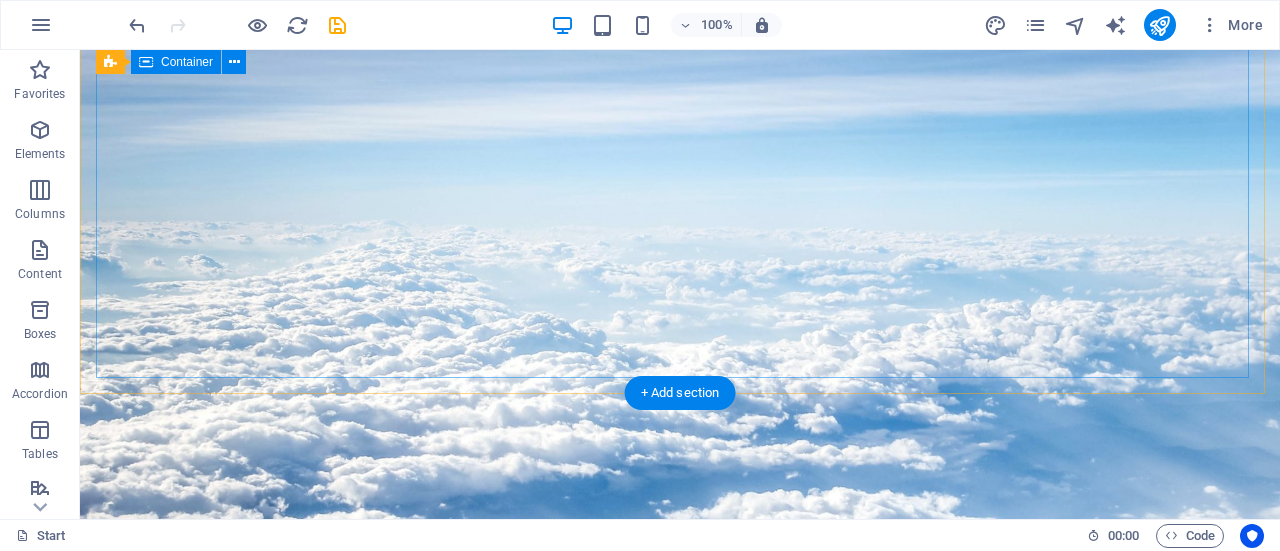 scroll, scrollTop: 100, scrollLeft: 0, axis: vertical 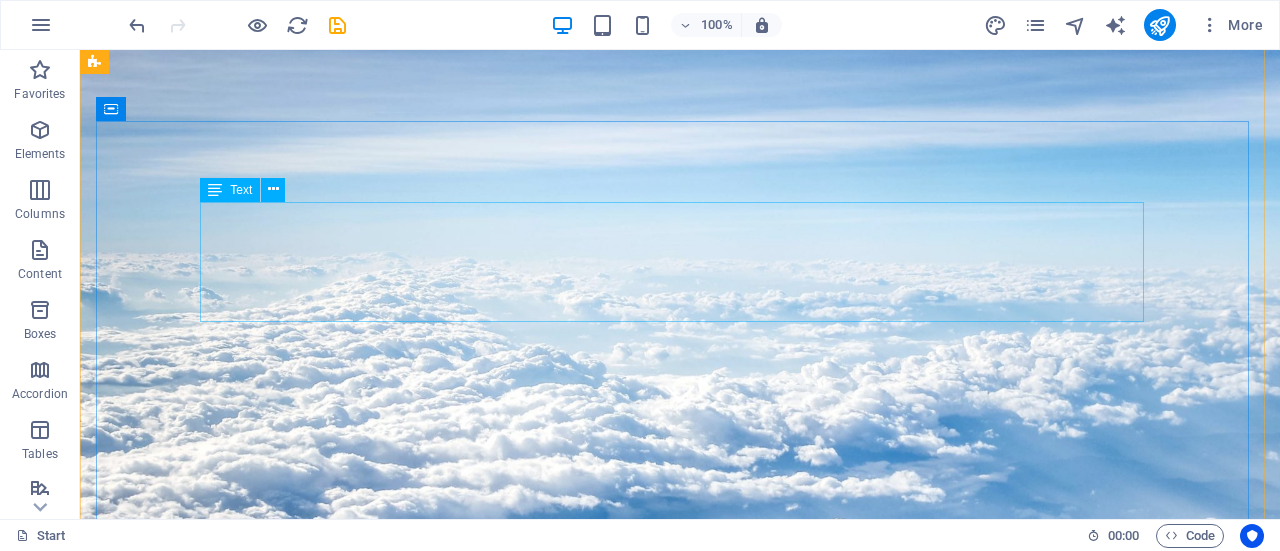 click on "No destination  is too far away" at bounding box center [680, 1038] 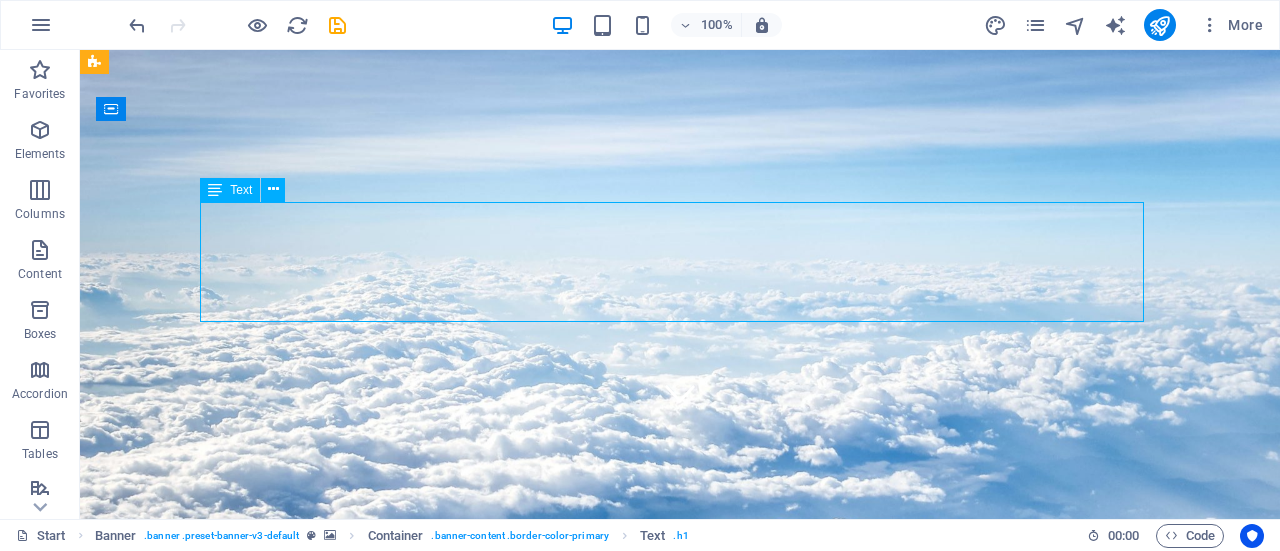 click on "No destination  is too far away" at bounding box center (680, 1038) 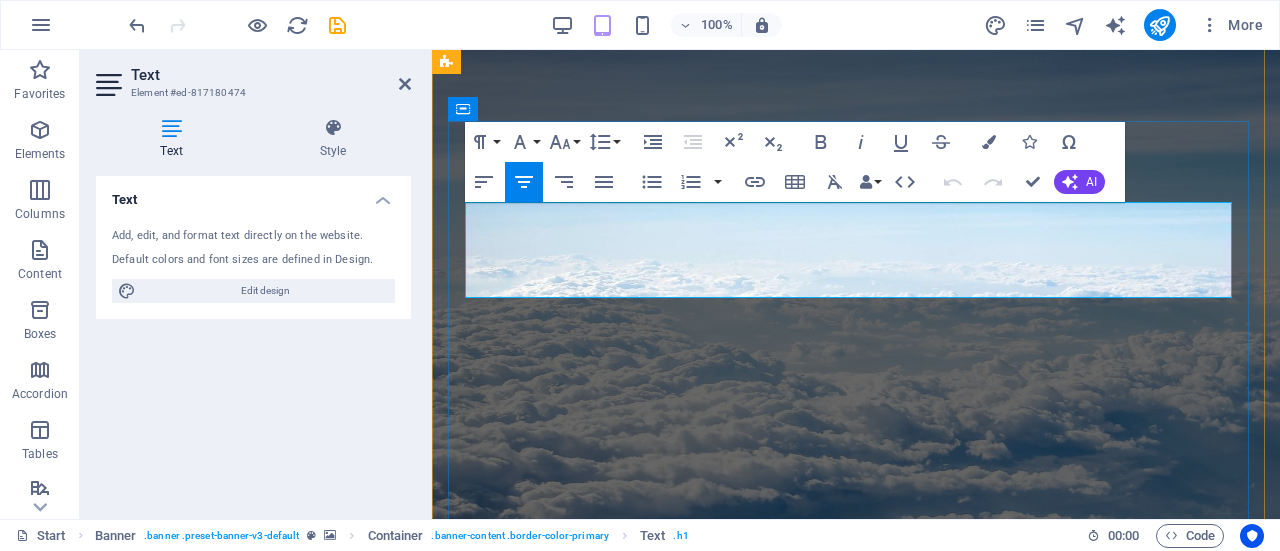 click on "is too far away" at bounding box center (856, 1050) 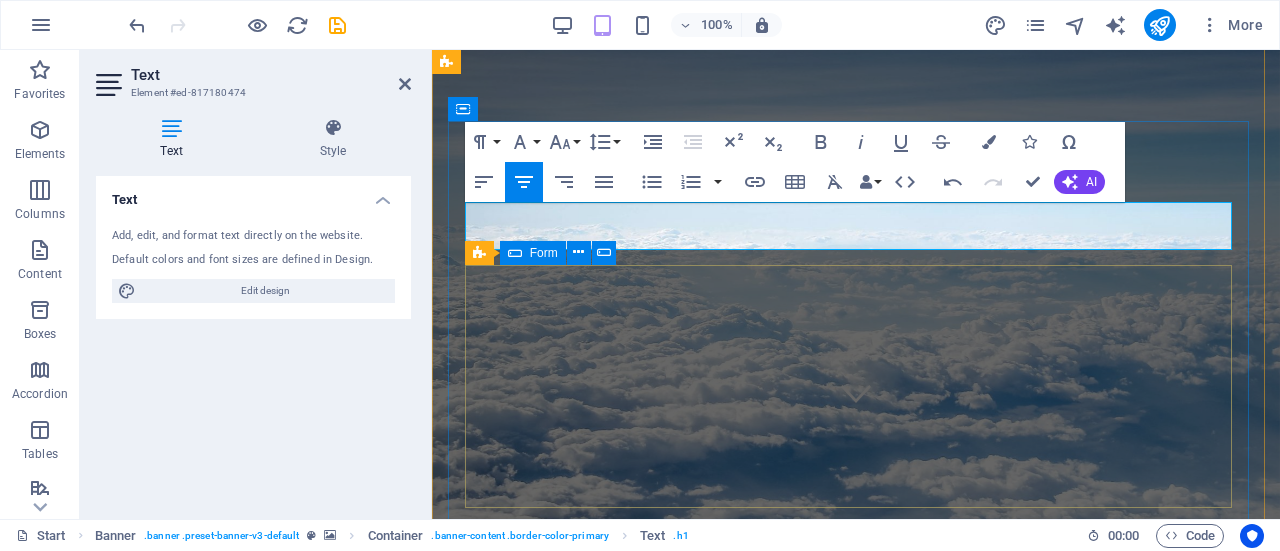 type 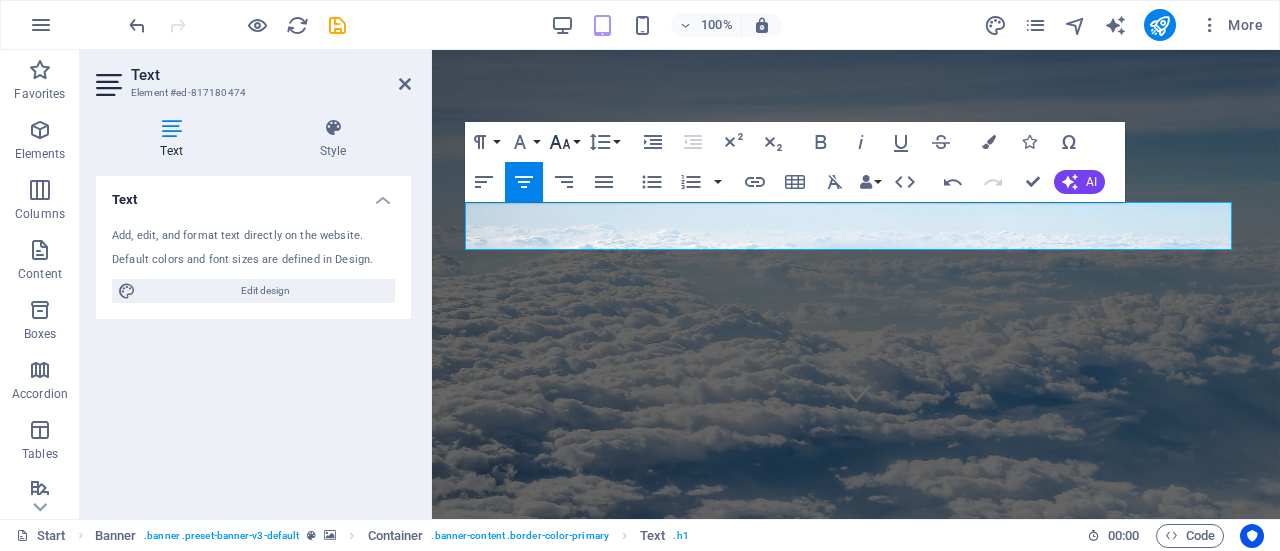 click on "Font Size" at bounding box center [564, 142] 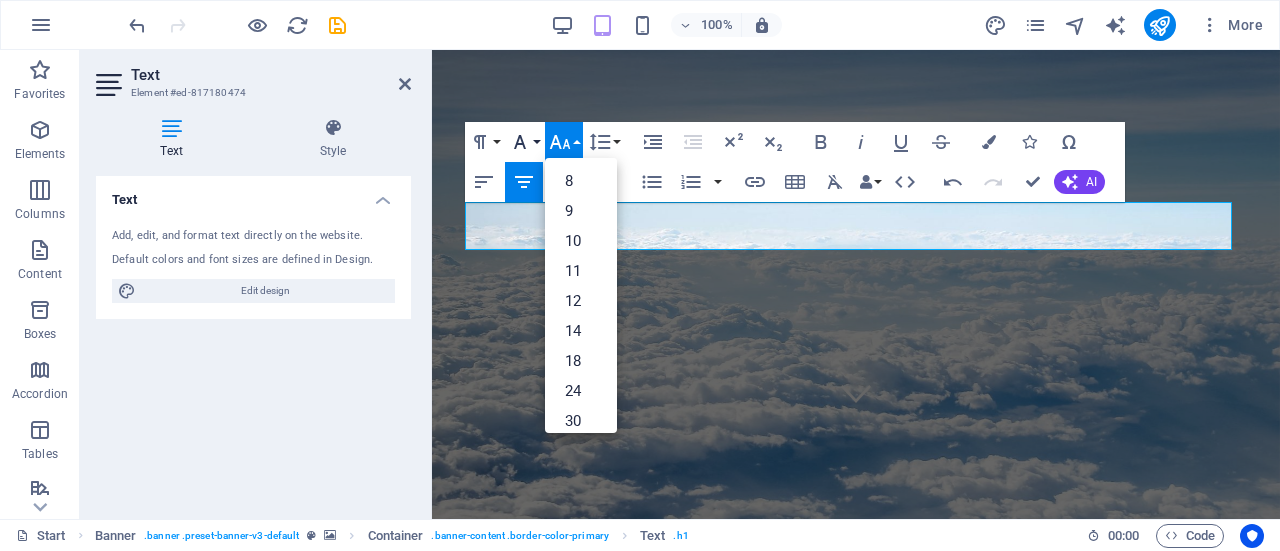 click on "Font Family" at bounding box center [524, 142] 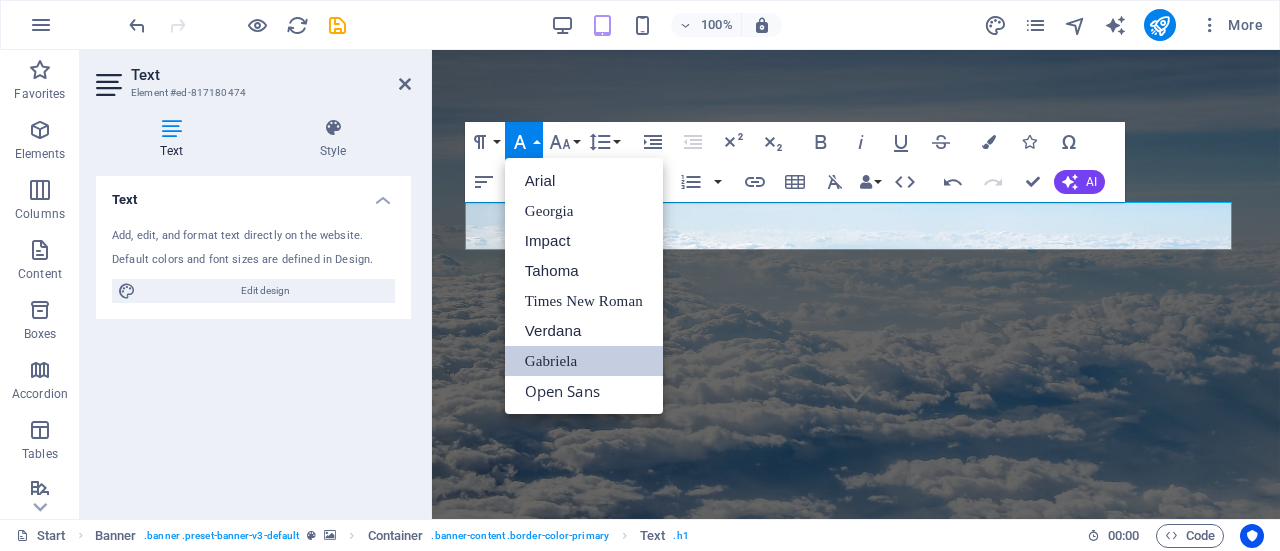 scroll, scrollTop: 0, scrollLeft: 0, axis: both 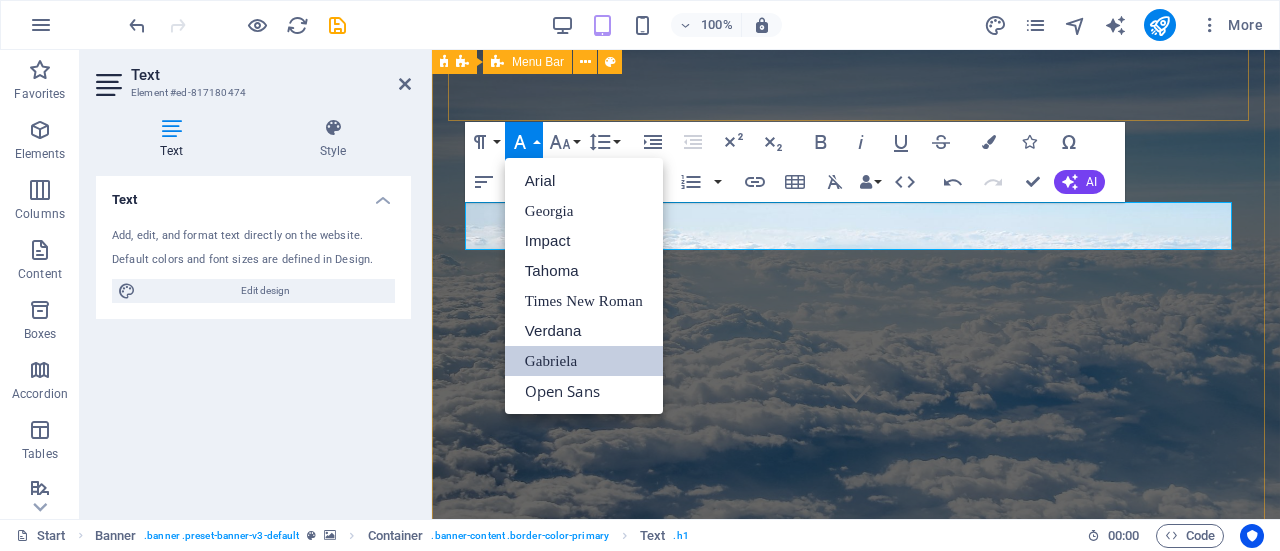 click on "Start Destinations Monthly Specials All Destinations Our promises to you Partners Contact" at bounding box center [856, 722] 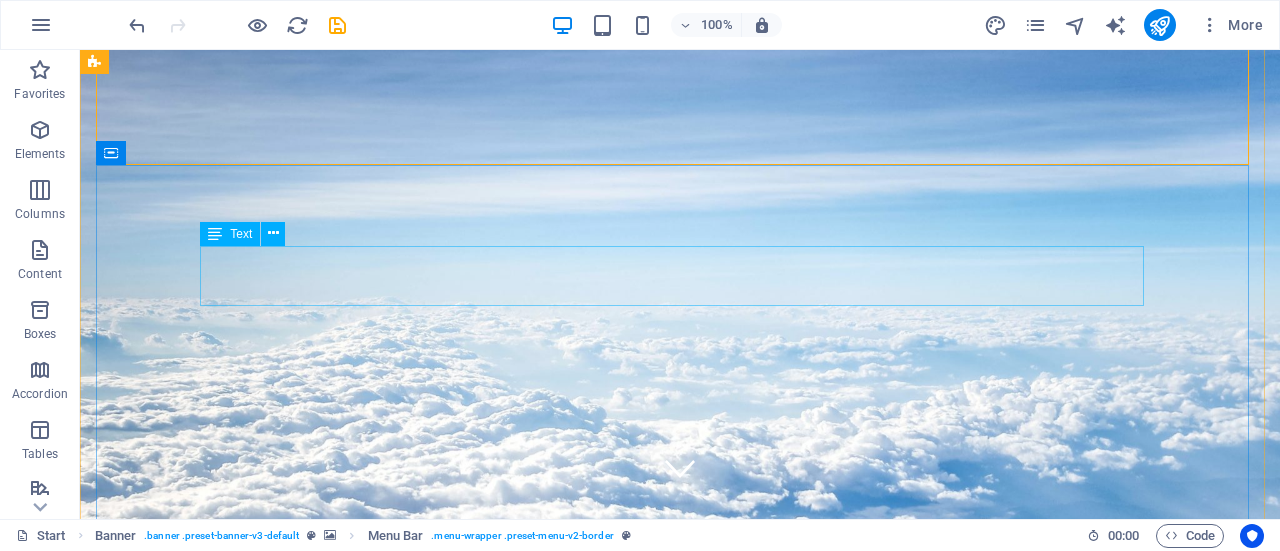 scroll, scrollTop: 0, scrollLeft: 0, axis: both 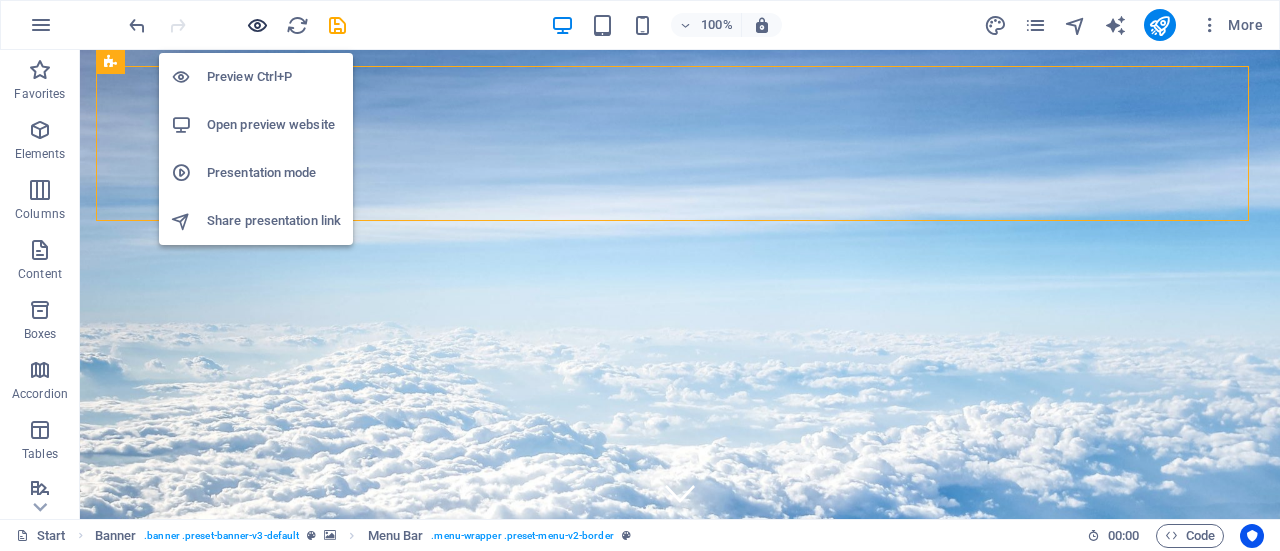 click at bounding box center (257, 25) 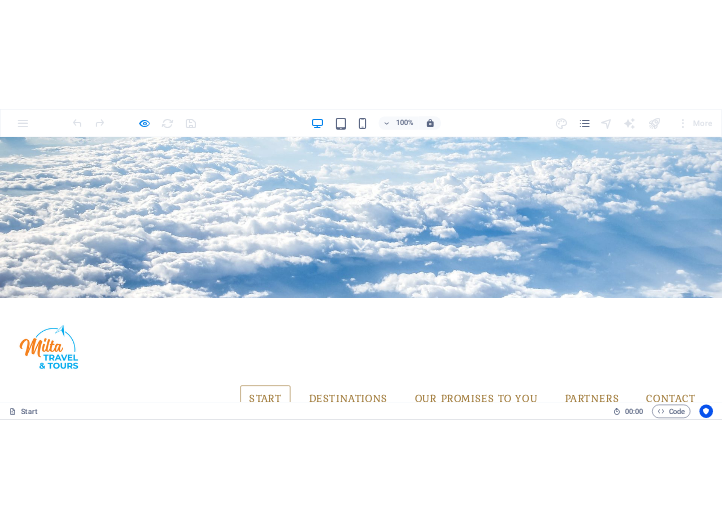 scroll, scrollTop: 0, scrollLeft: 0, axis: both 